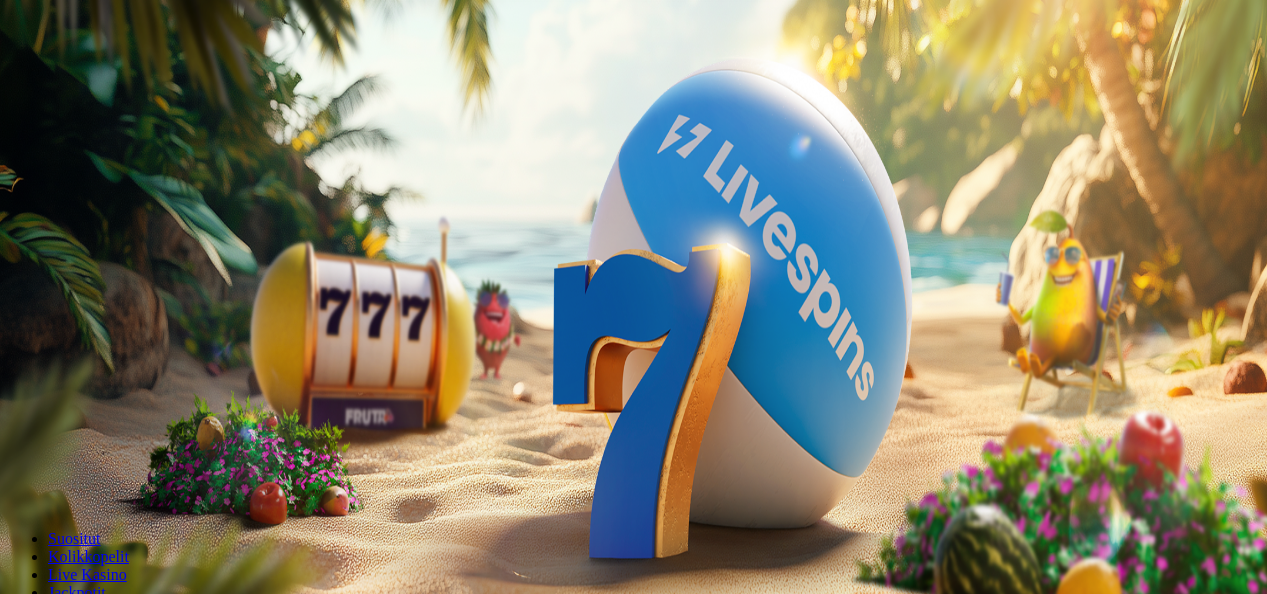scroll, scrollTop: 0, scrollLeft: 0, axis: both 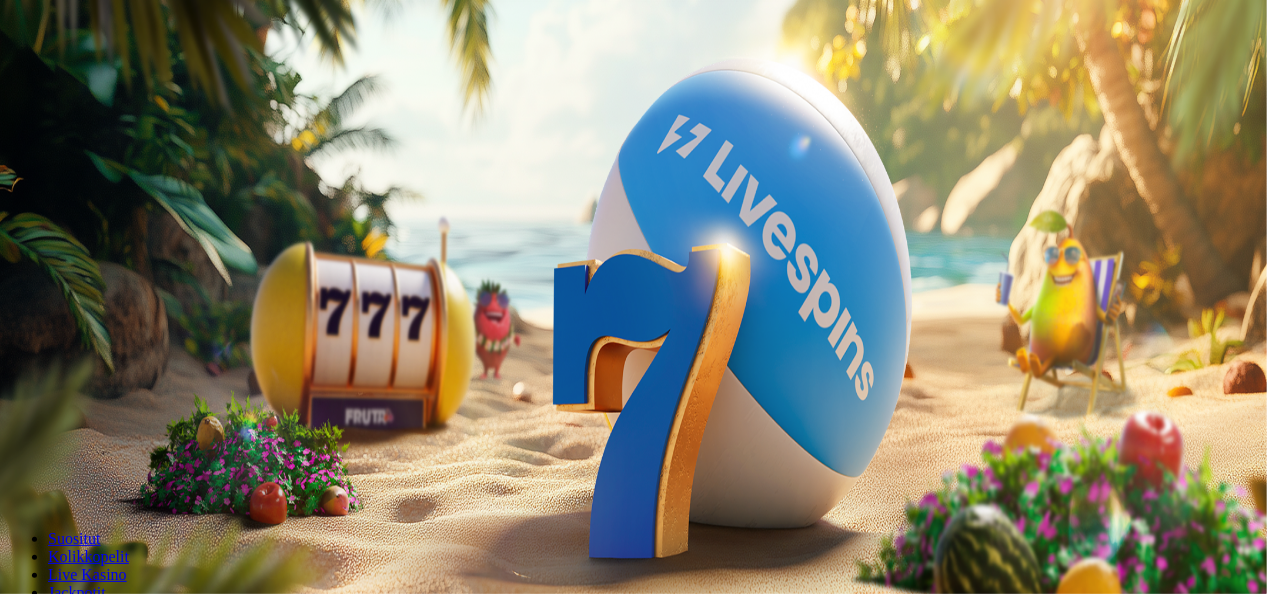 click at bounding box center (16, 471) 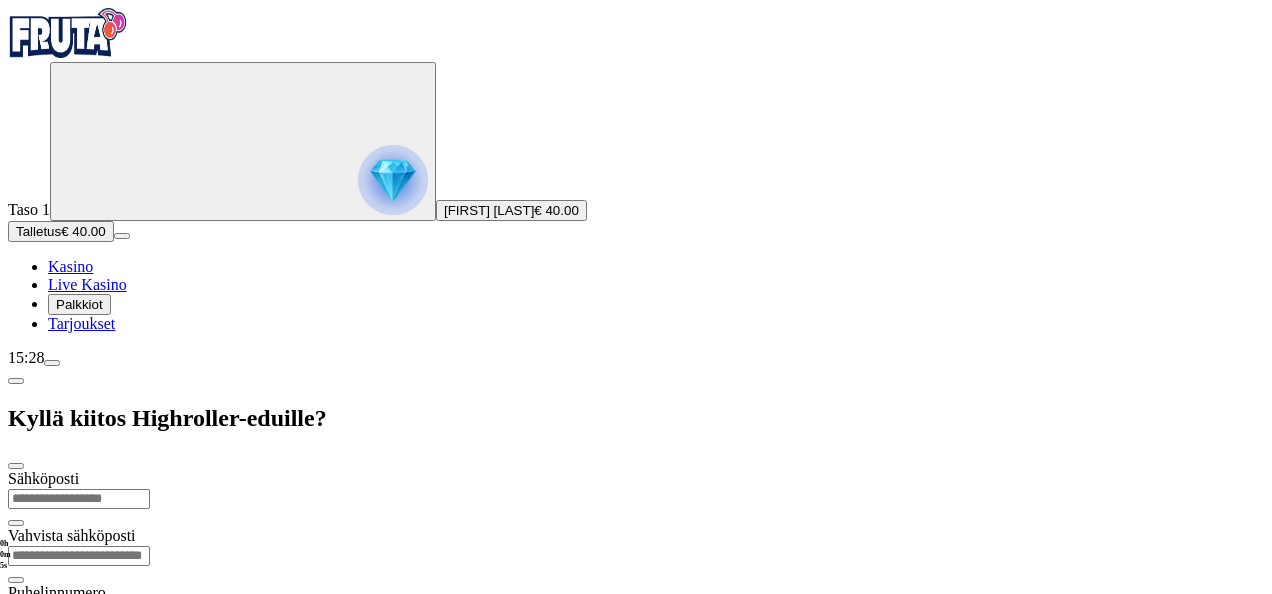 click at bounding box center [79, 499] 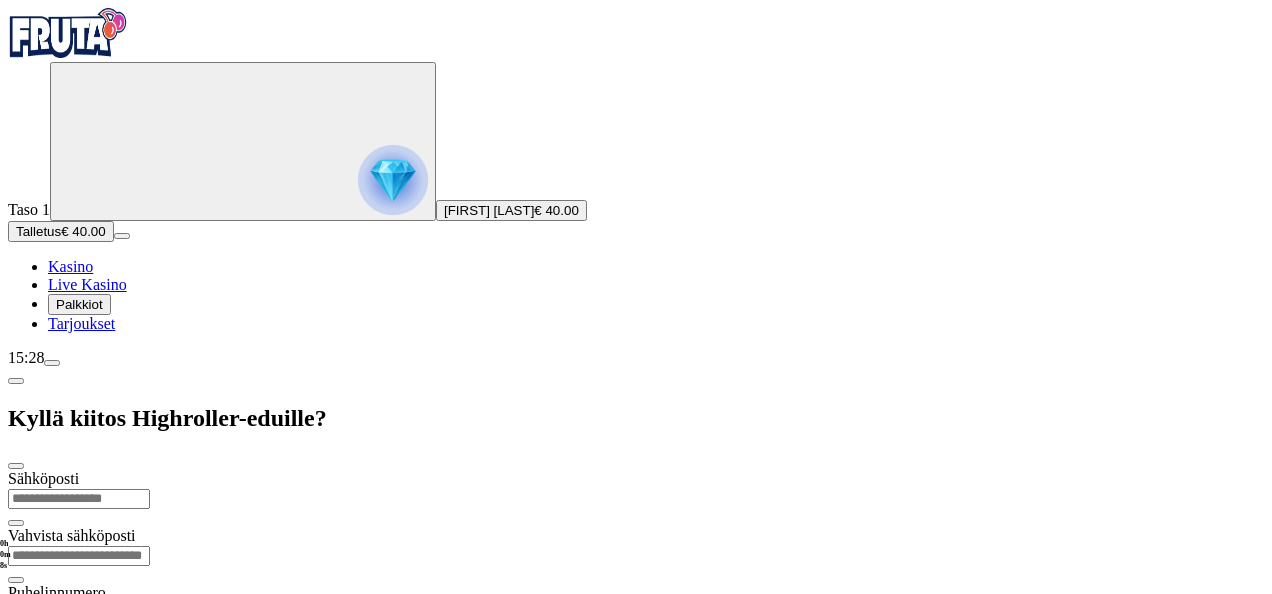 type on "**********" 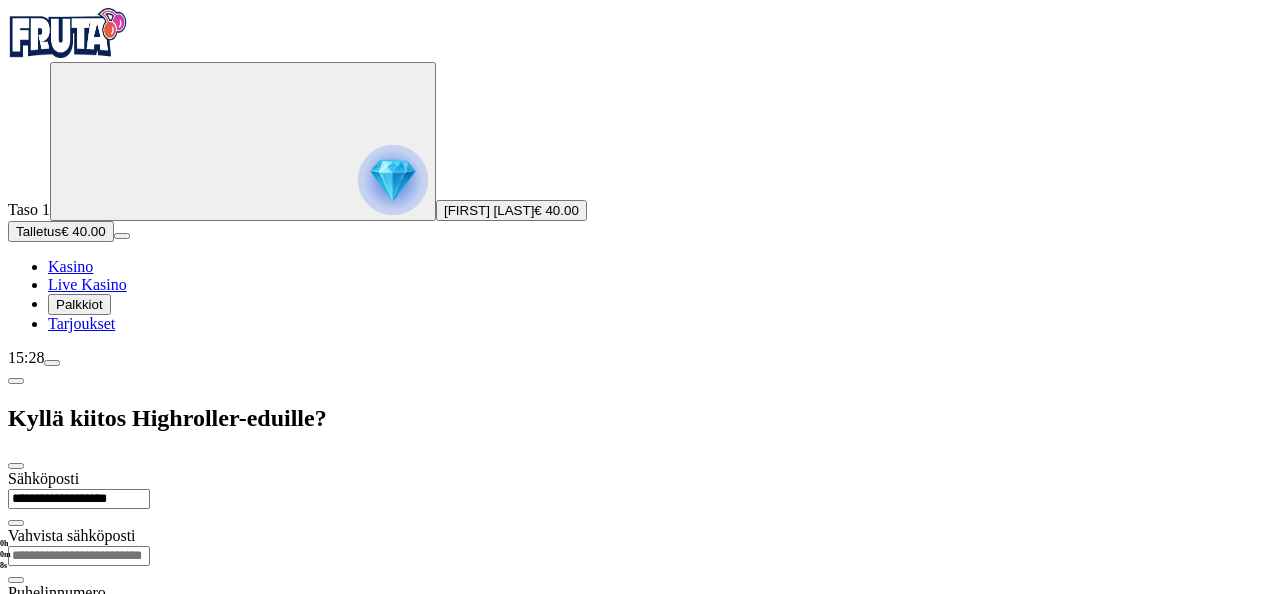 type on "**********" 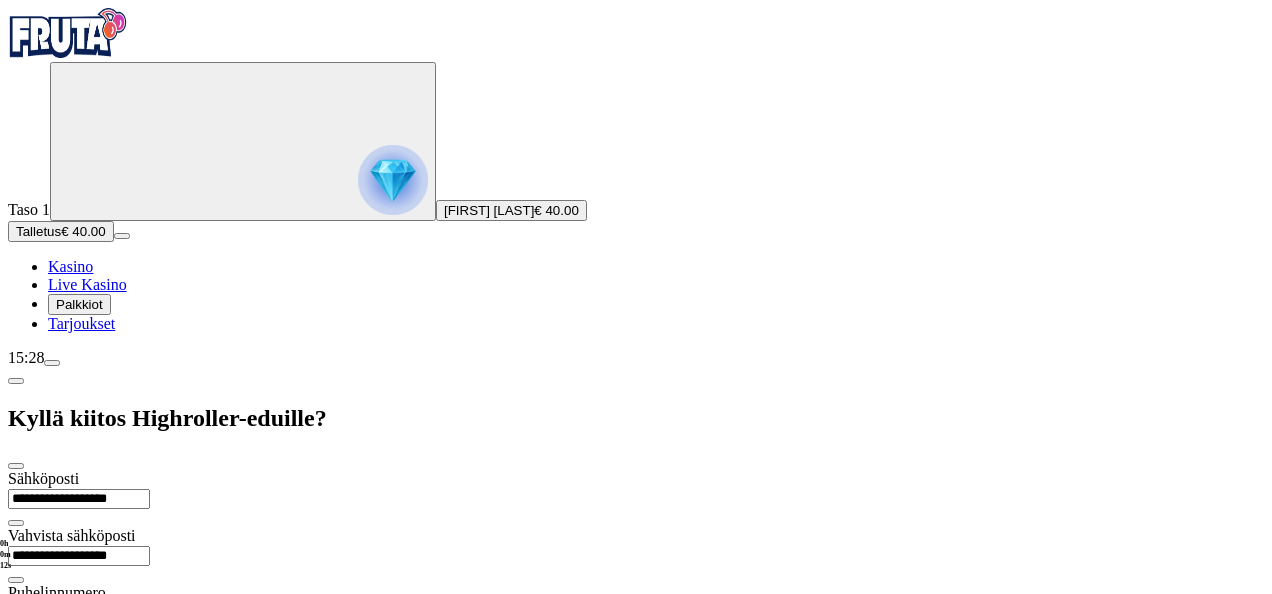 click at bounding box center (79, 634) 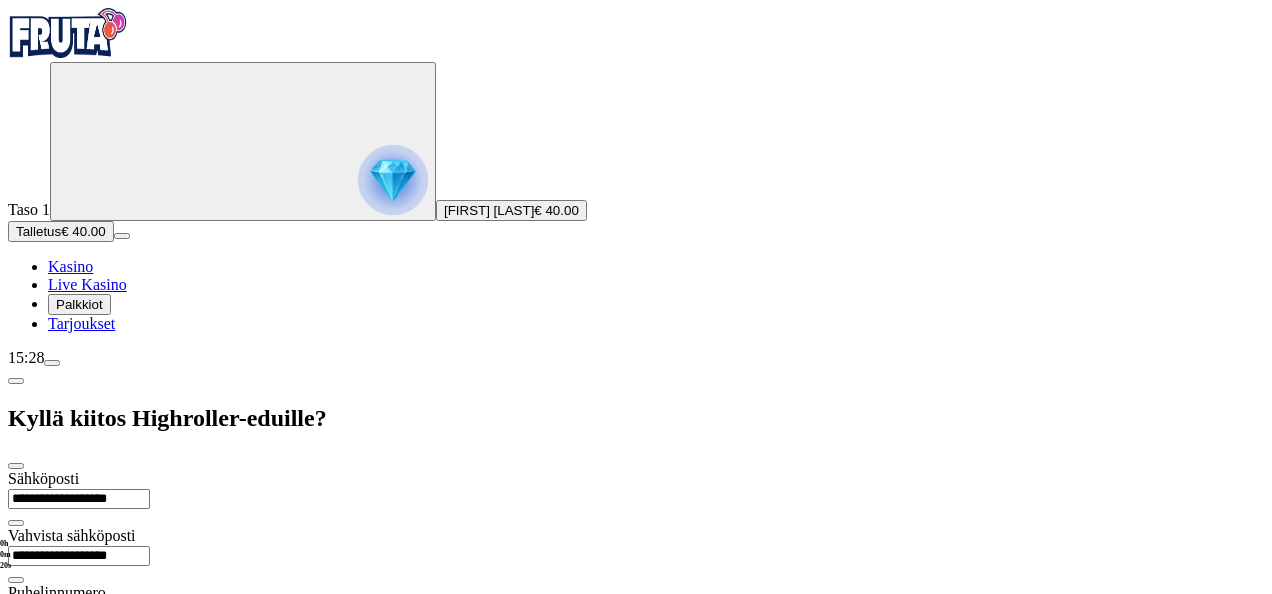 type on "**********" 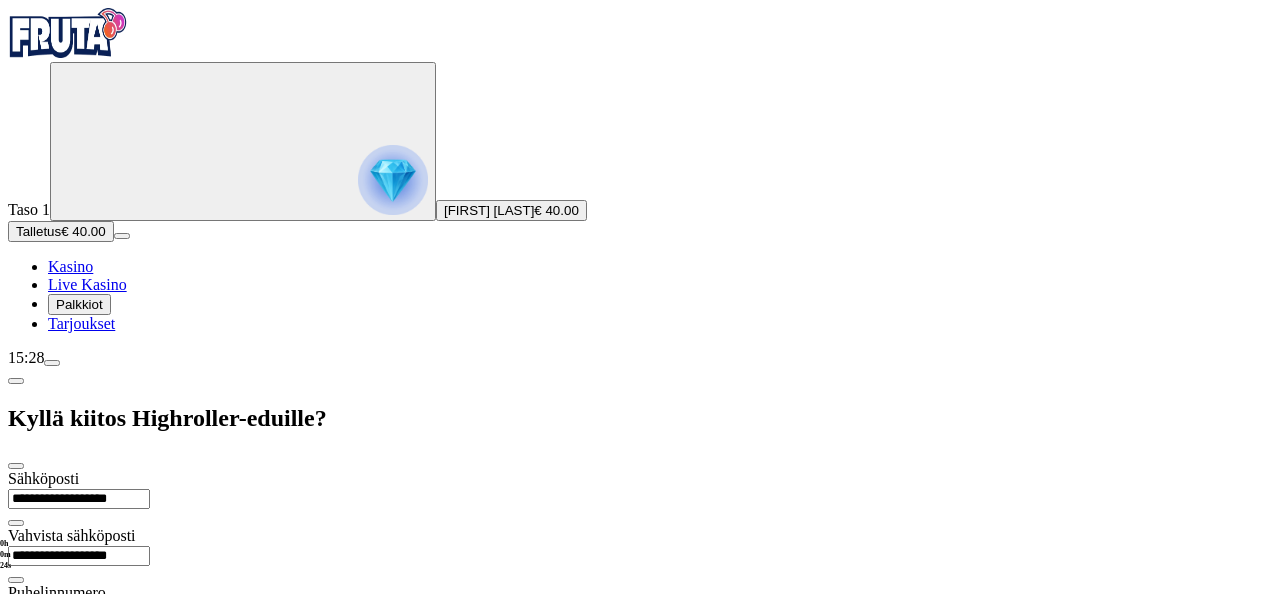 drag, startPoint x: 686, startPoint y: 273, endPoint x: 672, endPoint y: 532, distance: 259.3781 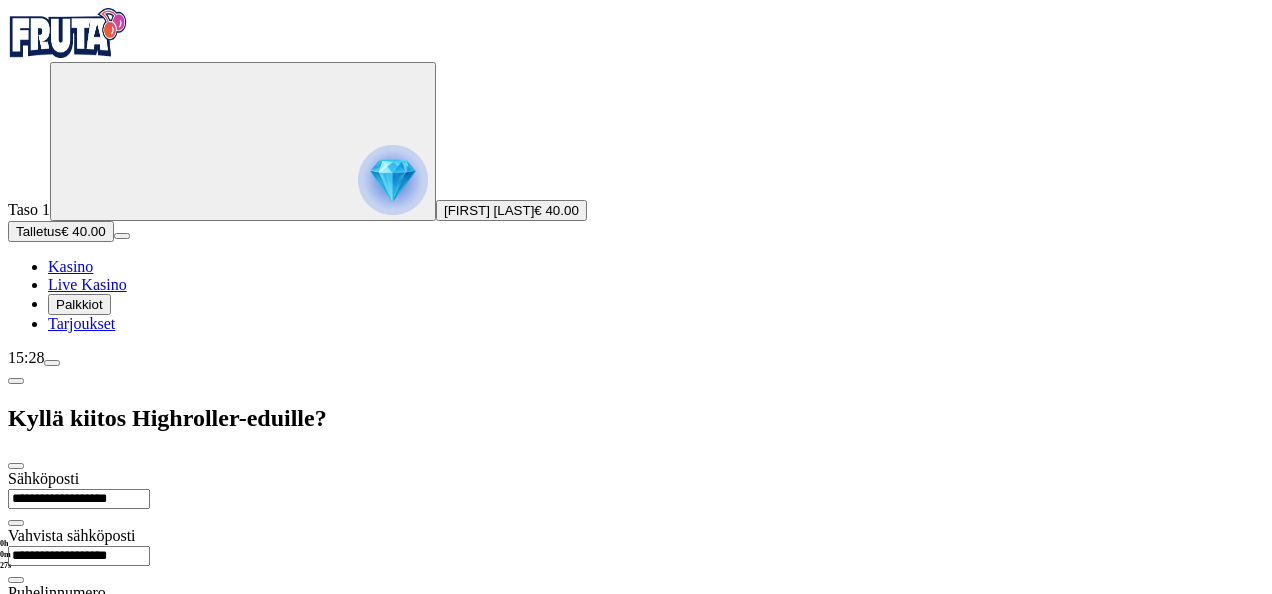 drag, startPoint x: 672, startPoint y: 532, endPoint x: 629, endPoint y: 572, distance: 58.728188 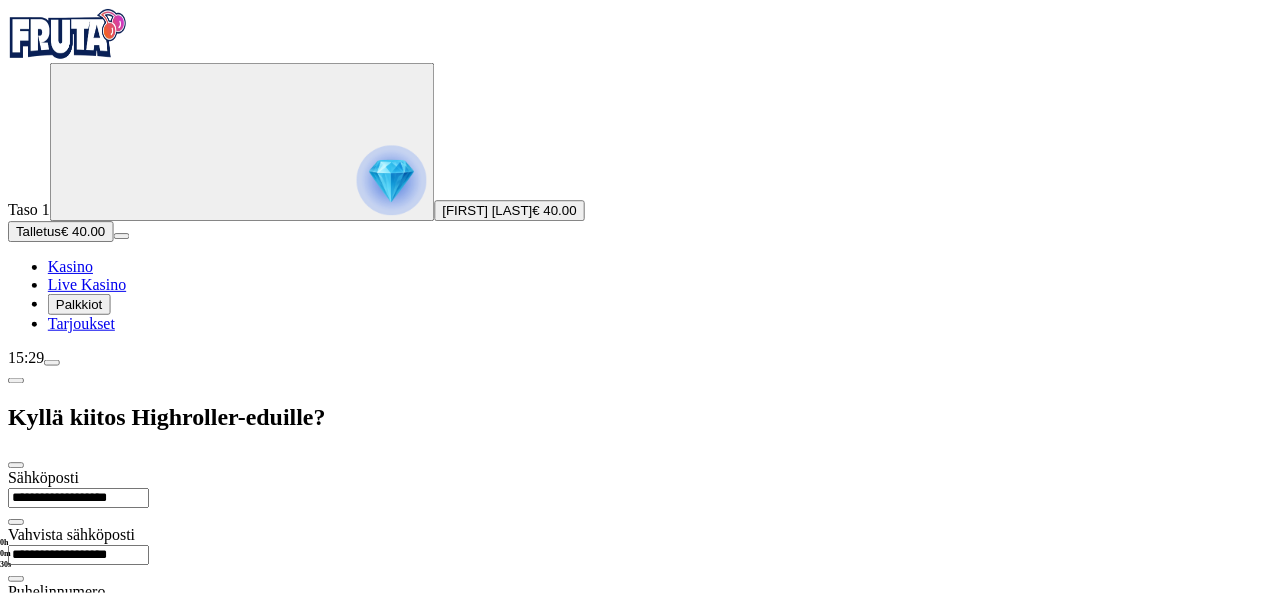 scroll, scrollTop: 42, scrollLeft: 0, axis: vertical 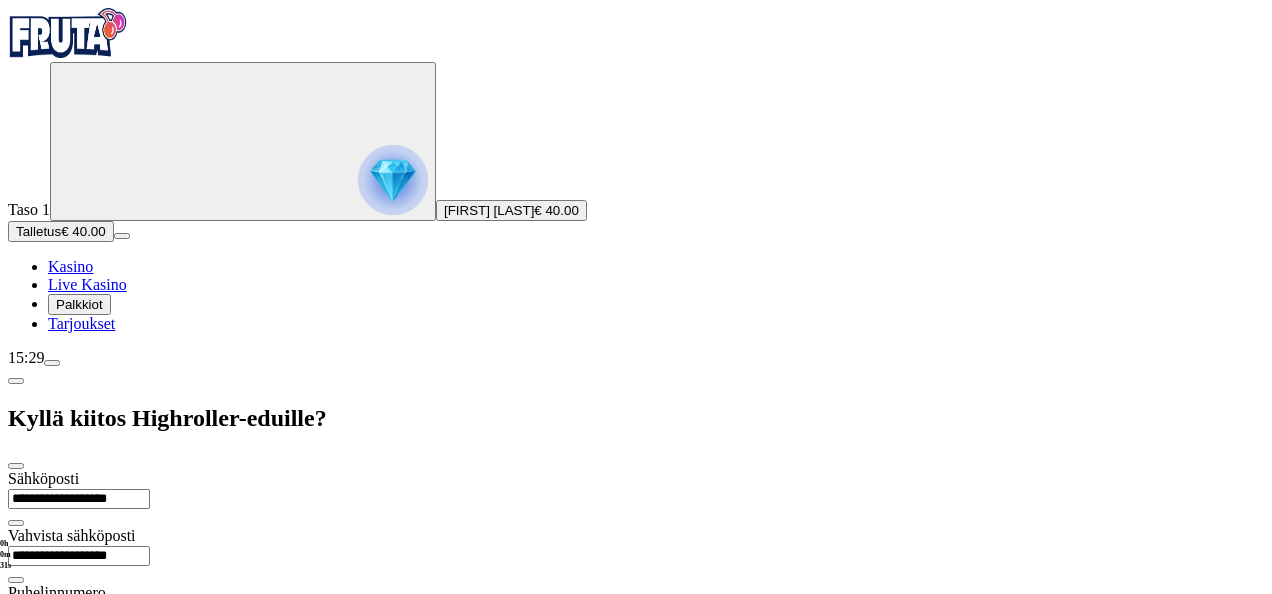 click on "Jatka" at bounding box center [32, 807] 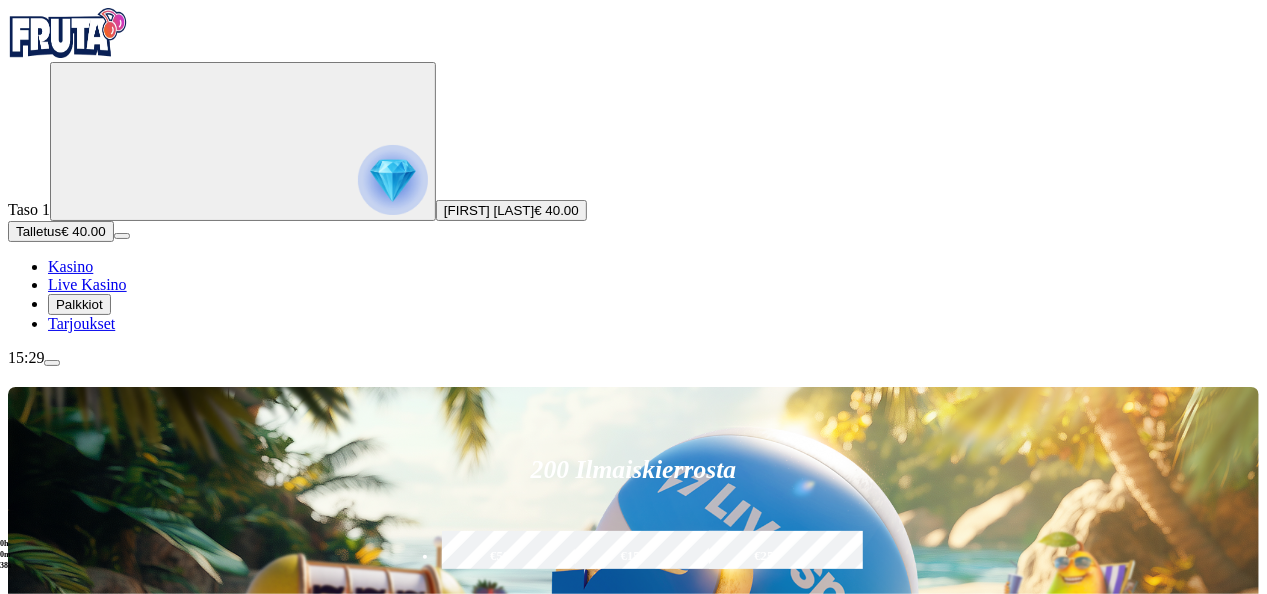 click on "Kolikkopelit" at bounding box center [109, 876] 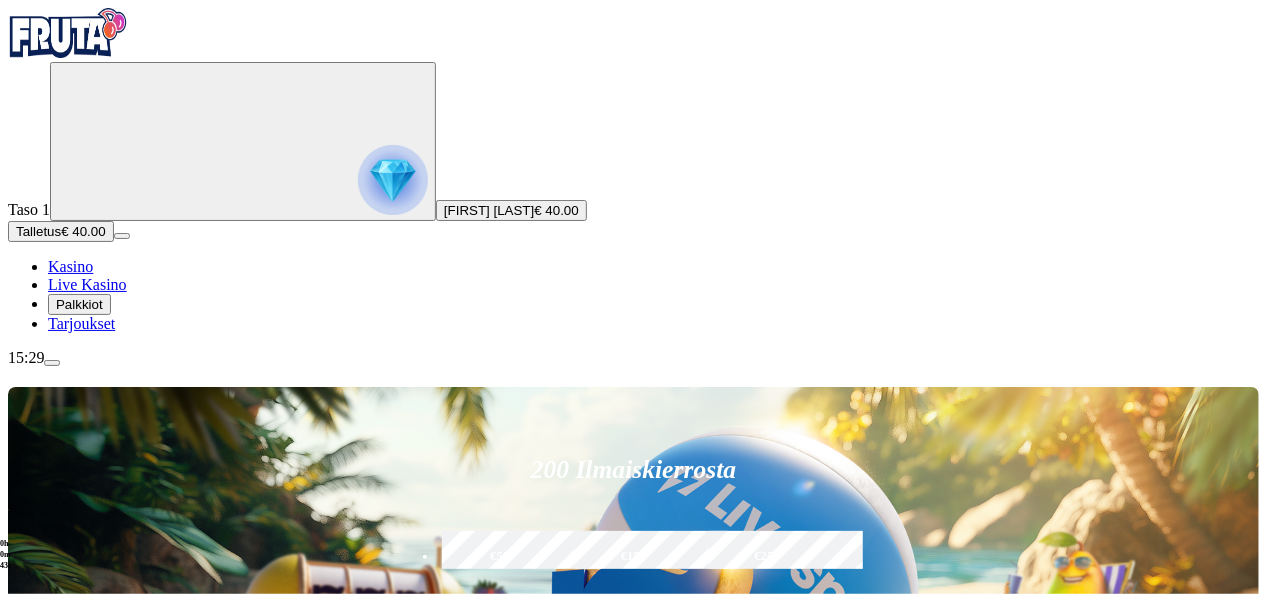 click on "Myöhemmin" at bounding box center (138, 5841) 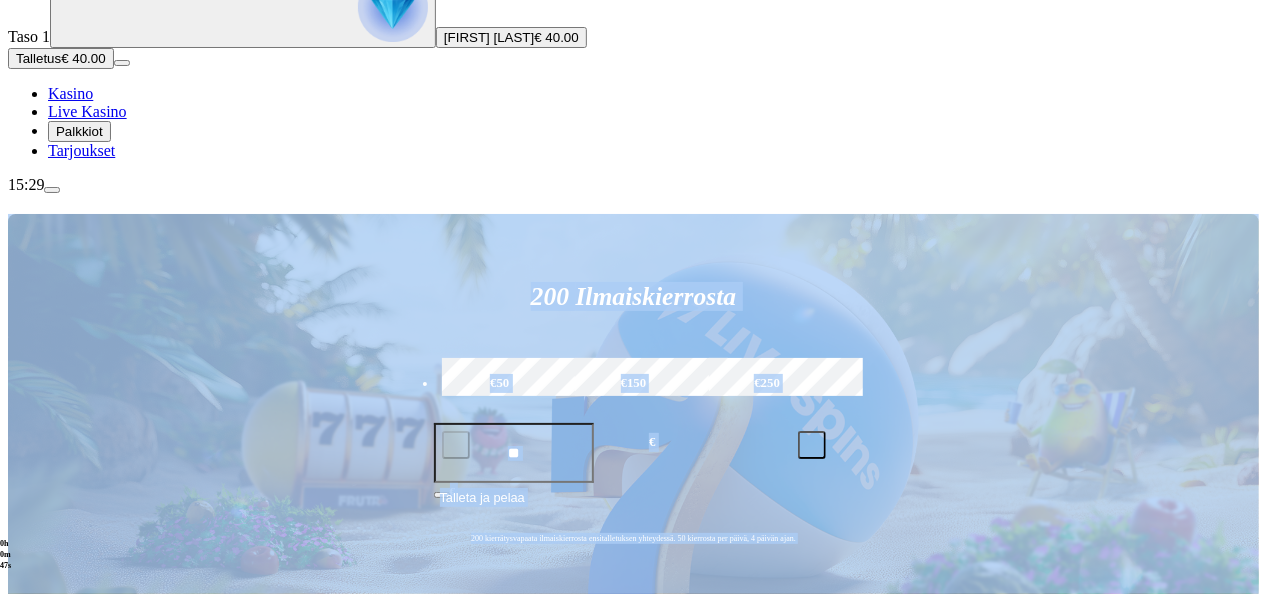 scroll, scrollTop: 182, scrollLeft: 0, axis: vertical 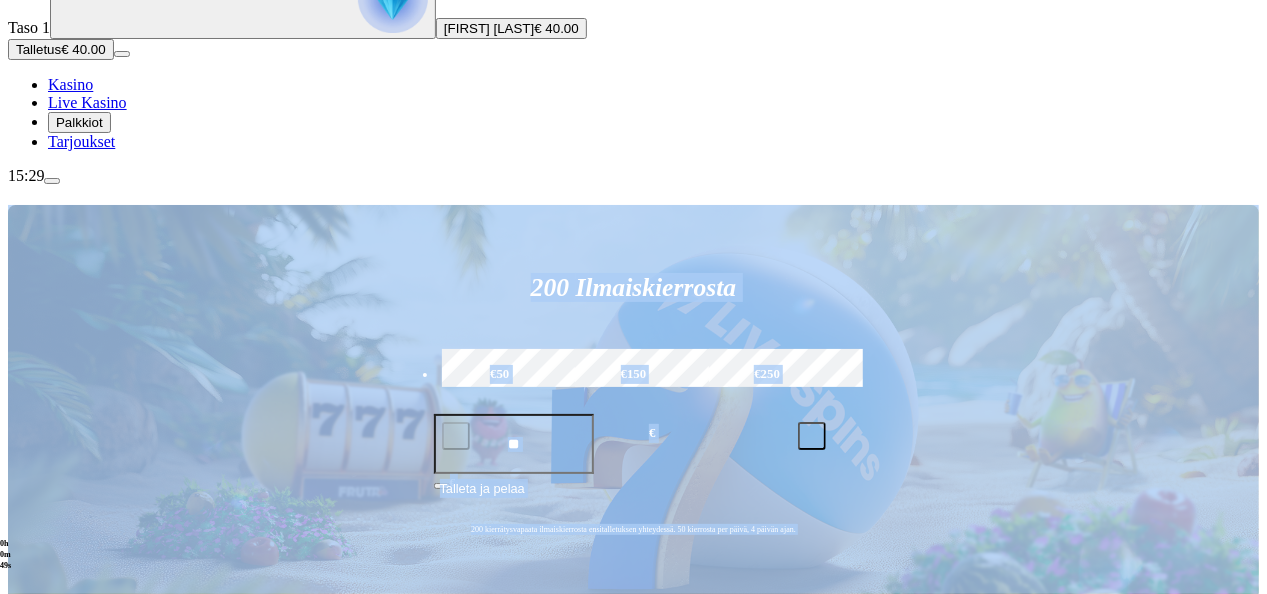 drag, startPoint x: 1266, startPoint y: 230, endPoint x: 1084, endPoint y: 472, distance: 302.80026 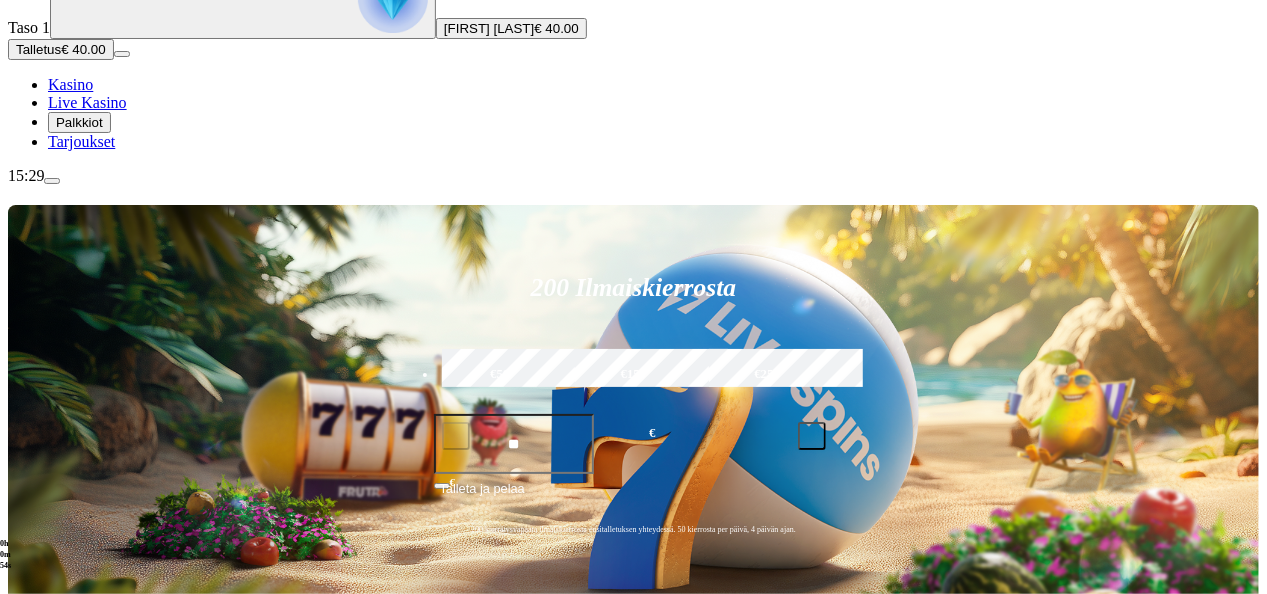 drag, startPoint x: 1084, startPoint y: 472, endPoint x: 1034, endPoint y: 488, distance: 52.49762 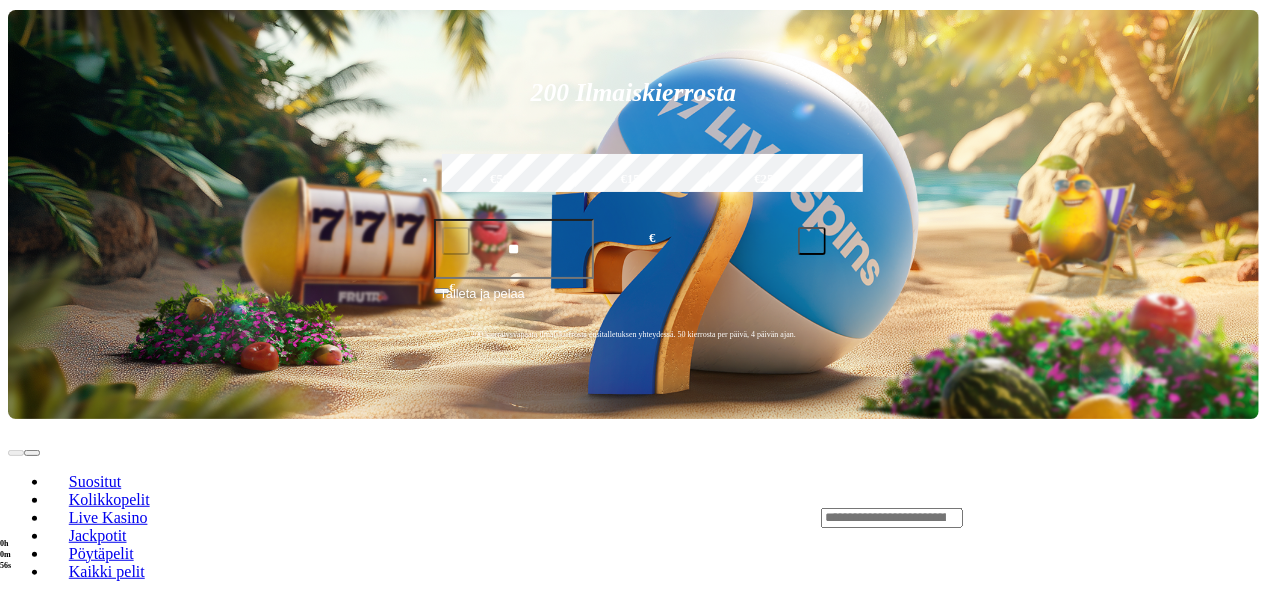 scroll, scrollTop: 382, scrollLeft: 0, axis: vertical 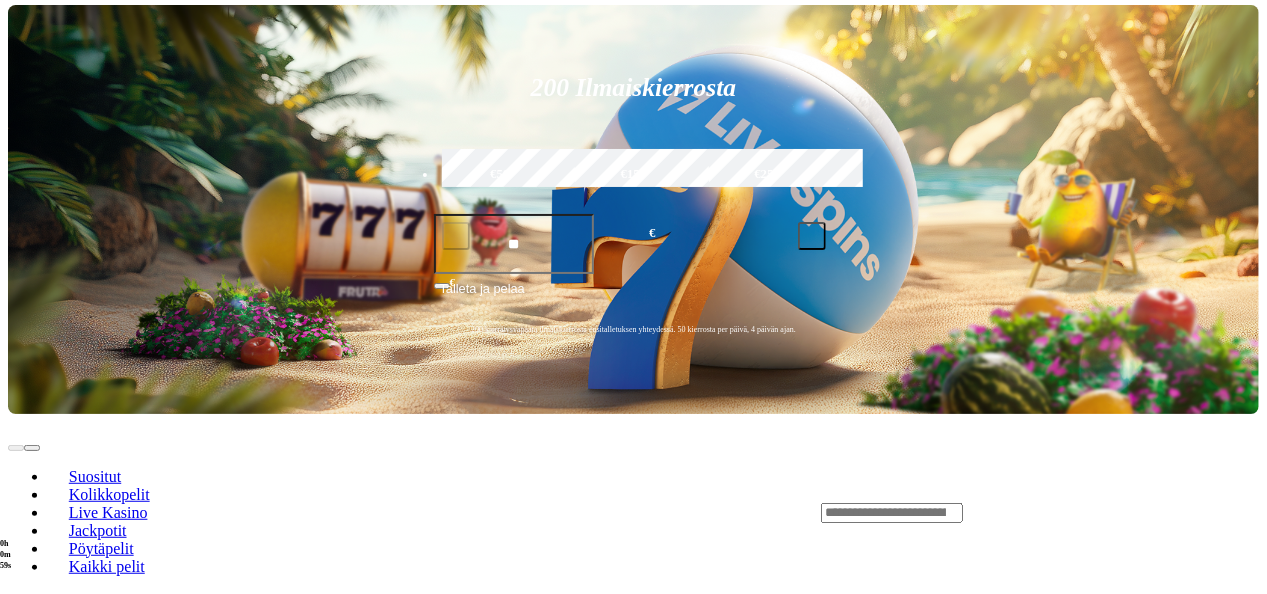 click on "Näytä kaikki" at bounding box center [1234, 1773] 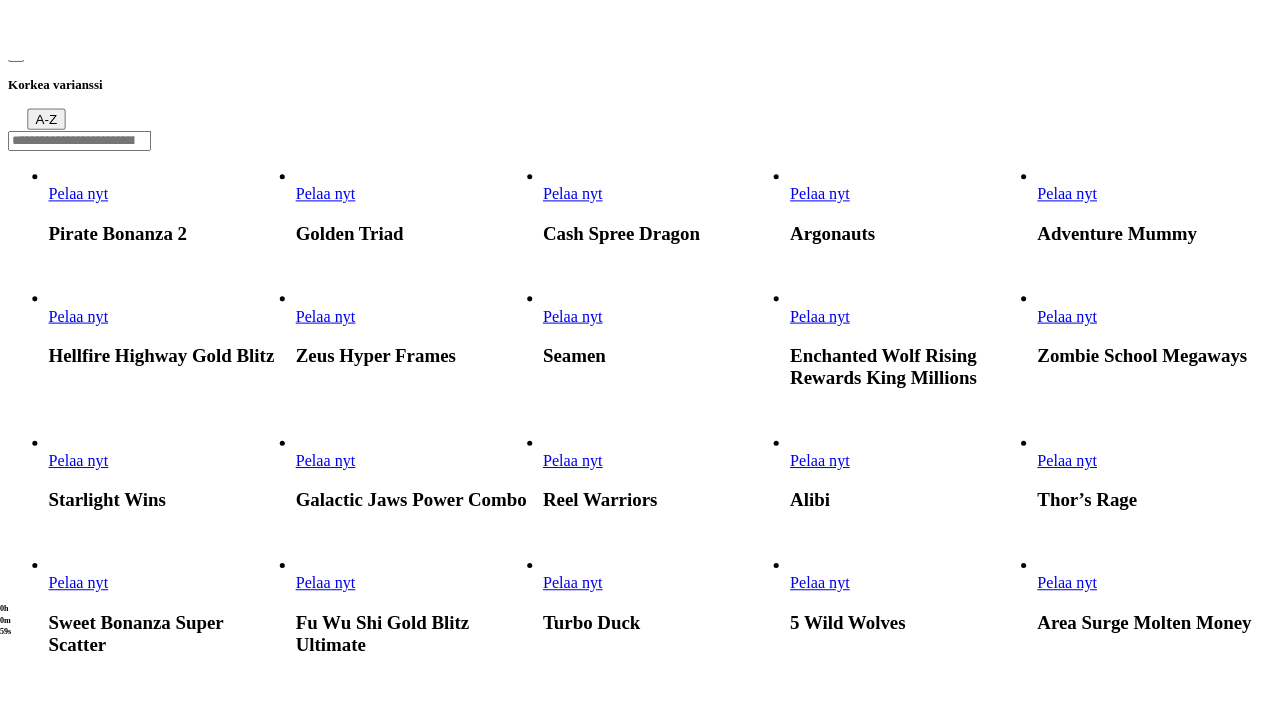 scroll, scrollTop: 0, scrollLeft: 0, axis: both 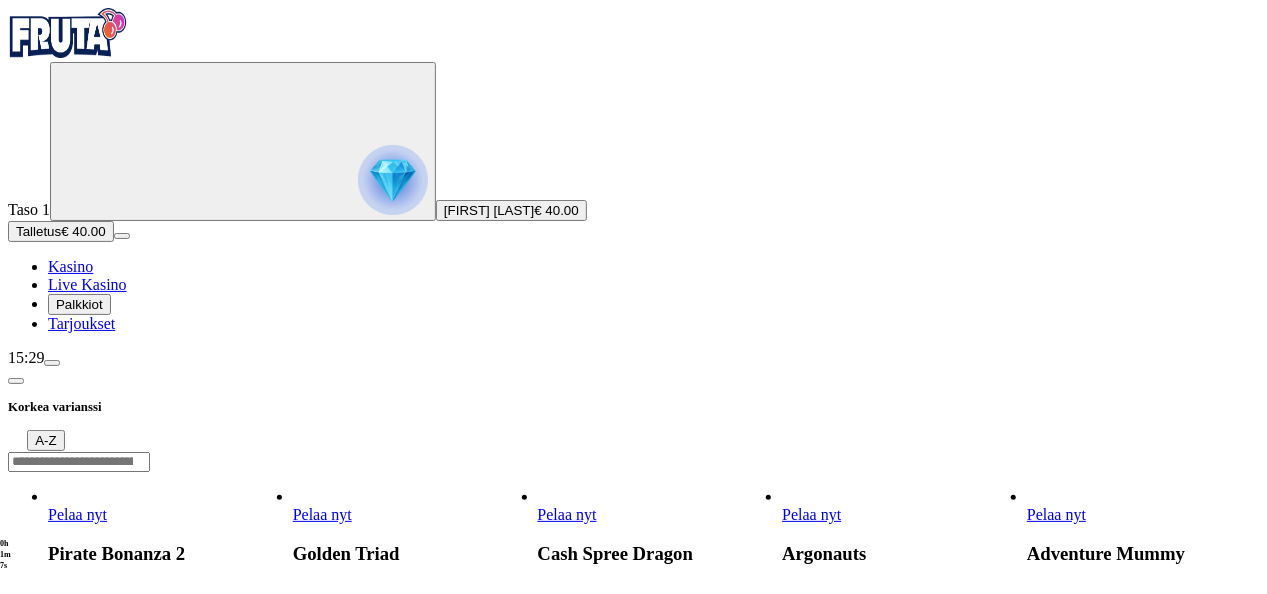 click on "Pelaa nyt" at bounding box center [567, 514] 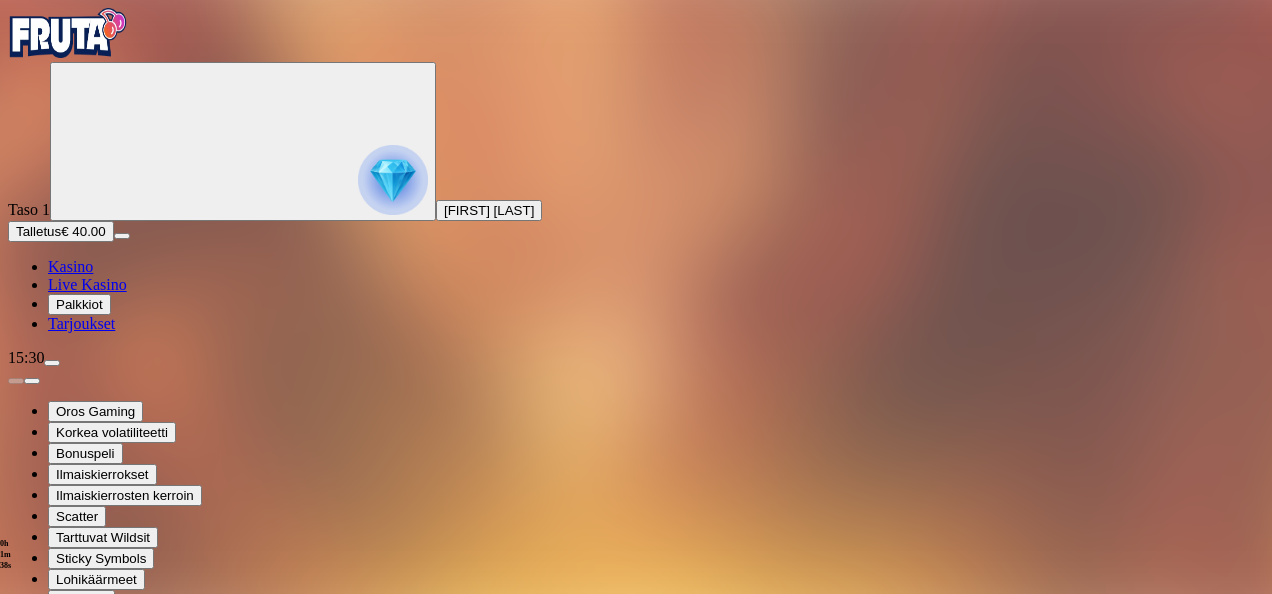 click at bounding box center [48, 841] 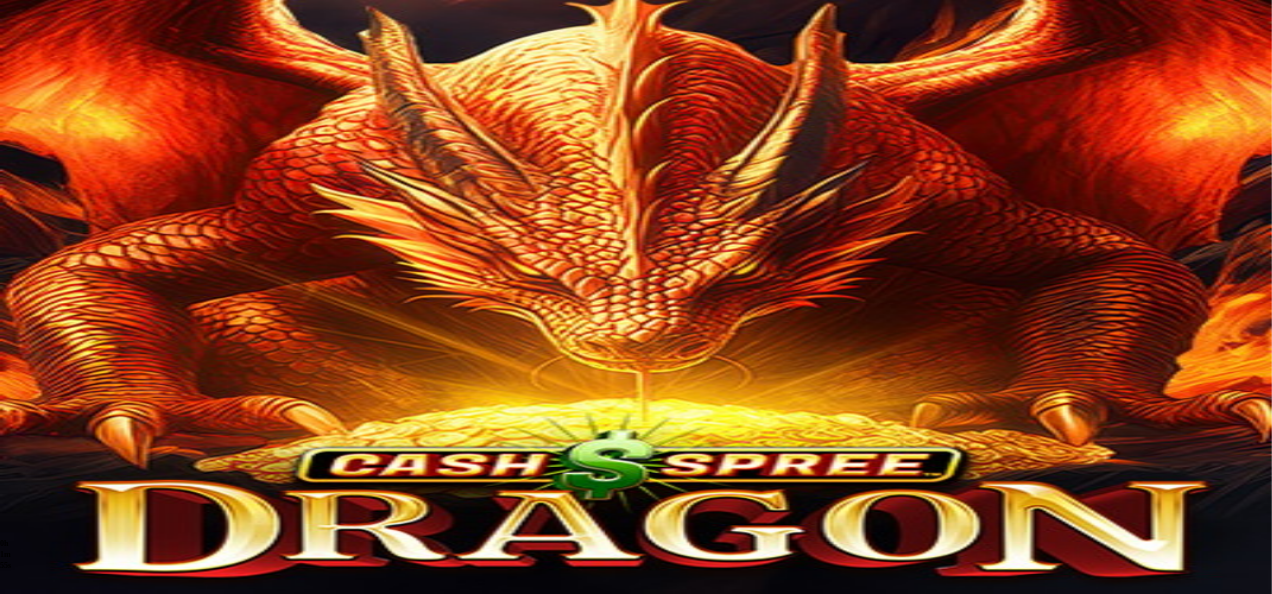 scroll, scrollTop: 0, scrollLeft: 0, axis: both 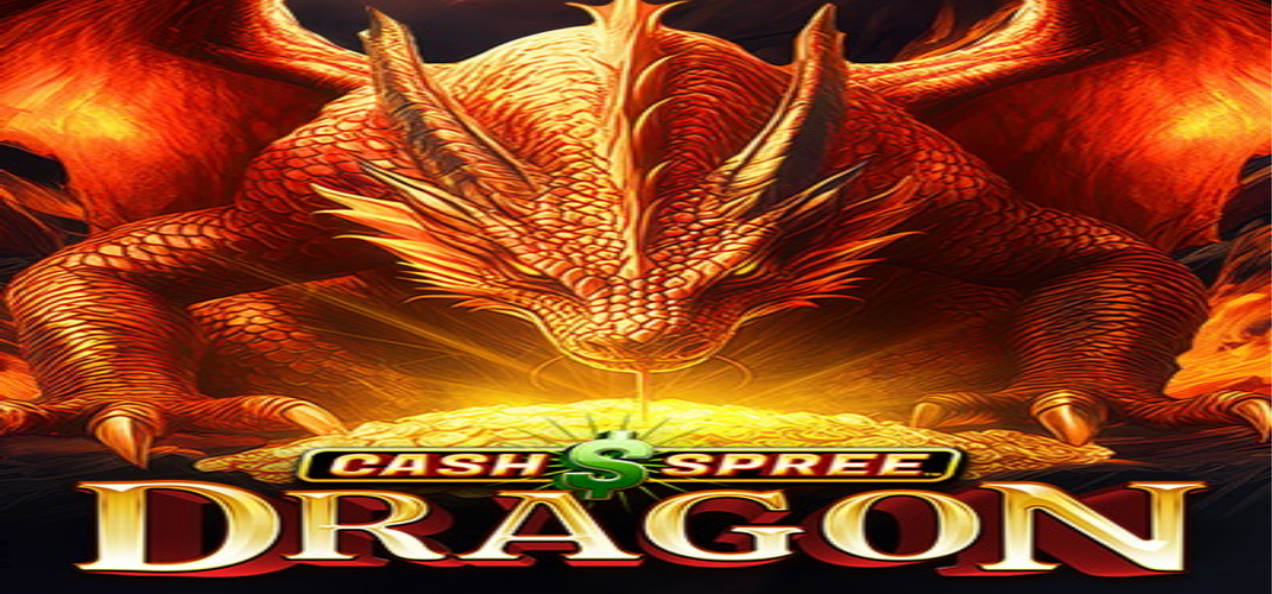 click at bounding box center [48, 841] 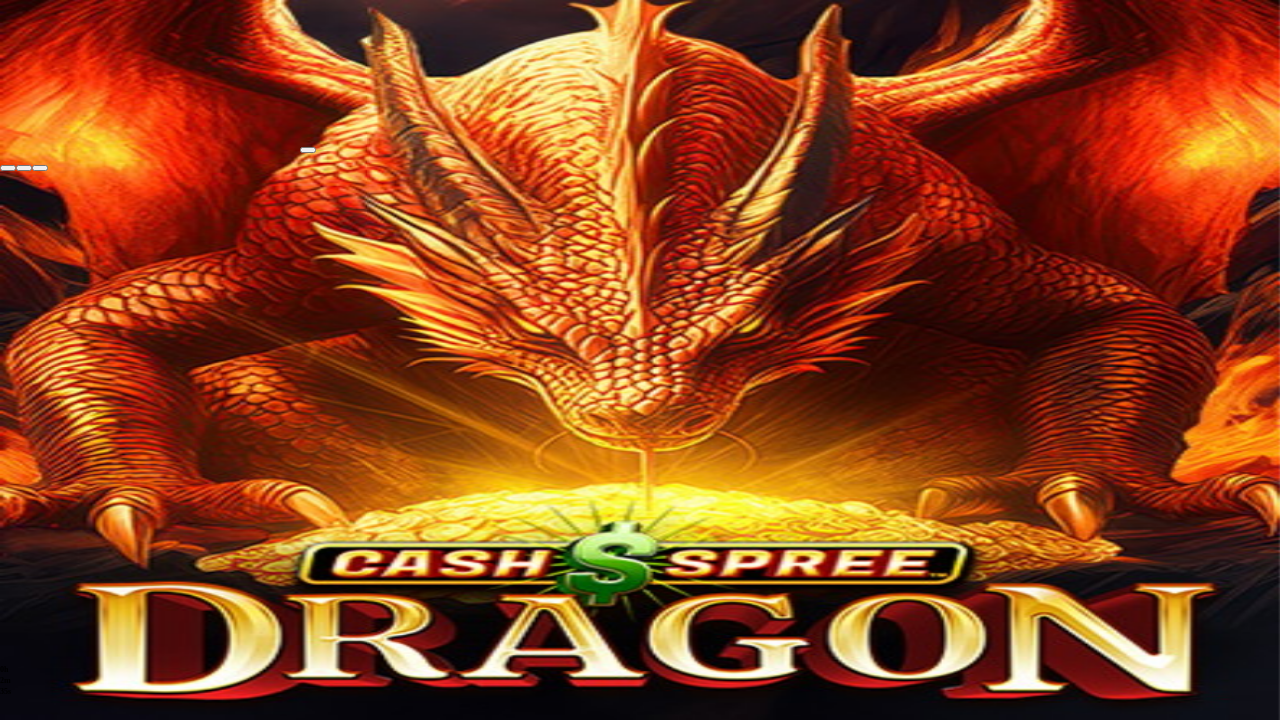 click at bounding box center [40, 168] 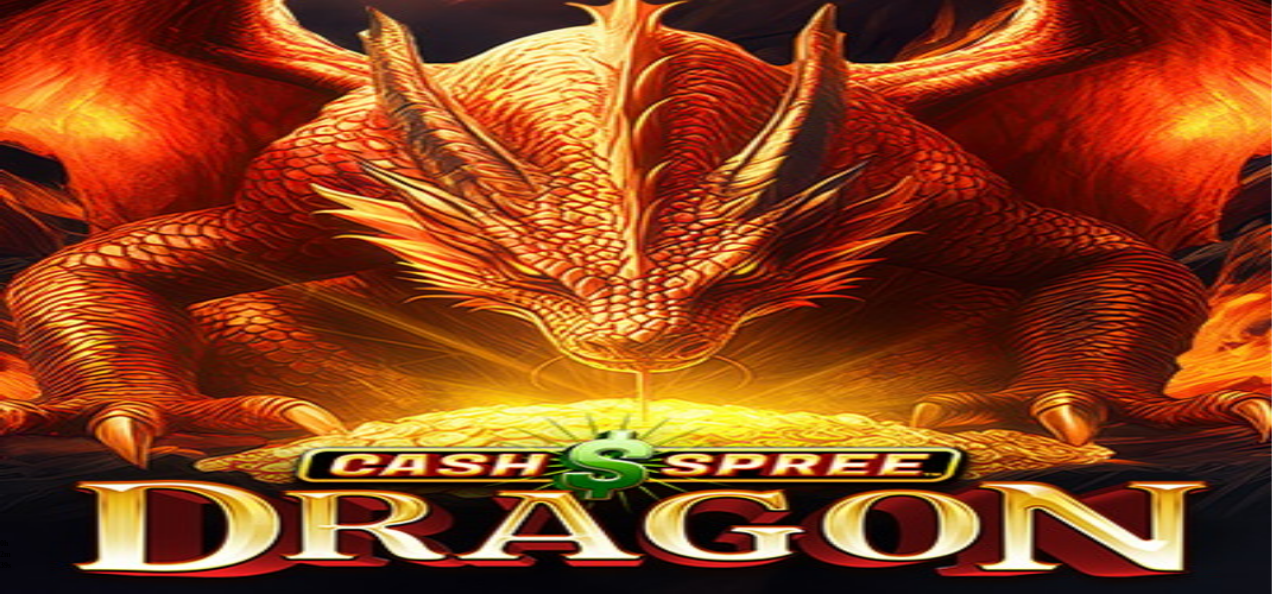 click at bounding box center (636, 748) 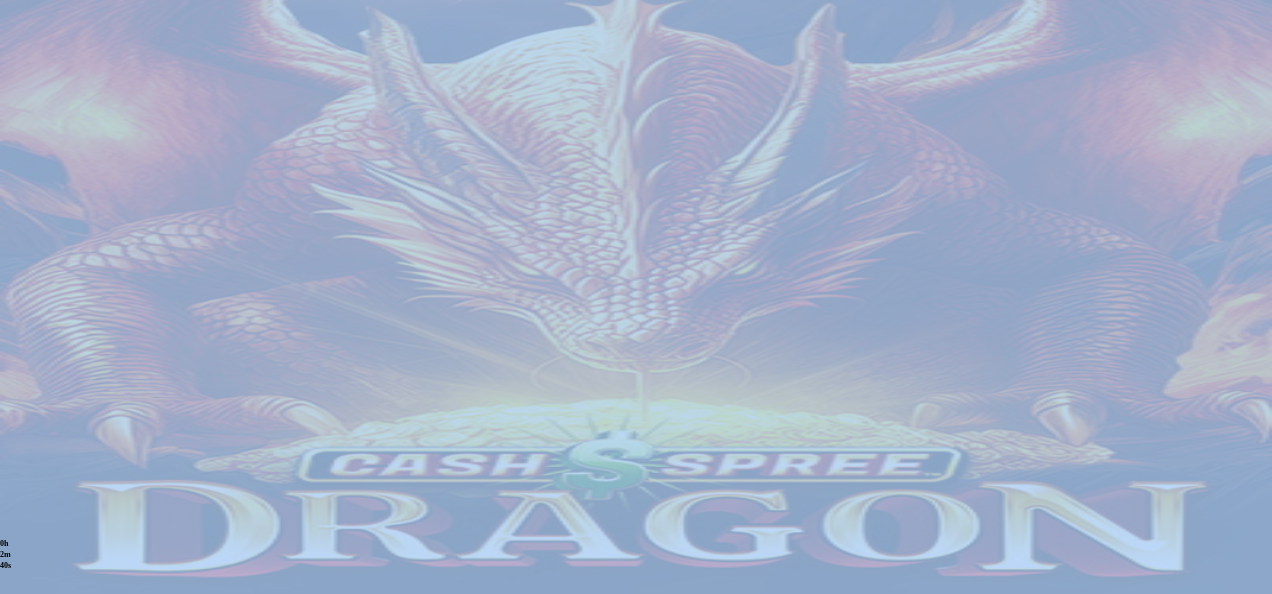 click at bounding box center [636, 748] 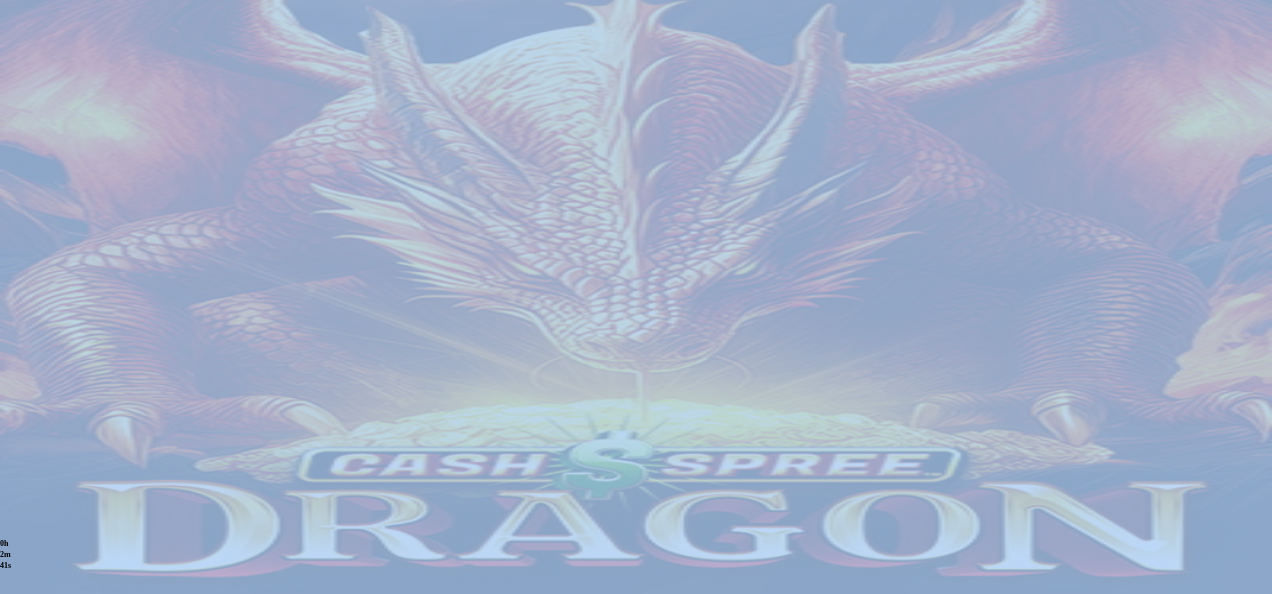 drag, startPoint x: 781, startPoint y: 515, endPoint x: 731, endPoint y: 476, distance: 63.411354 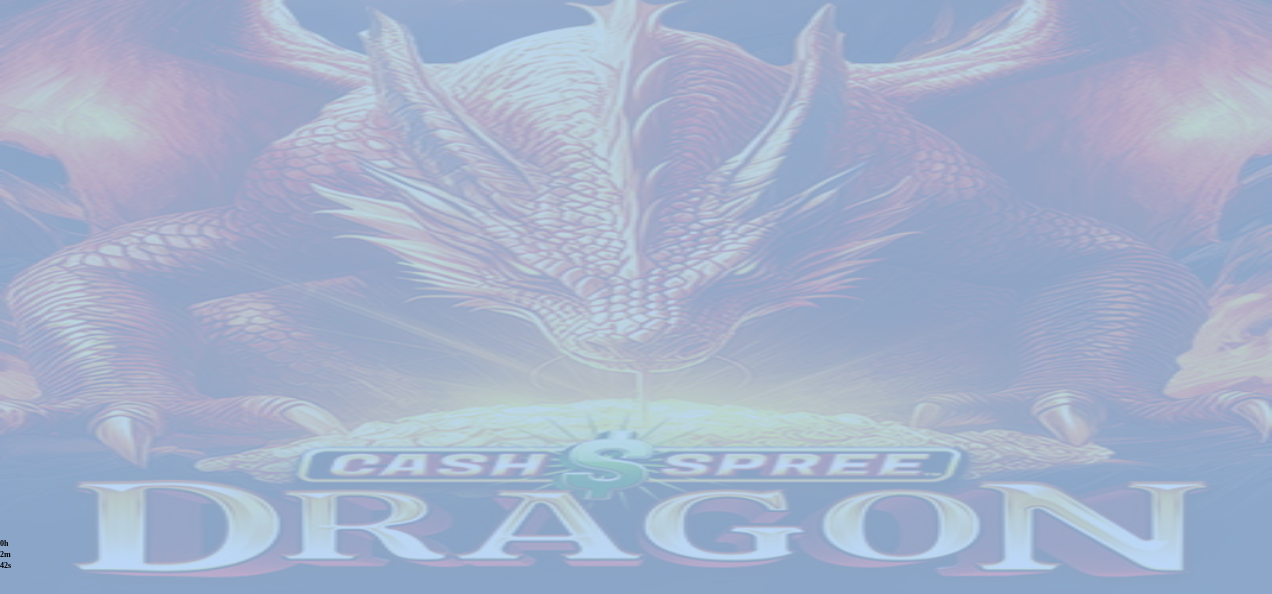 click at bounding box center (636, 748) 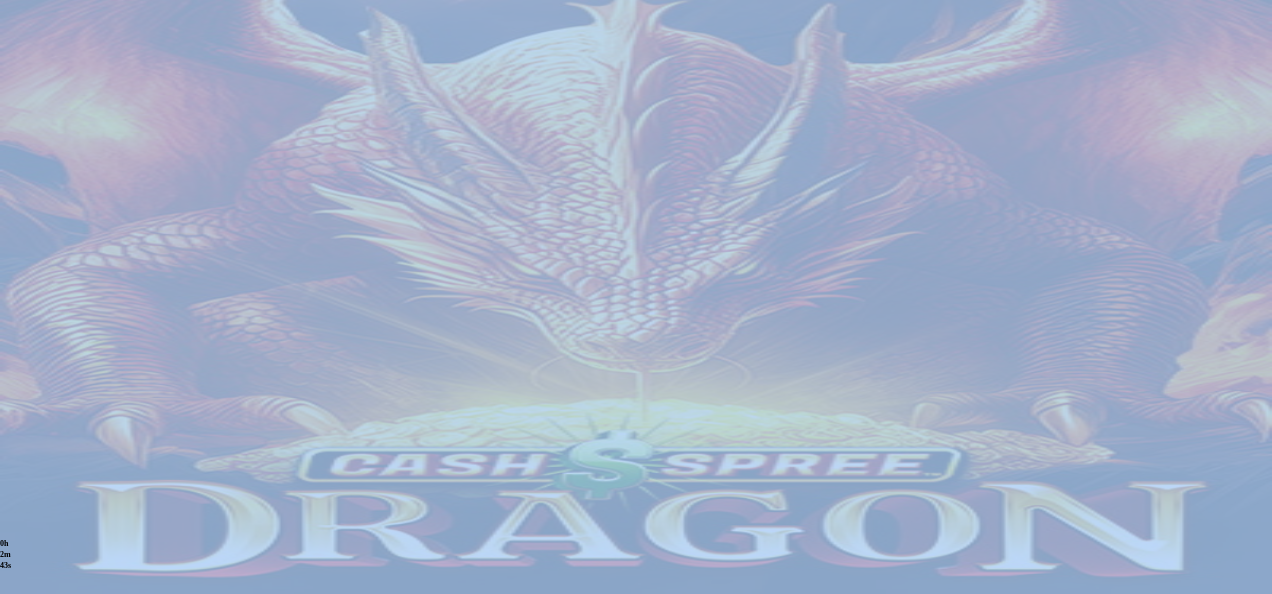 click at bounding box center (636, 746) 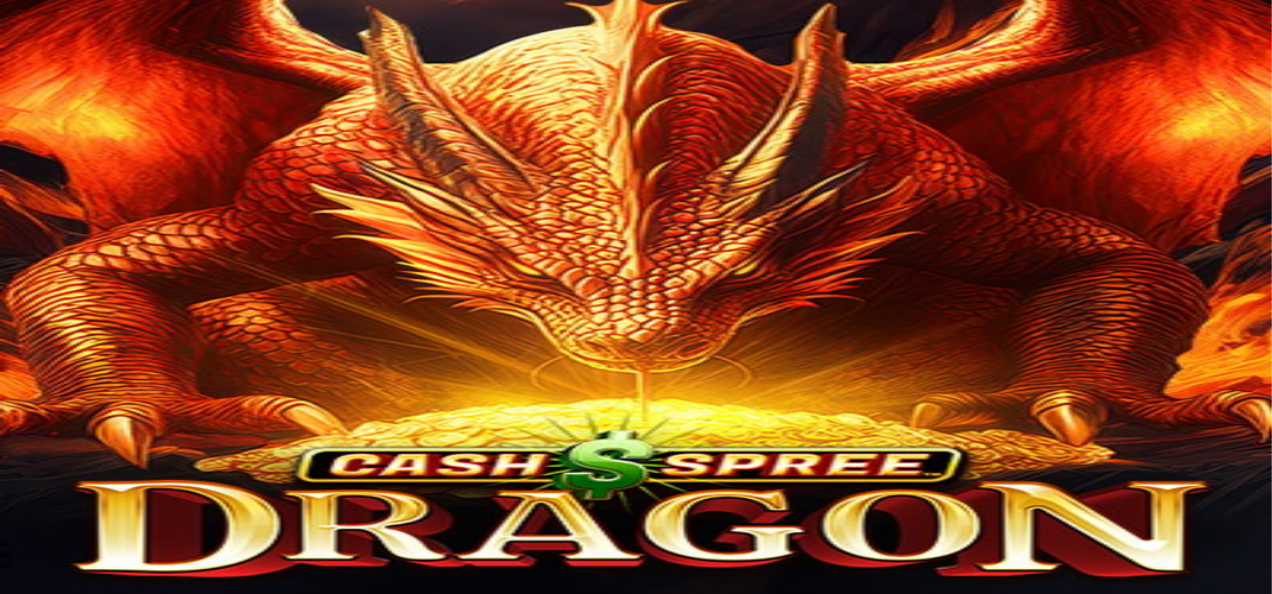 click on "0h 2m 45s Talletus Kokonaissaldo € 40.00 Kotiutus € 40.00 Bonukset € 0.00 Talletus Aulaan" at bounding box center [636, 844] 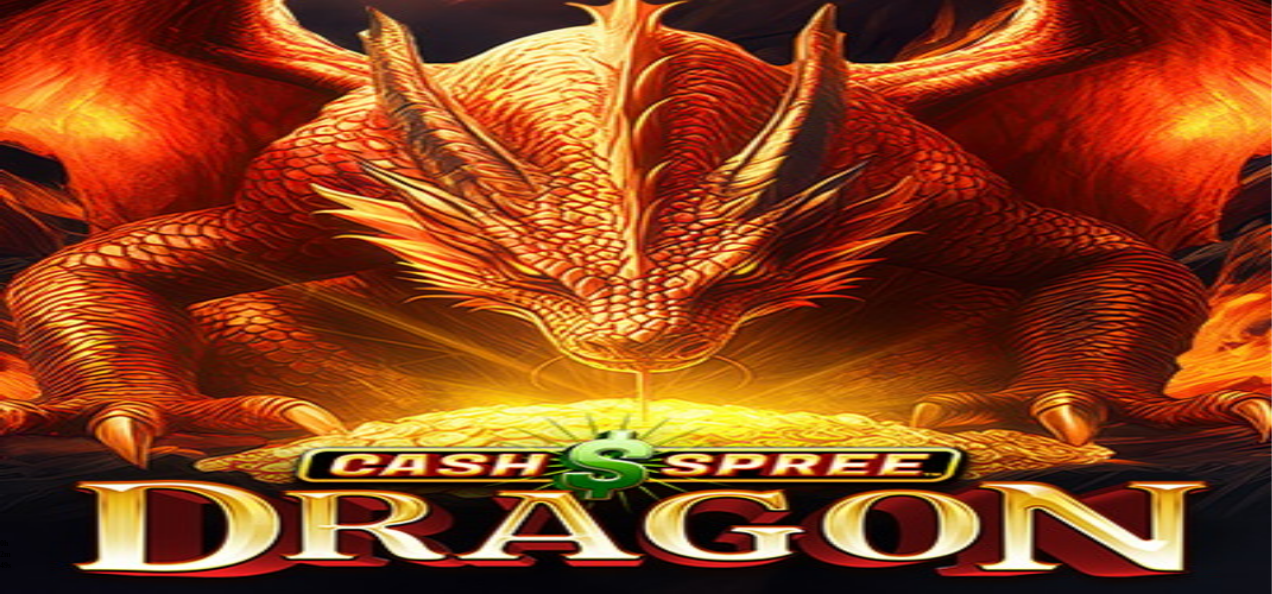 click on "0h 2m 49s Talletus Kokonaissaldo € 40.00 Kotiutus € 40.00 Bonukset € 0.00 Talletus Aulaan" at bounding box center [636, 844] 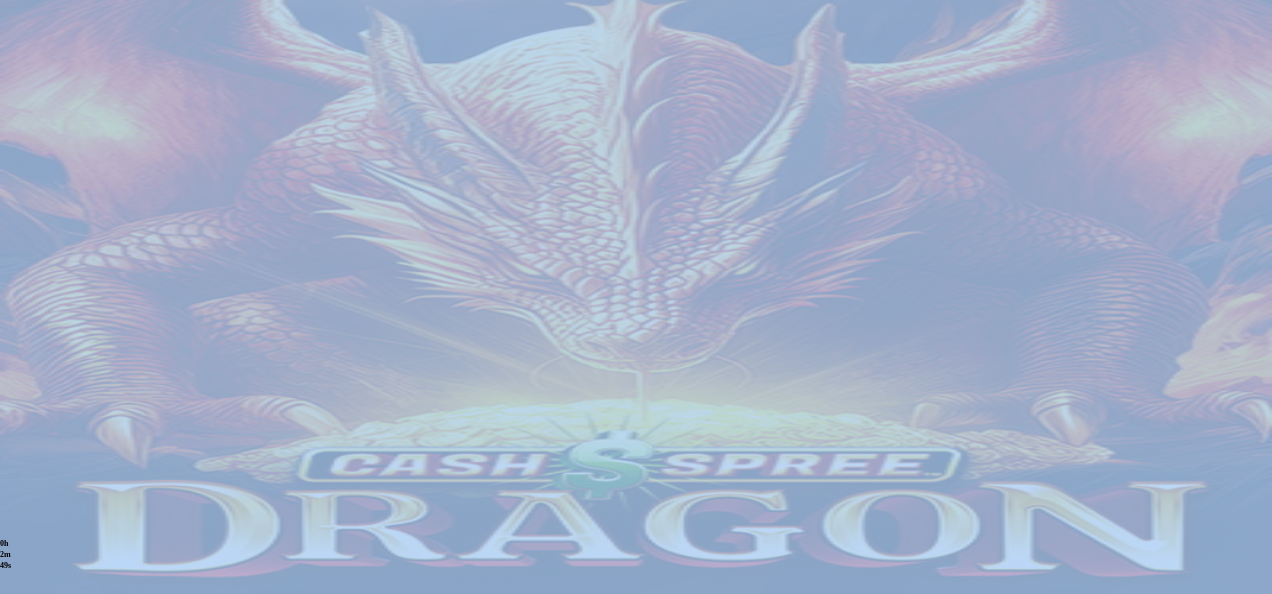 click on "0h 2m 49s Talletus Kokonaissaldo € 40.00 Kotiutus € 40.00 Bonukset € 0.00 Talletus Aulaan" at bounding box center [636, 844] 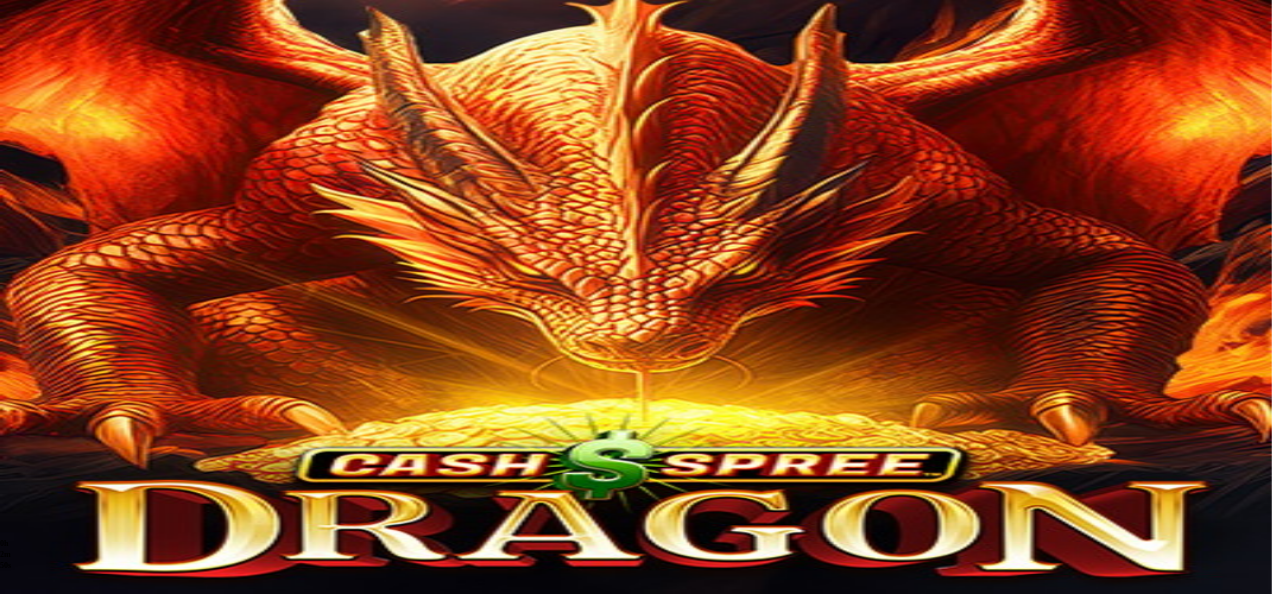 drag, startPoint x: 1250, startPoint y: 282, endPoint x: 1155, endPoint y: 100, distance: 205.30222 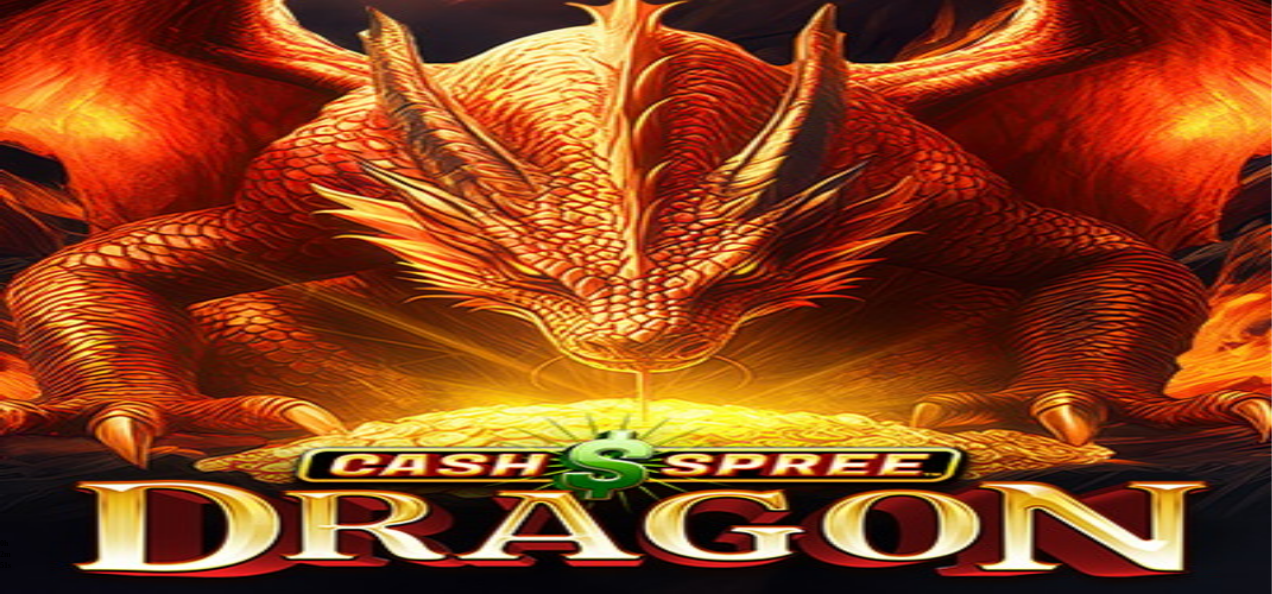 click at bounding box center [16, 841] 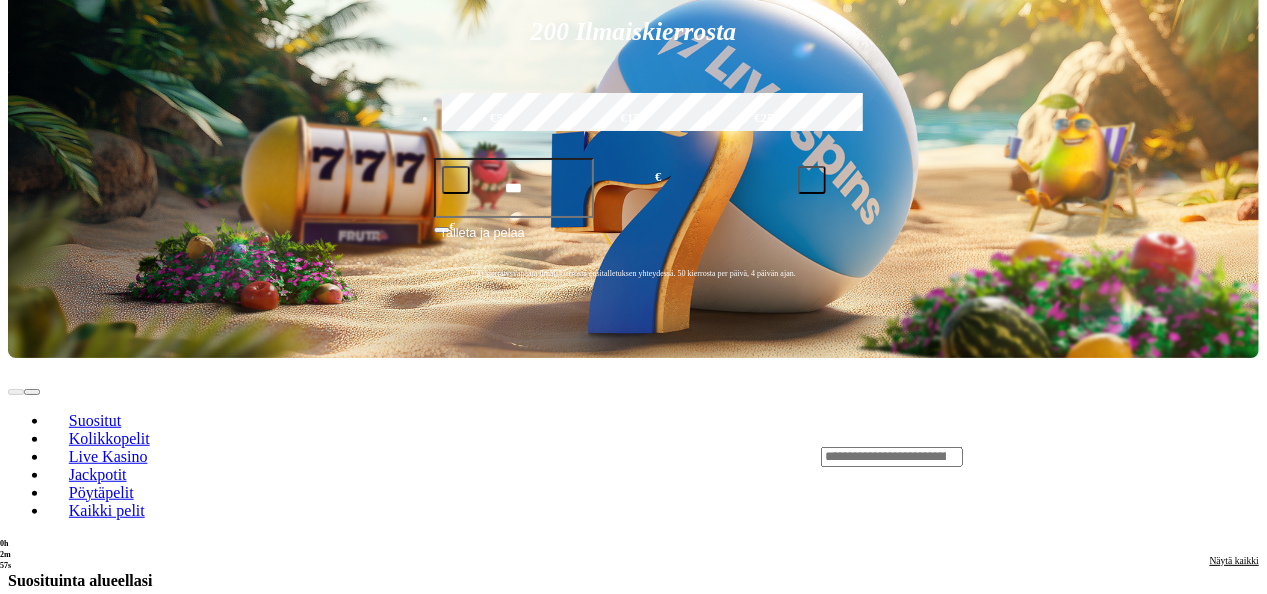 scroll, scrollTop: 442, scrollLeft: 0, axis: vertical 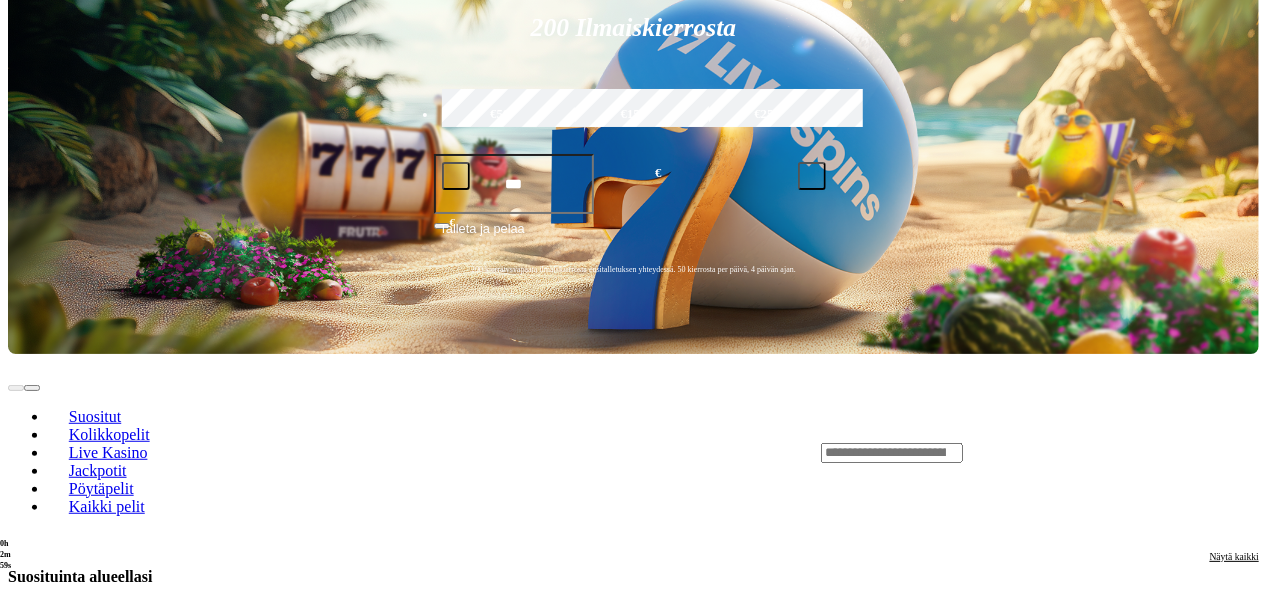 click on "Näytä kaikki" at bounding box center (1234, 1713) 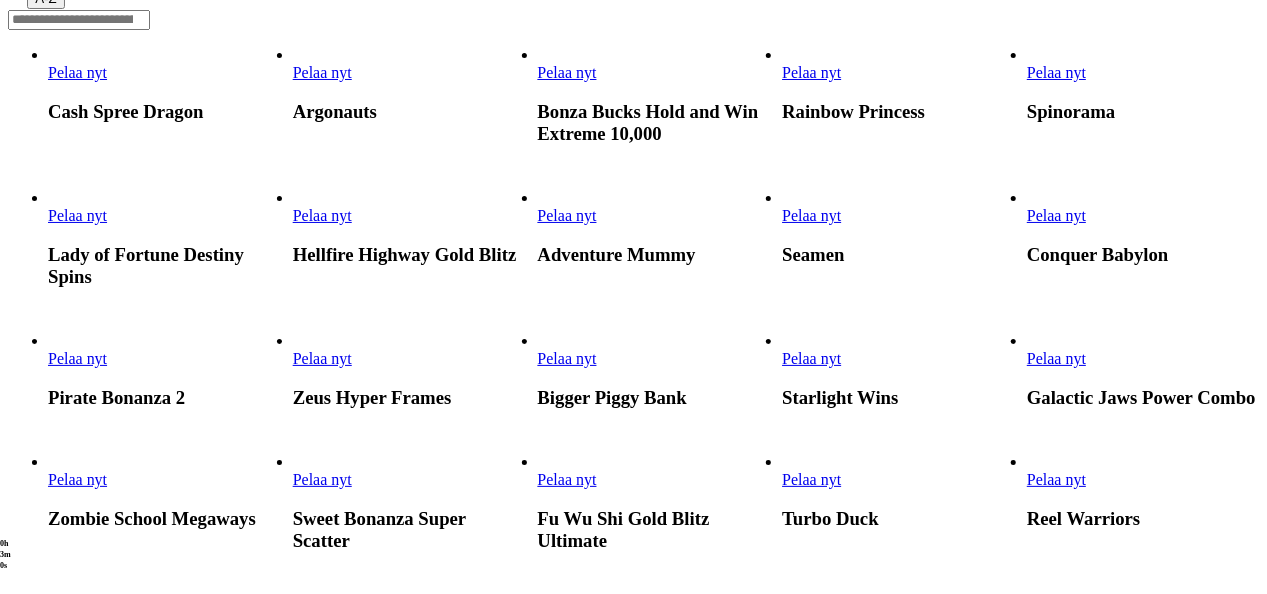 scroll, scrollTop: 0, scrollLeft: 0, axis: both 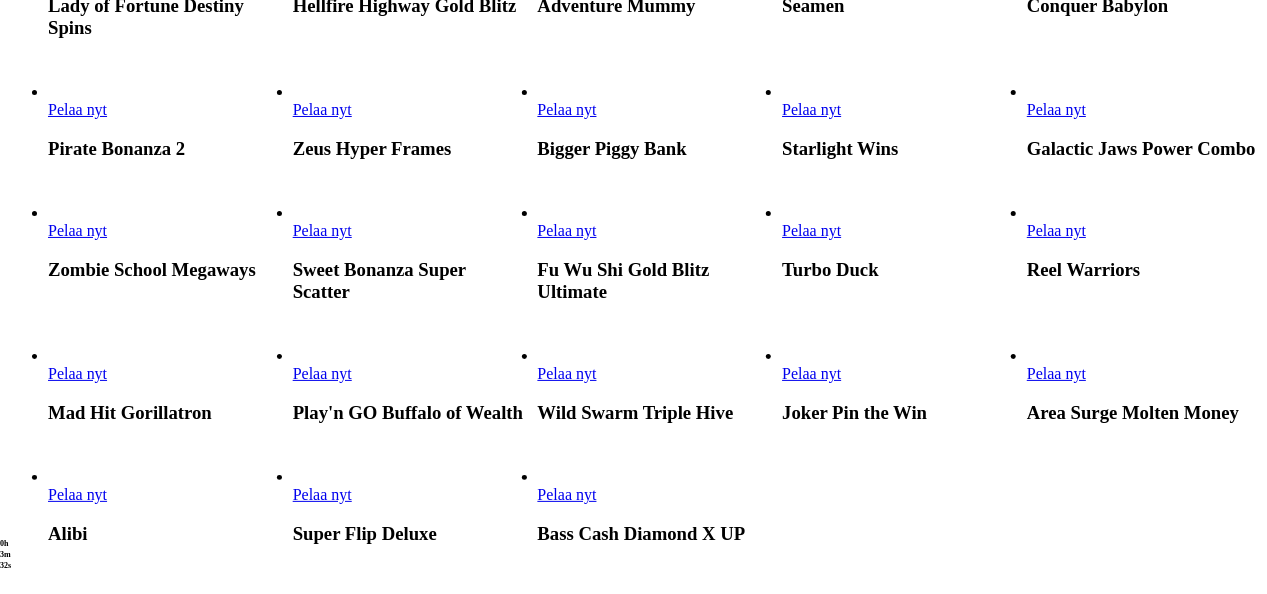 click on "Pelaa nyt" at bounding box center (567, 230) 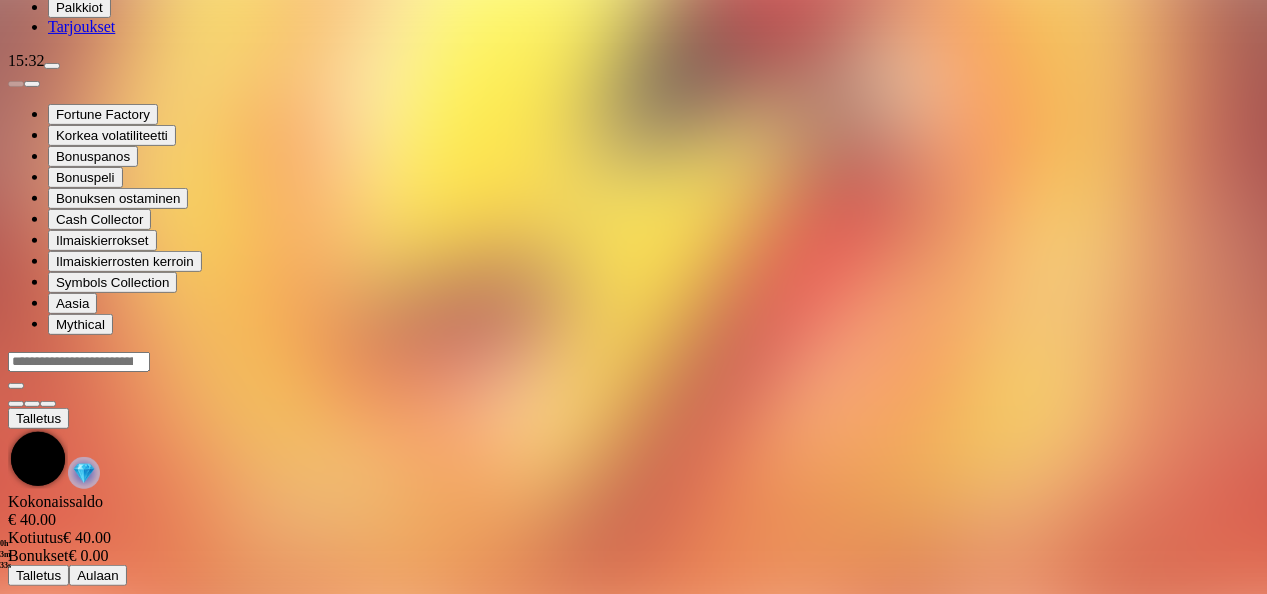 scroll, scrollTop: 0, scrollLeft: 0, axis: both 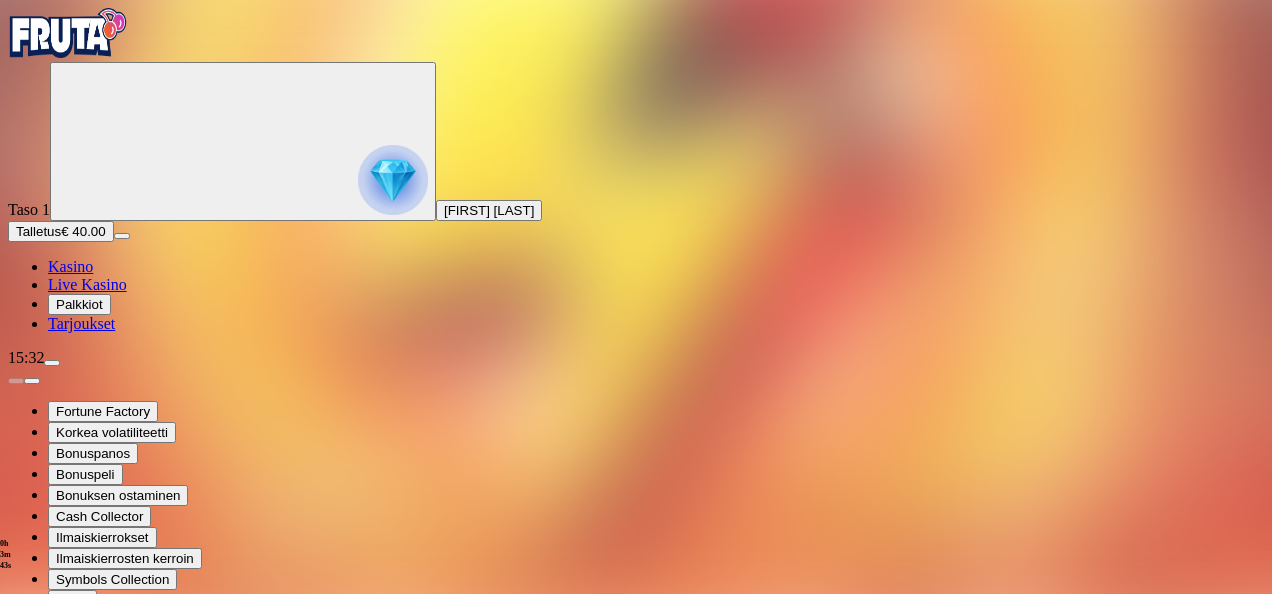 click at bounding box center [48, 841] 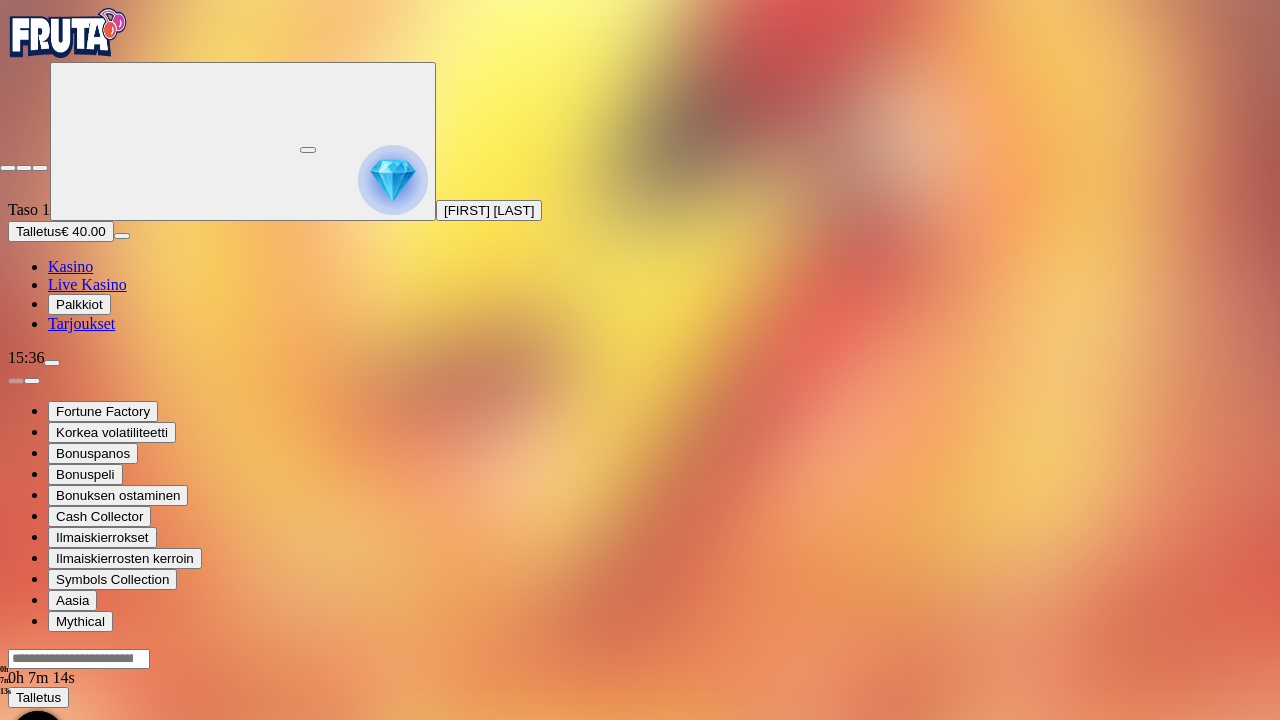 click at bounding box center [8, 168] 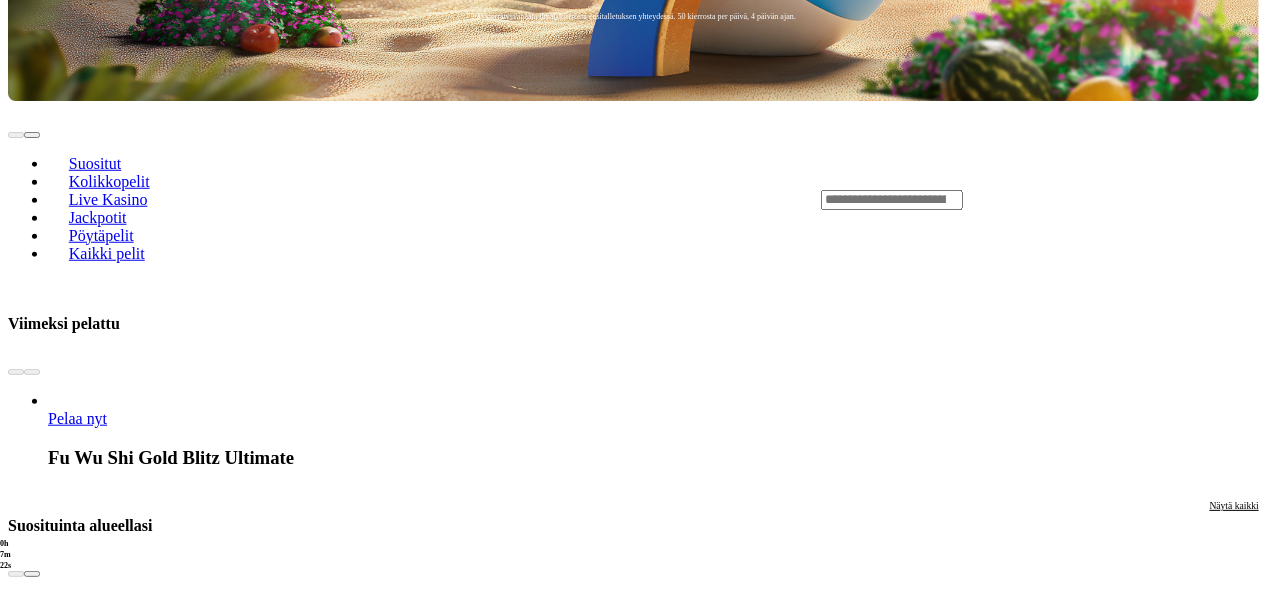 scroll, scrollTop: 698, scrollLeft: 0, axis: vertical 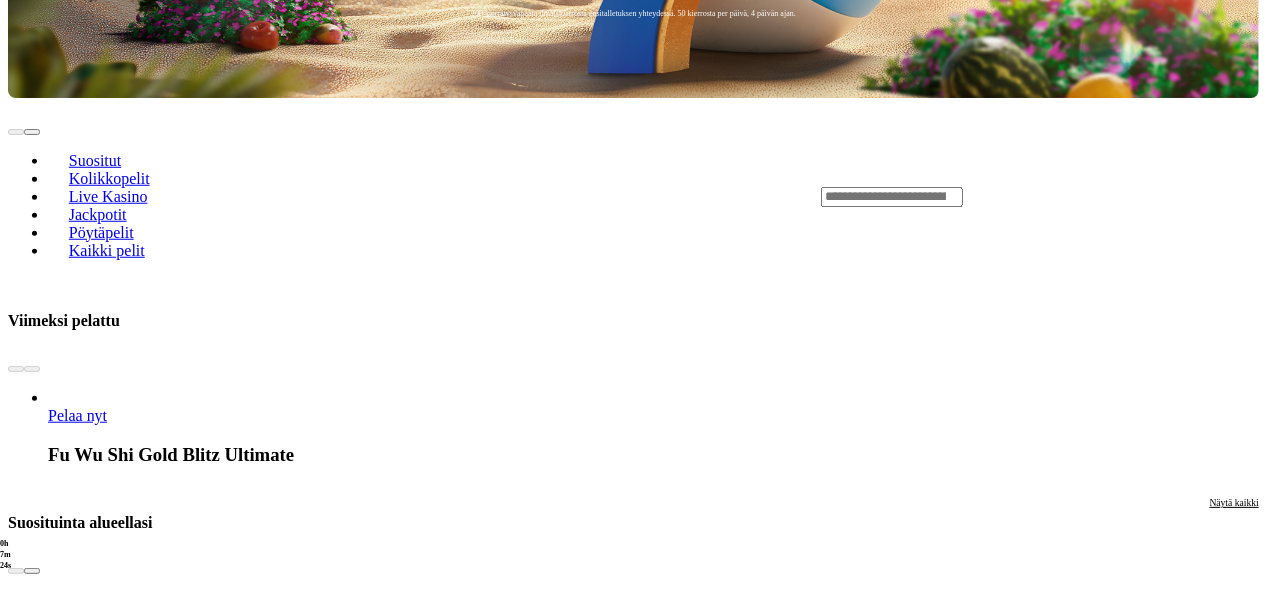 click on "Näytä kaikki" at bounding box center (1234, 1659) 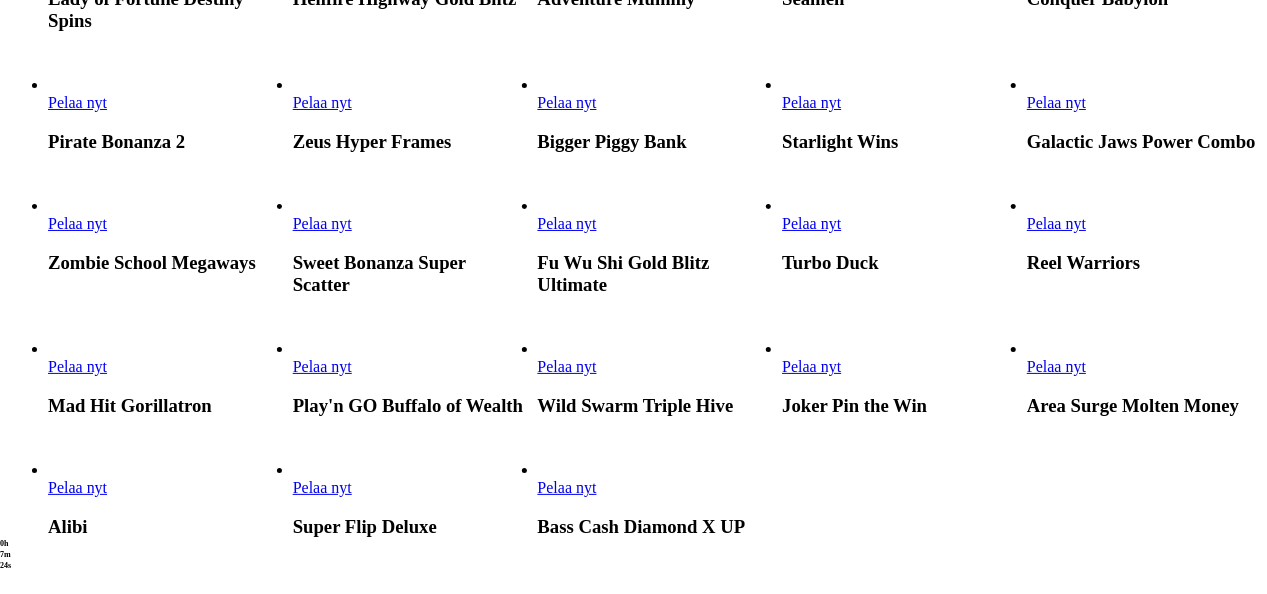 scroll, scrollTop: 0, scrollLeft: 0, axis: both 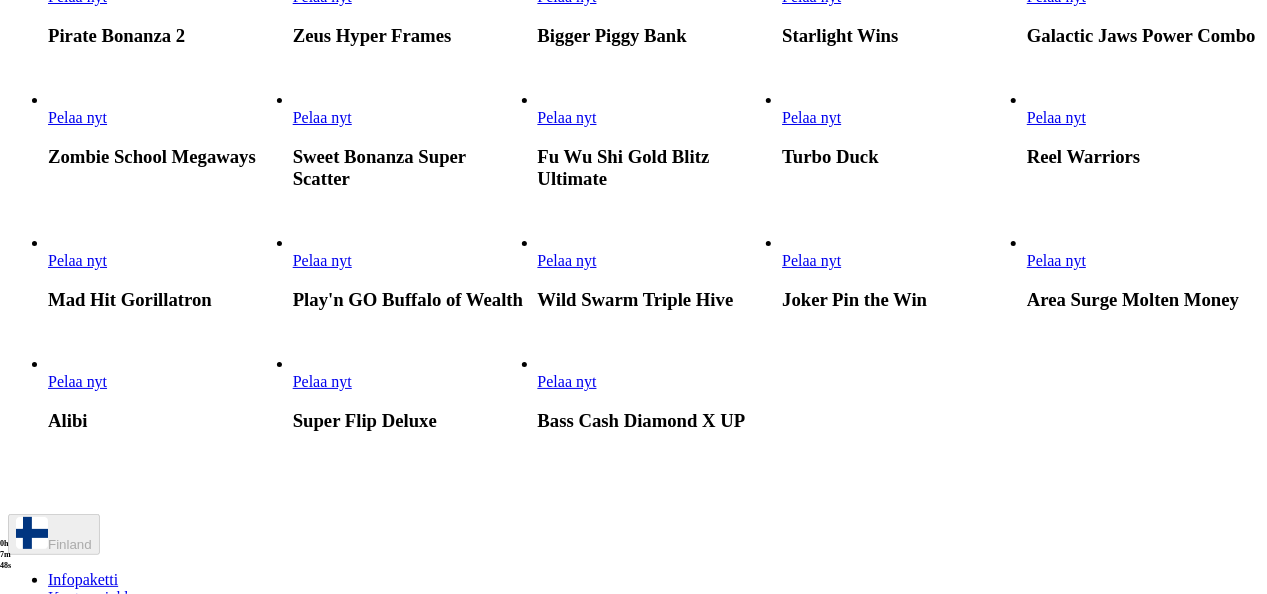 click on "Pelaa nyt" at bounding box center [322, 260] 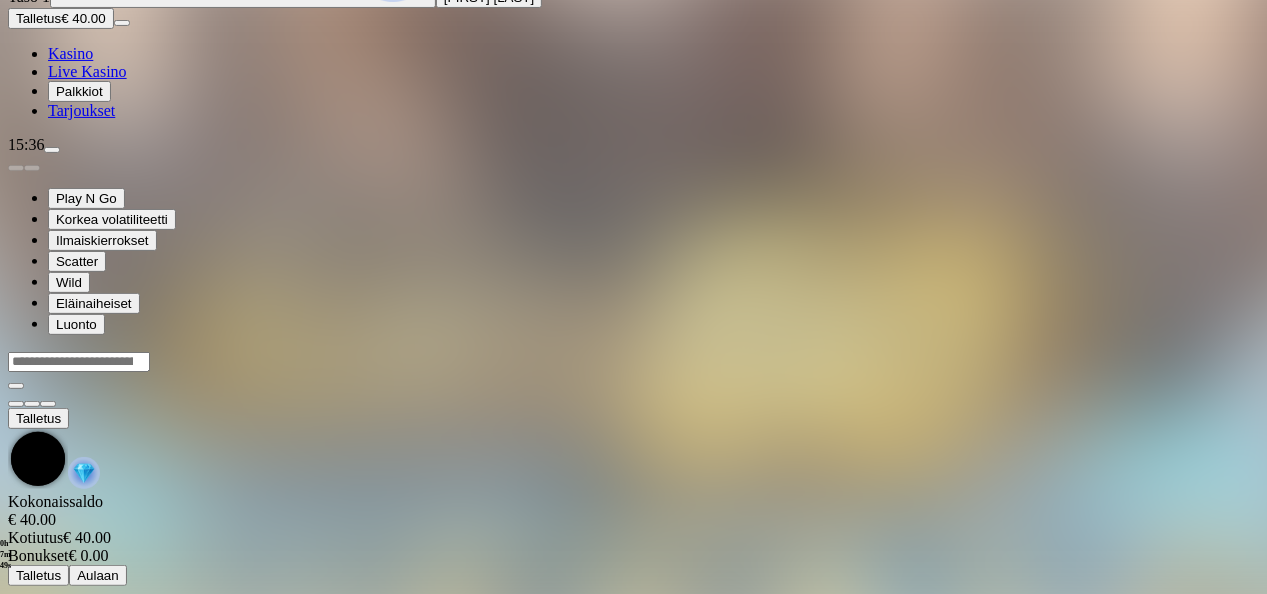 scroll, scrollTop: 0, scrollLeft: 0, axis: both 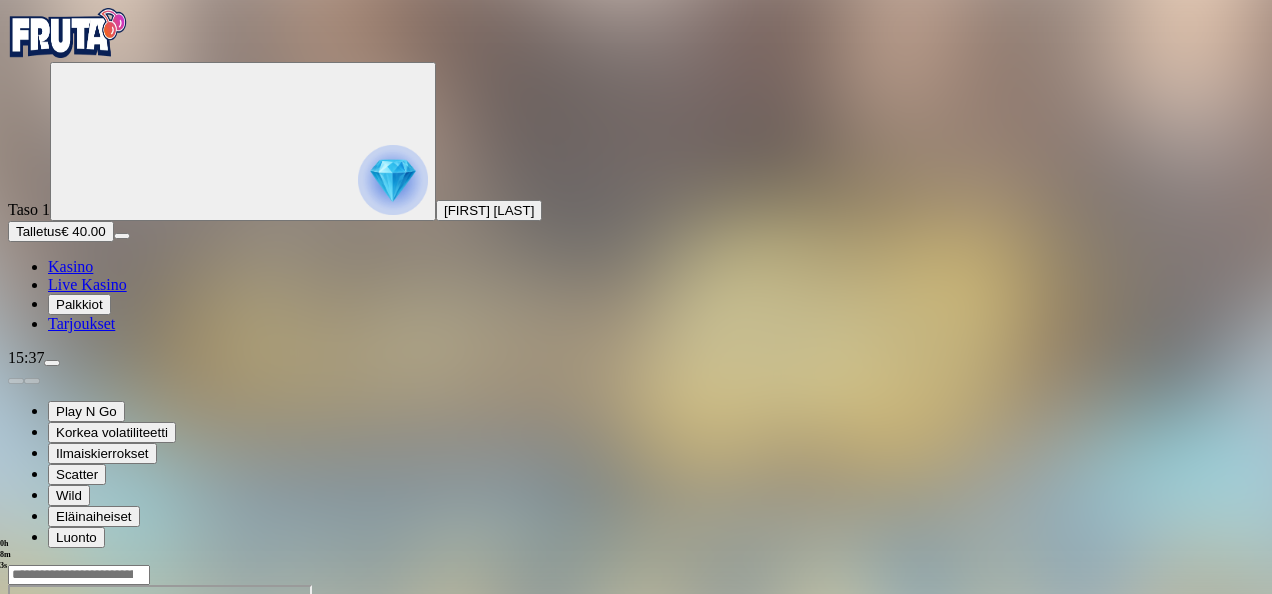 click on "0h 8m 3s Talletus Kokonaissaldo € 40.00 Kotiutus € 40.00 Bonukset € 0.00 Talletus Aulaan" at bounding box center [636, 760] 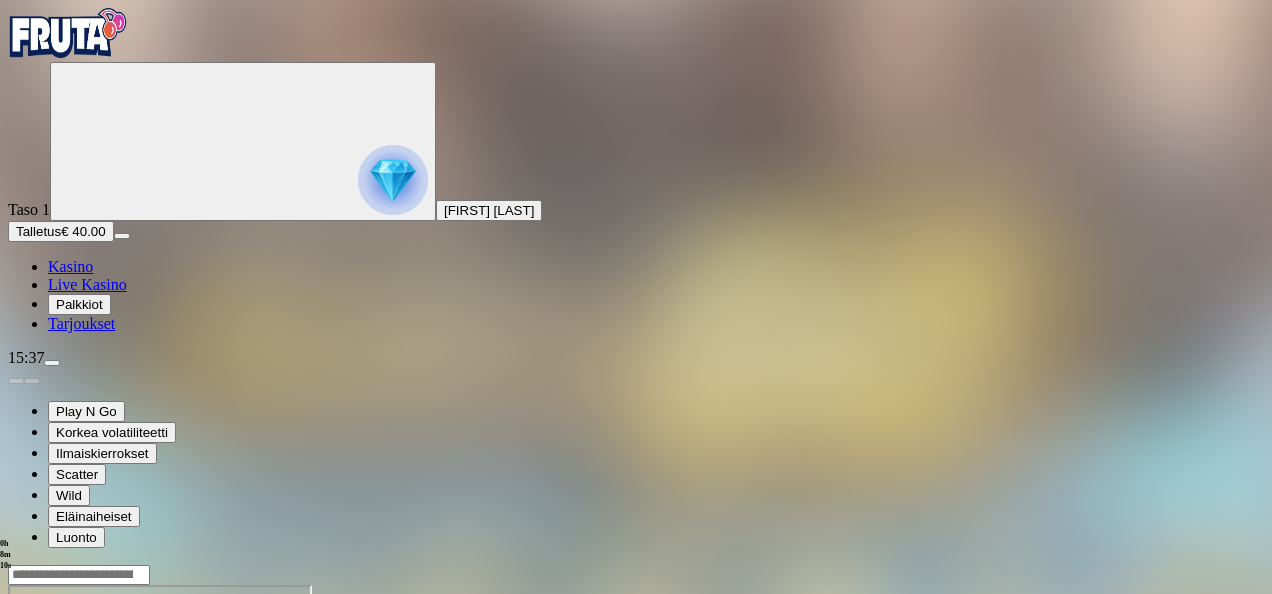 click on "0h 8m 10s Talletus Kokonaissaldo € 40.00 Kotiutus € 40.00 Bonukset € 0.00 Talletus Aulaan" at bounding box center (636, 760) 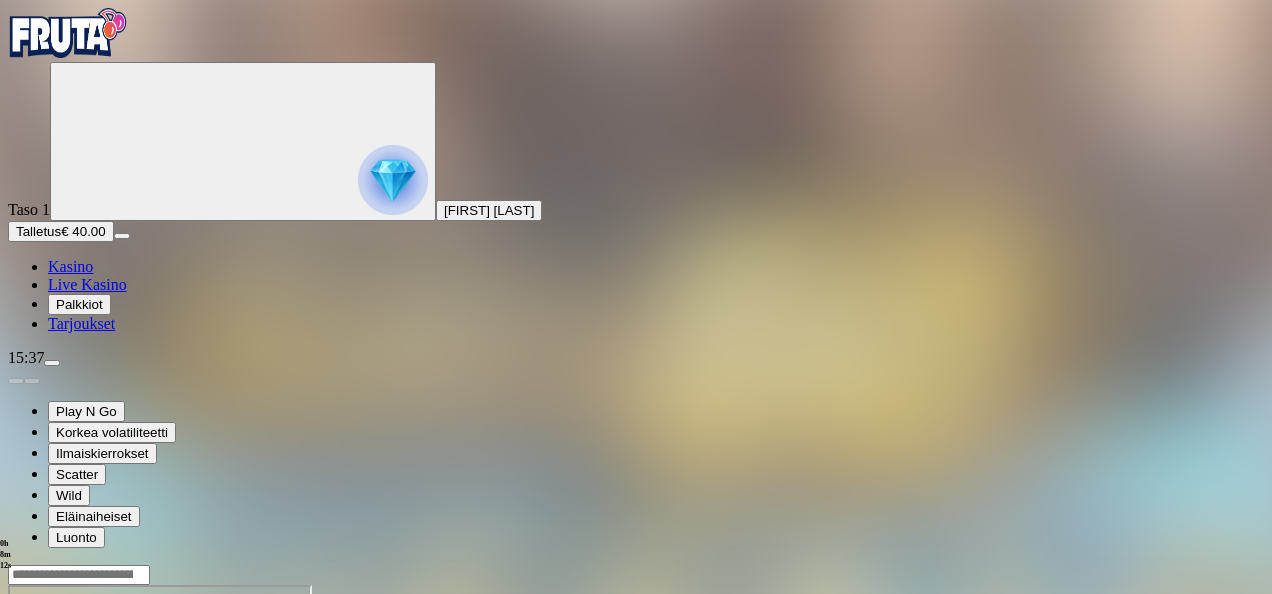 click at bounding box center [48, 757] 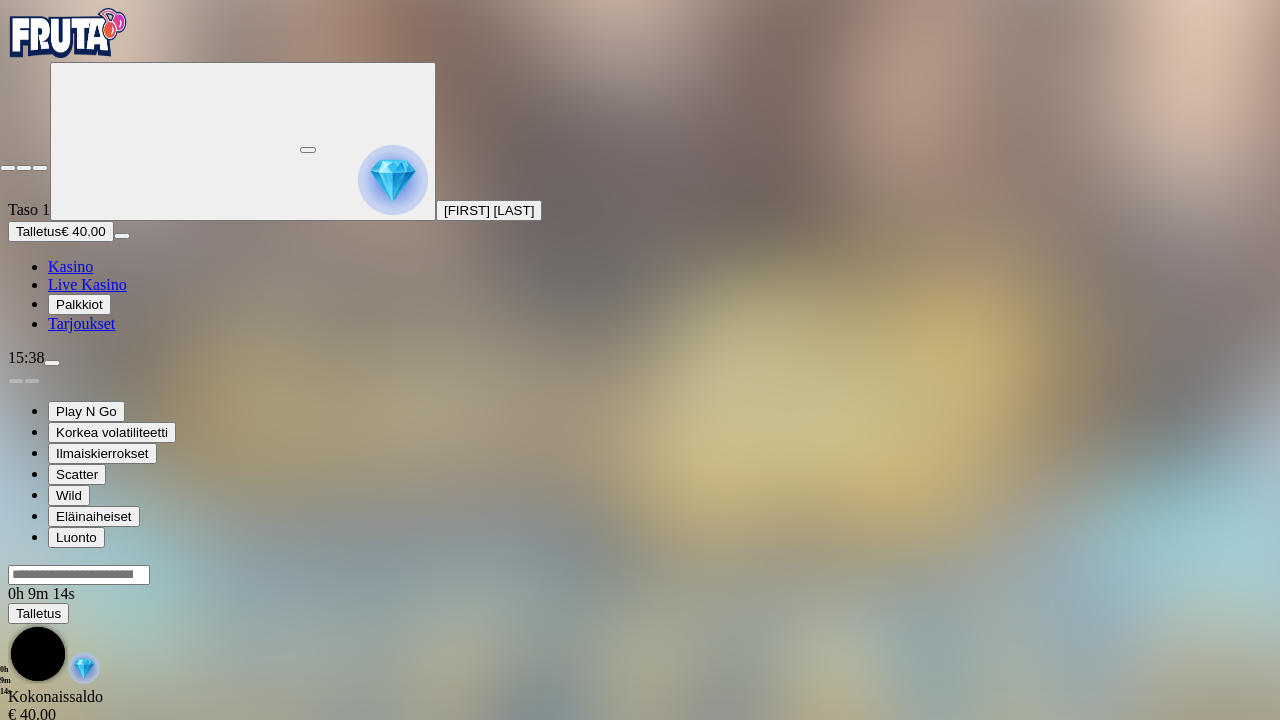 click at bounding box center (8, 168) 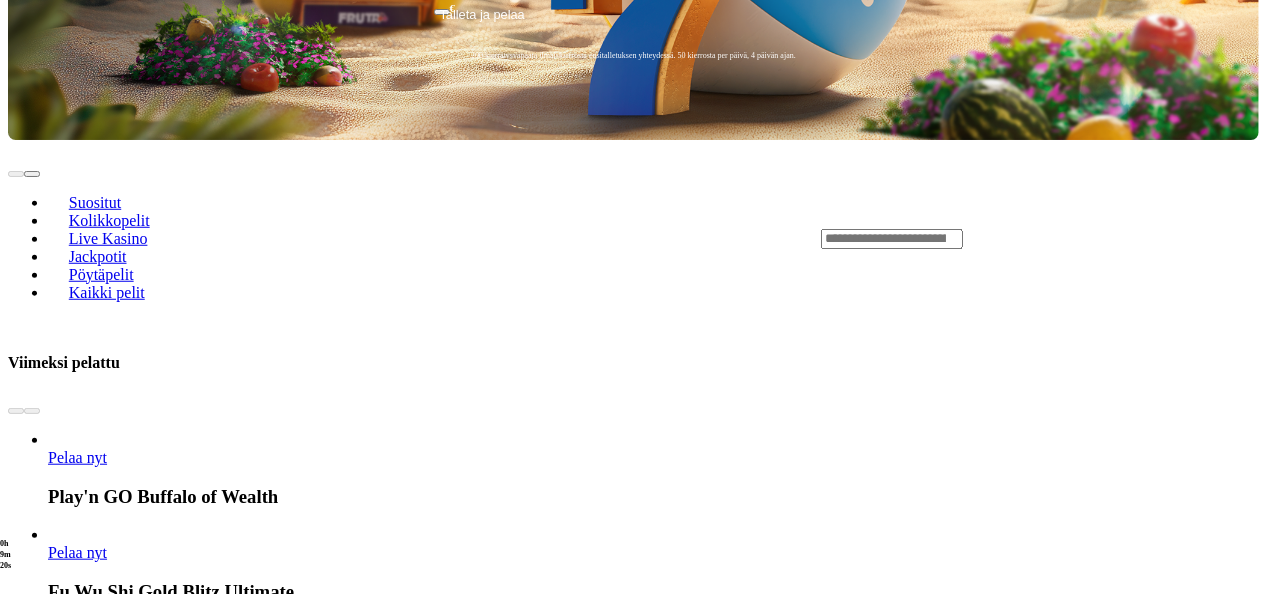 scroll, scrollTop: 670, scrollLeft: 0, axis: vertical 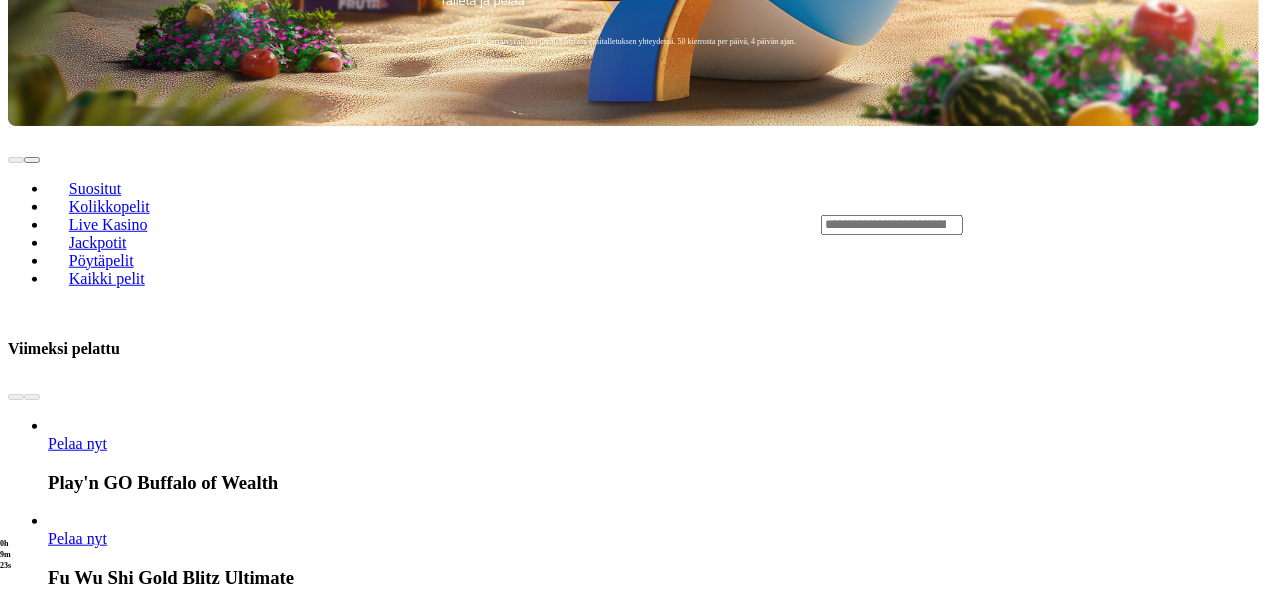 click on "Näytä kaikki" at bounding box center (1234, 1782) 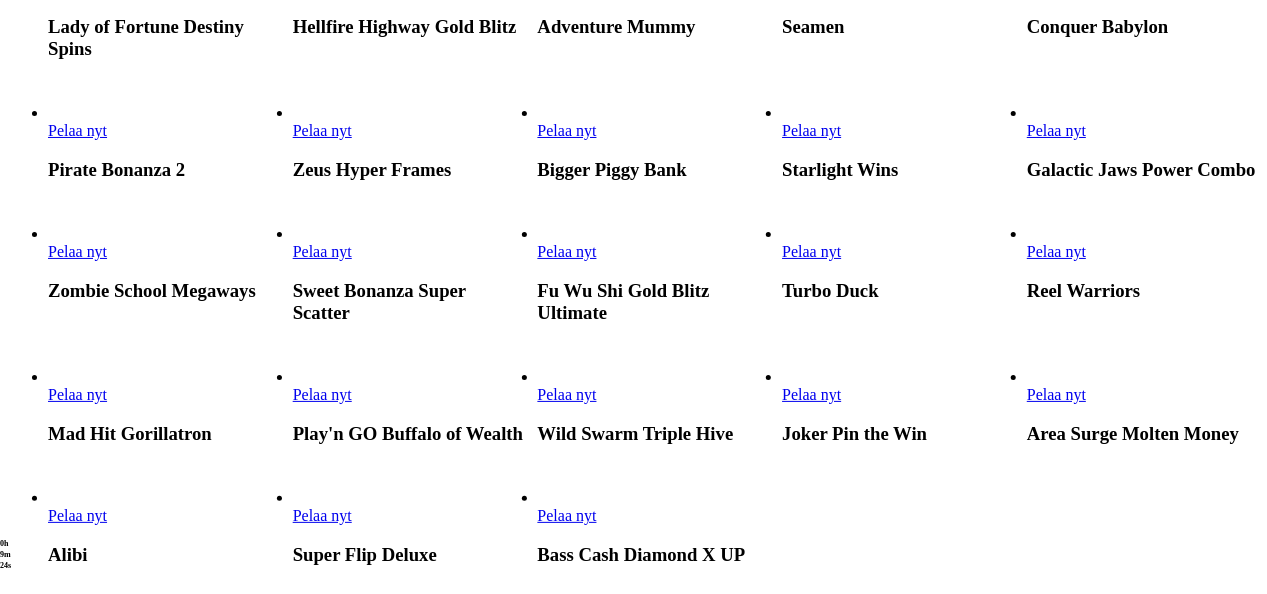 scroll, scrollTop: 0, scrollLeft: 0, axis: both 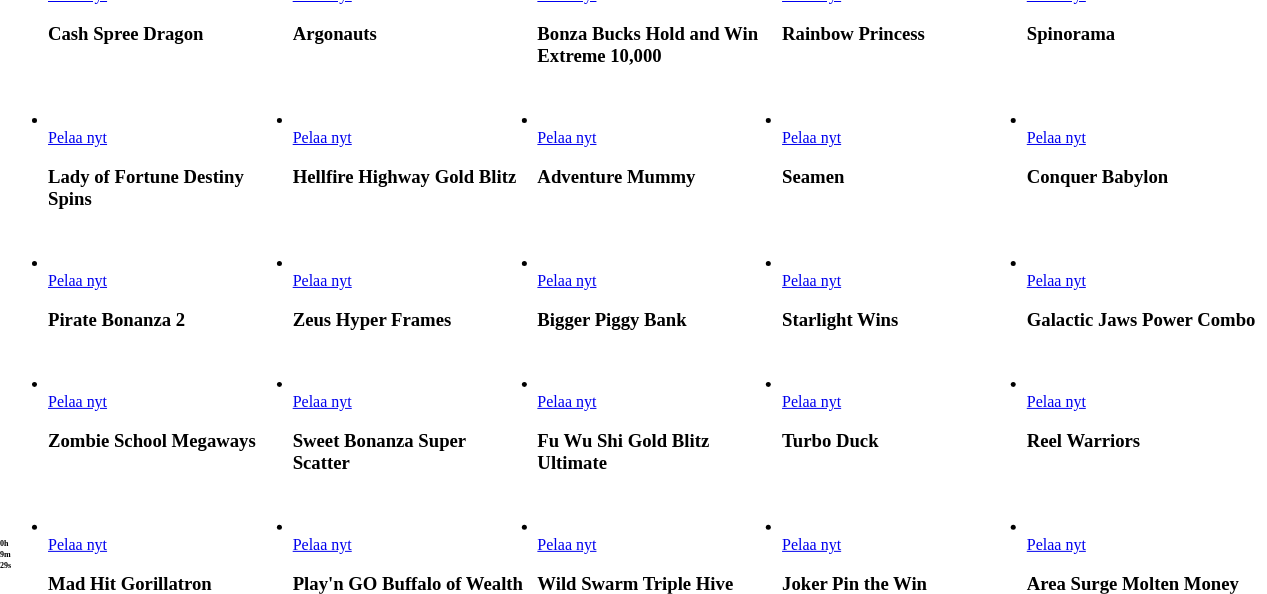 click on "Pelaa nyt" at bounding box center [1056, 401] 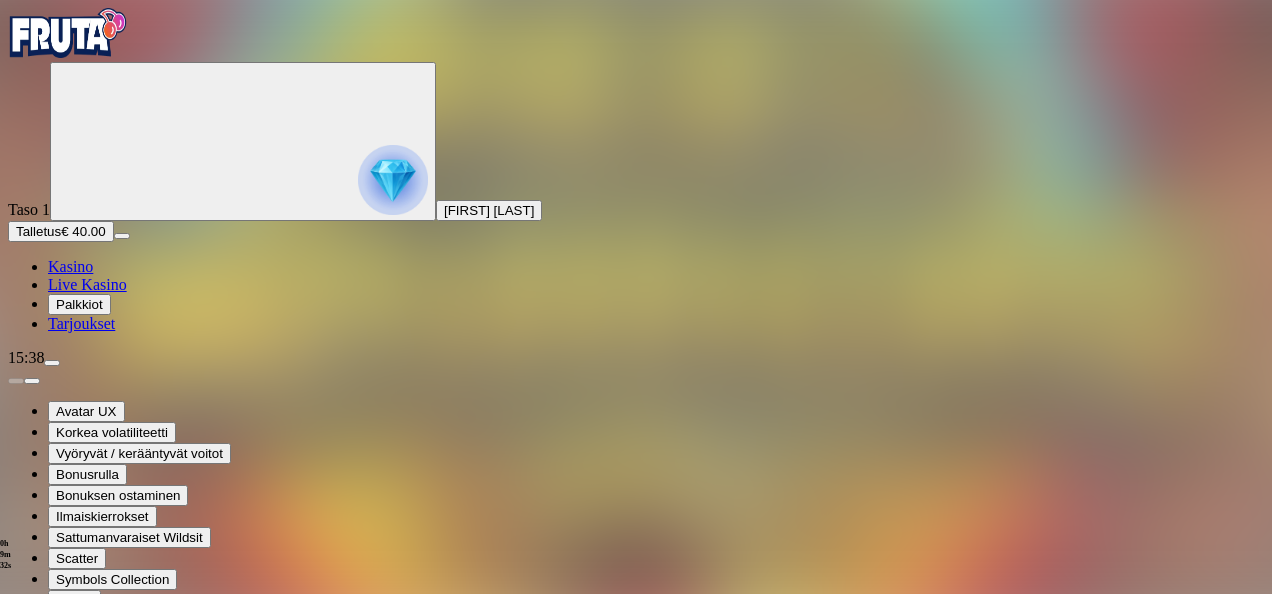 click at bounding box center [48, 820] 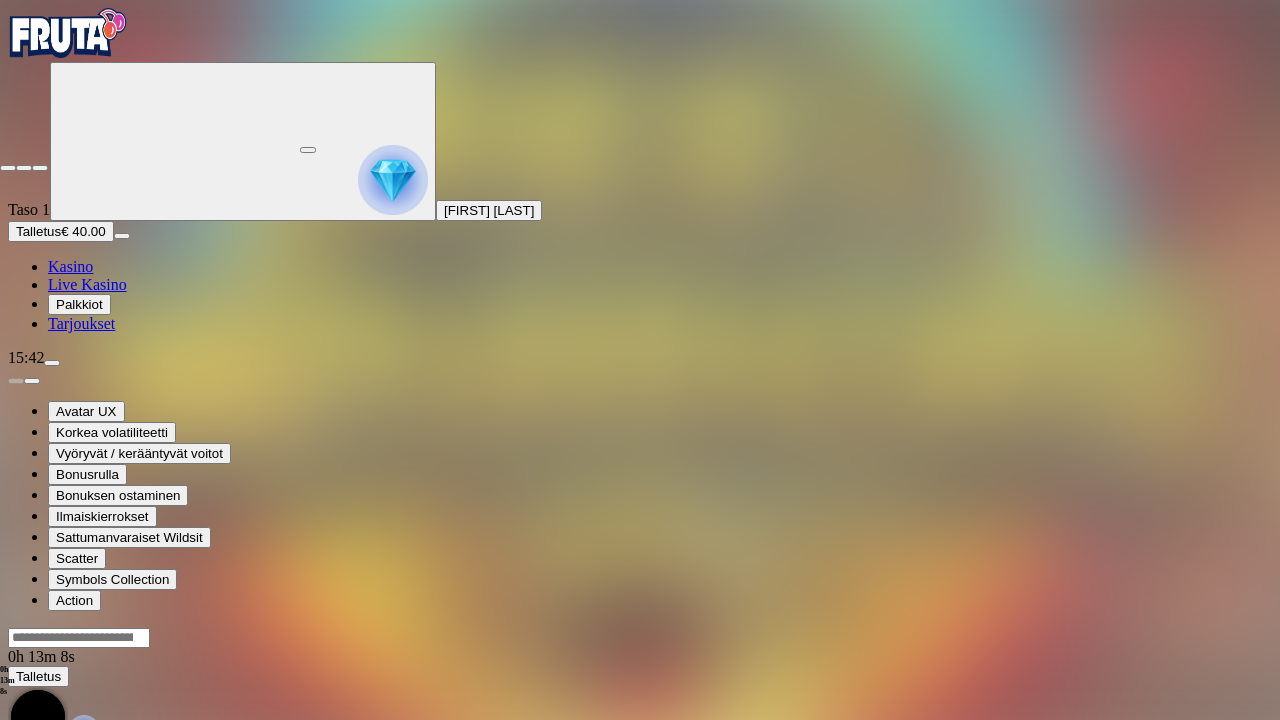 click at bounding box center (8, 168) 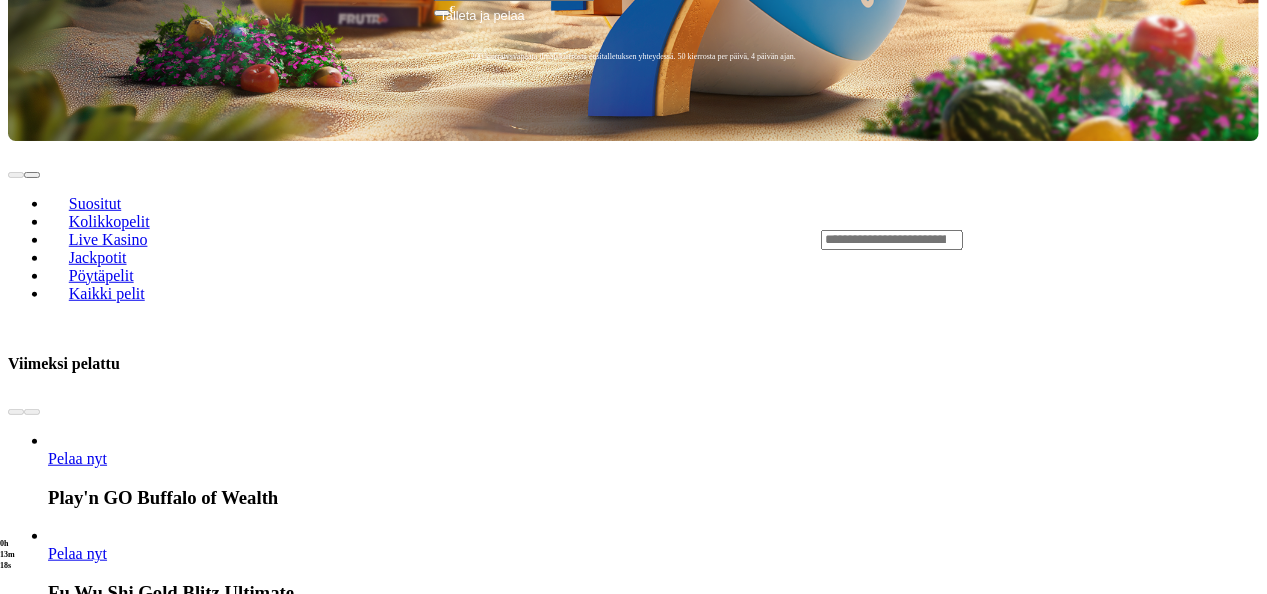 scroll, scrollTop: 649, scrollLeft: 0, axis: vertical 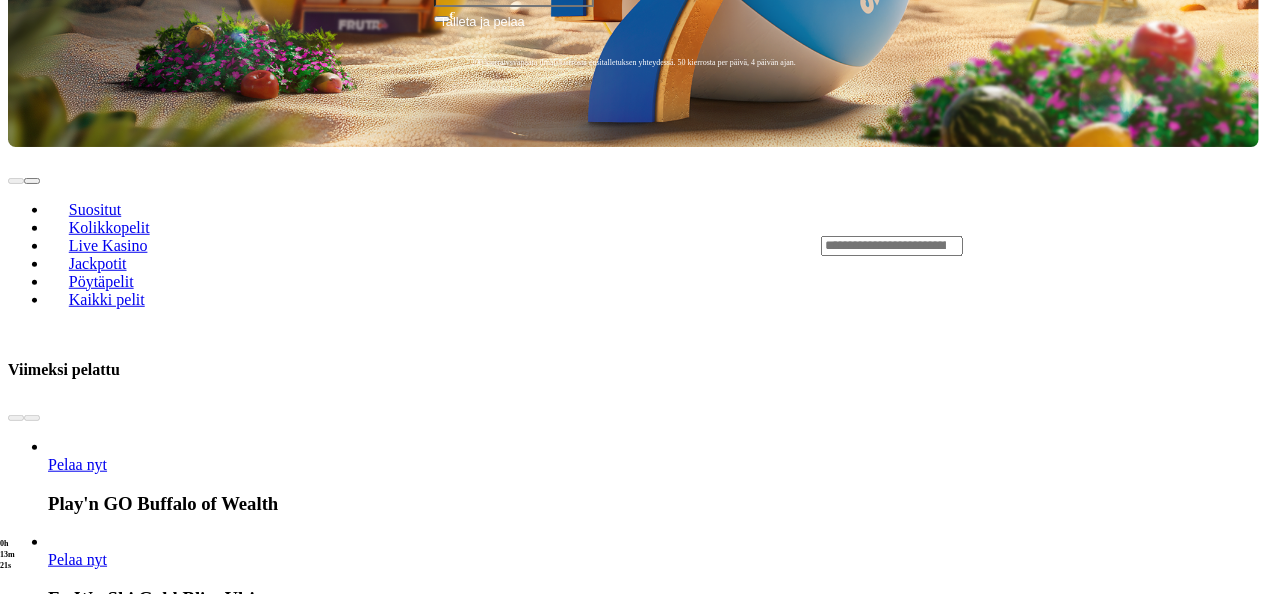 click on "Näytä kaikki" at bounding box center [1234, 1899] 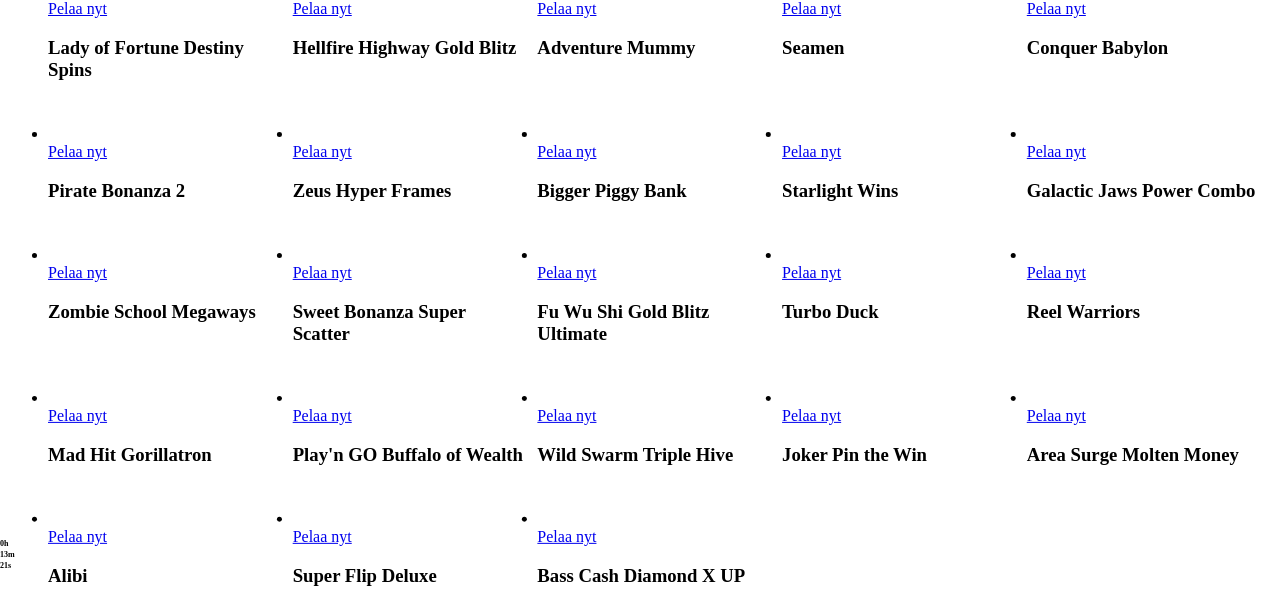 scroll, scrollTop: 0, scrollLeft: 0, axis: both 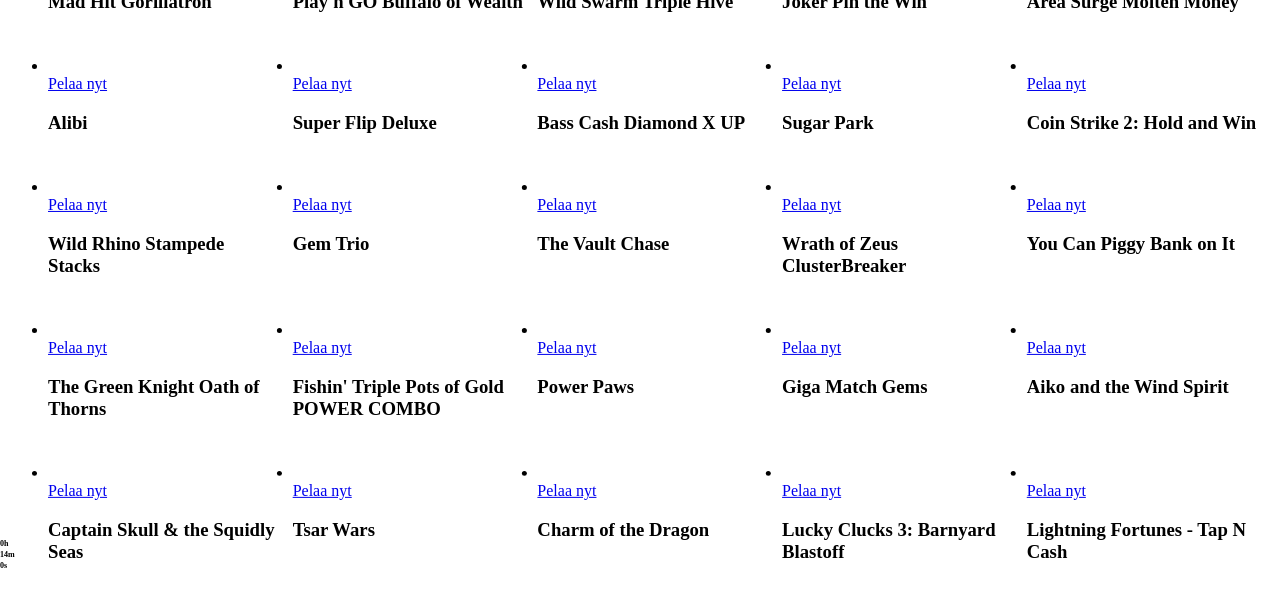 click on "Pelaa nyt" at bounding box center [1056, 83] 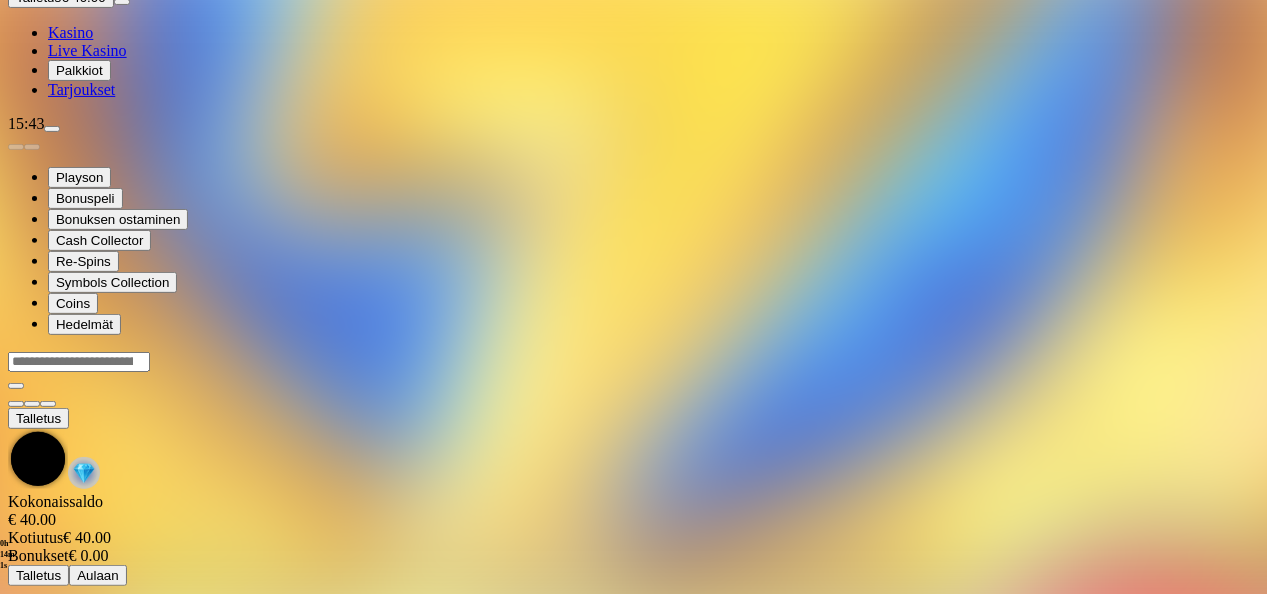 scroll, scrollTop: 0, scrollLeft: 0, axis: both 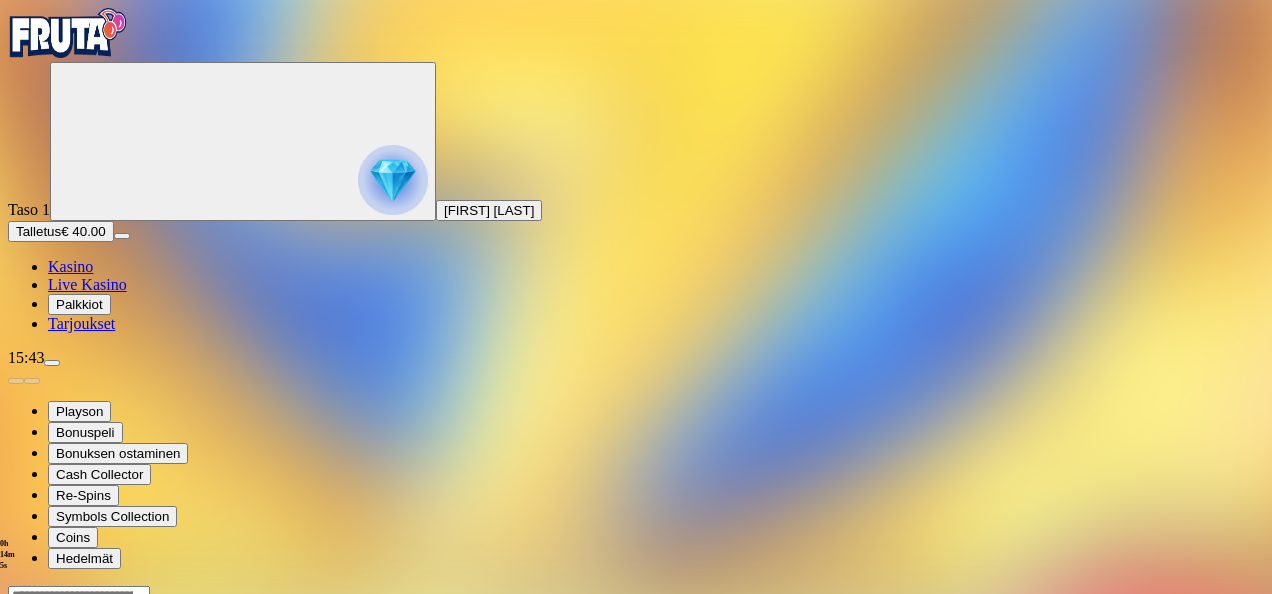click at bounding box center (48, 778) 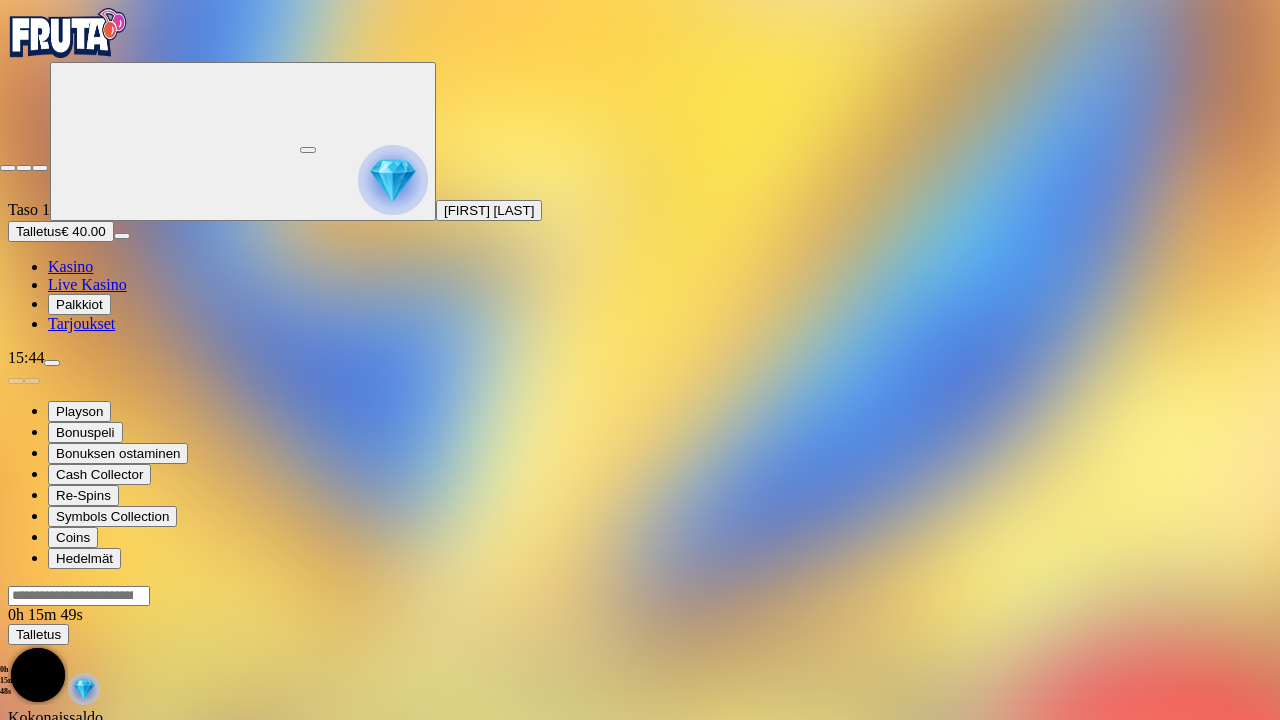 click at bounding box center (8, 168) 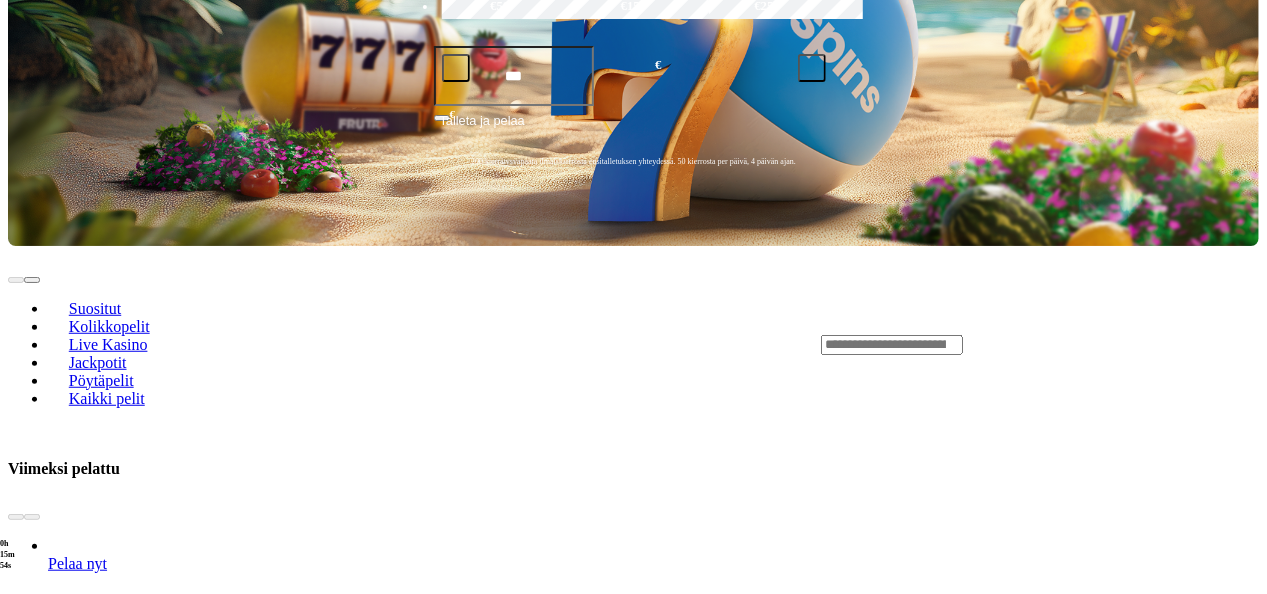 scroll, scrollTop: 568, scrollLeft: 0, axis: vertical 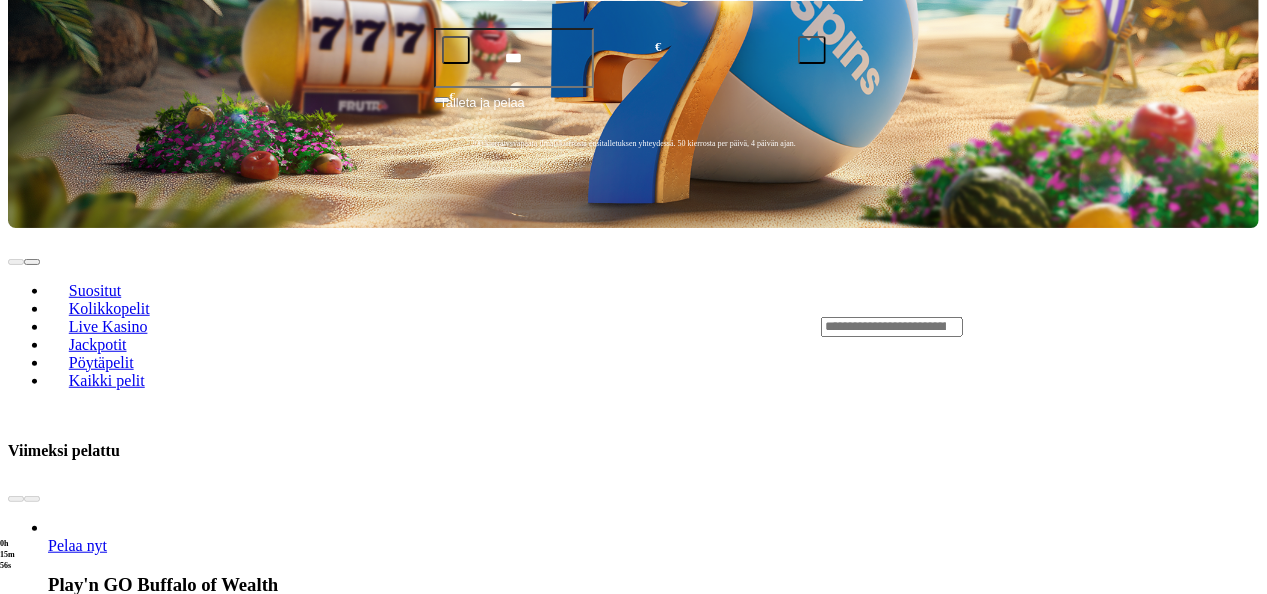 click on "Näytä kaikki" at bounding box center (1234, 2075) 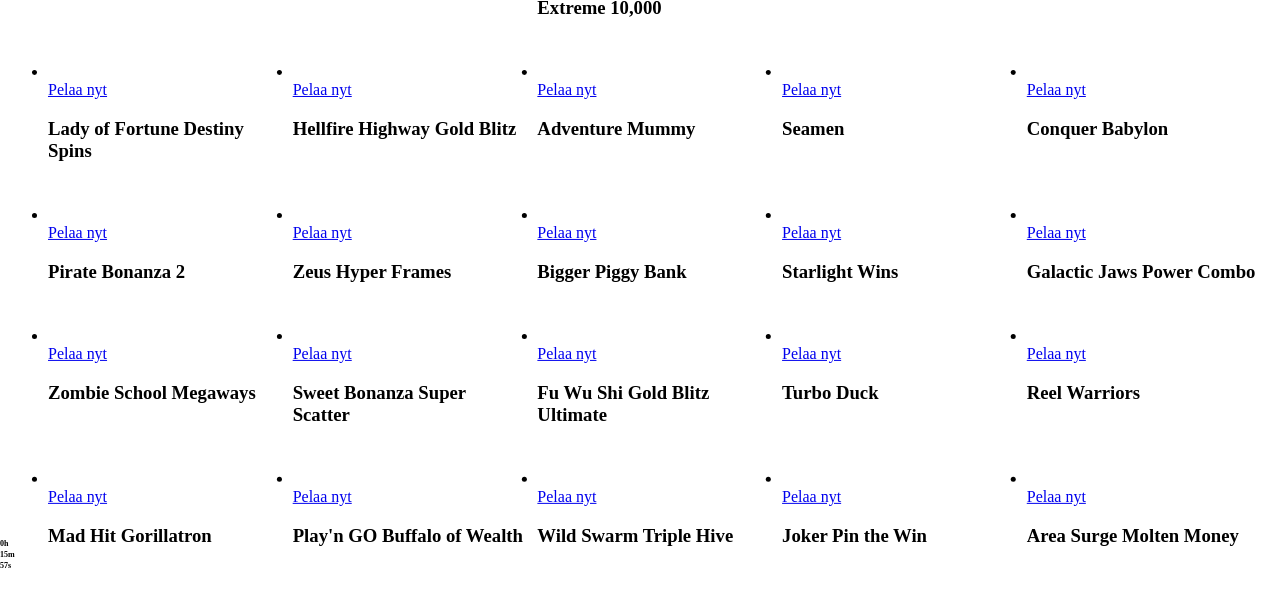 scroll, scrollTop: 0, scrollLeft: 0, axis: both 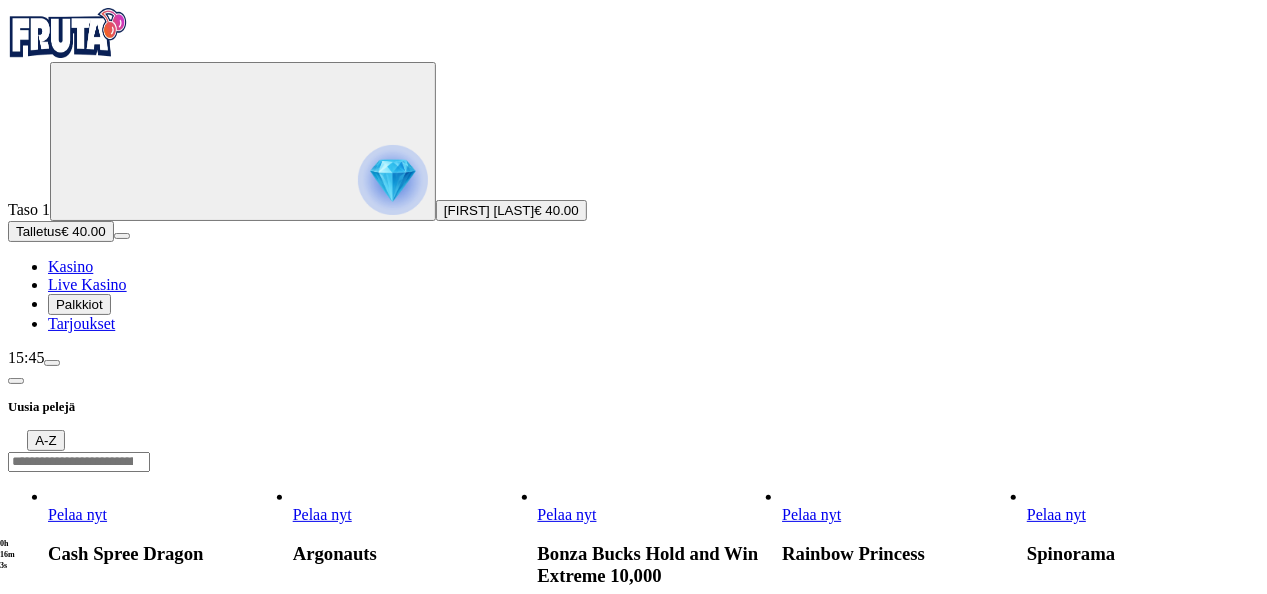 click on "Pelaa nyt" at bounding box center (567, 514) 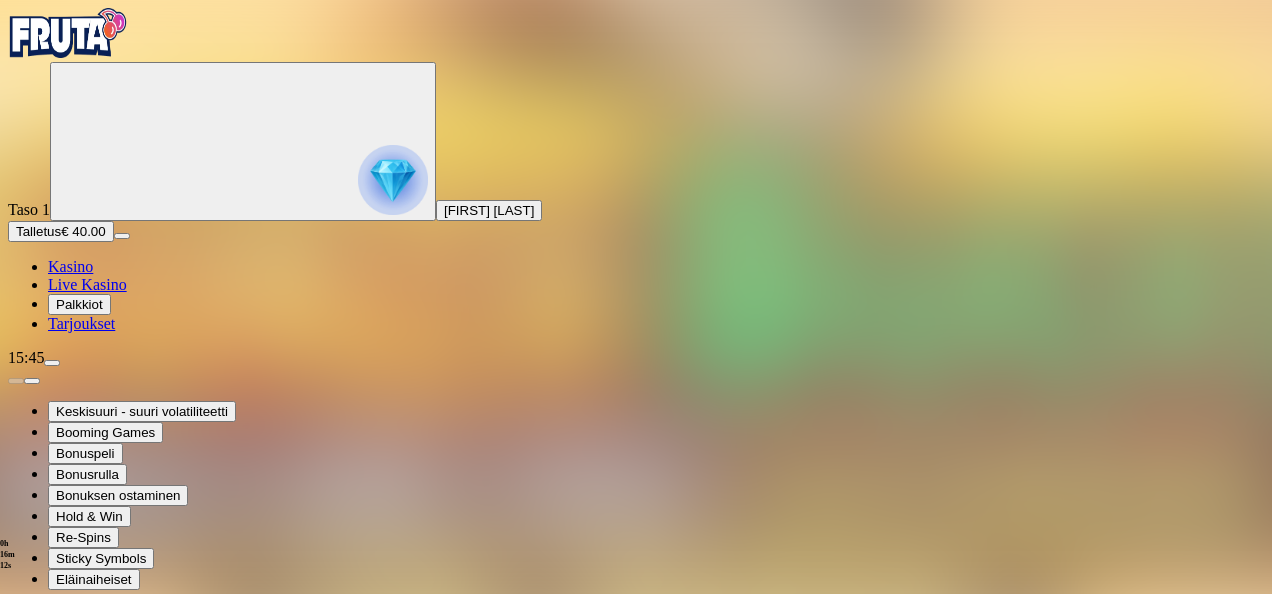 drag, startPoint x: 1166, startPoint y: 264, endPoint x: 1156, endPoint y: 181, distance: 83.60024 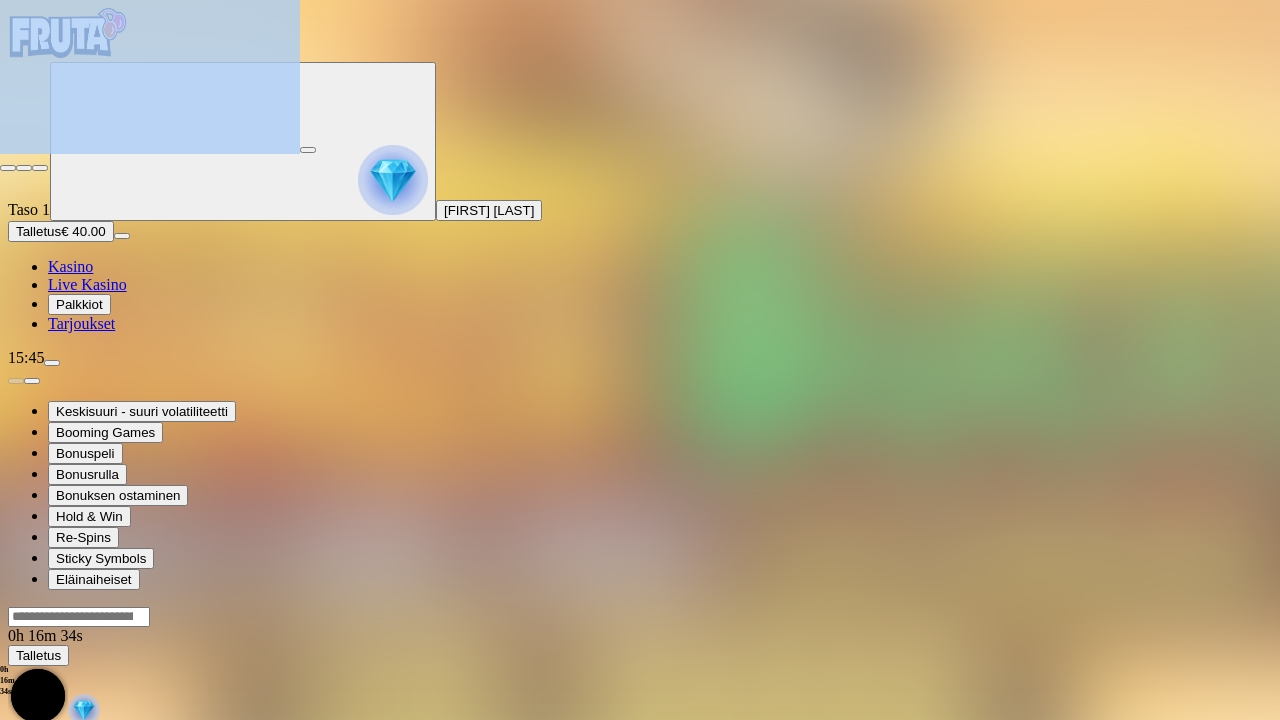 click at bounding box center (40, 168) 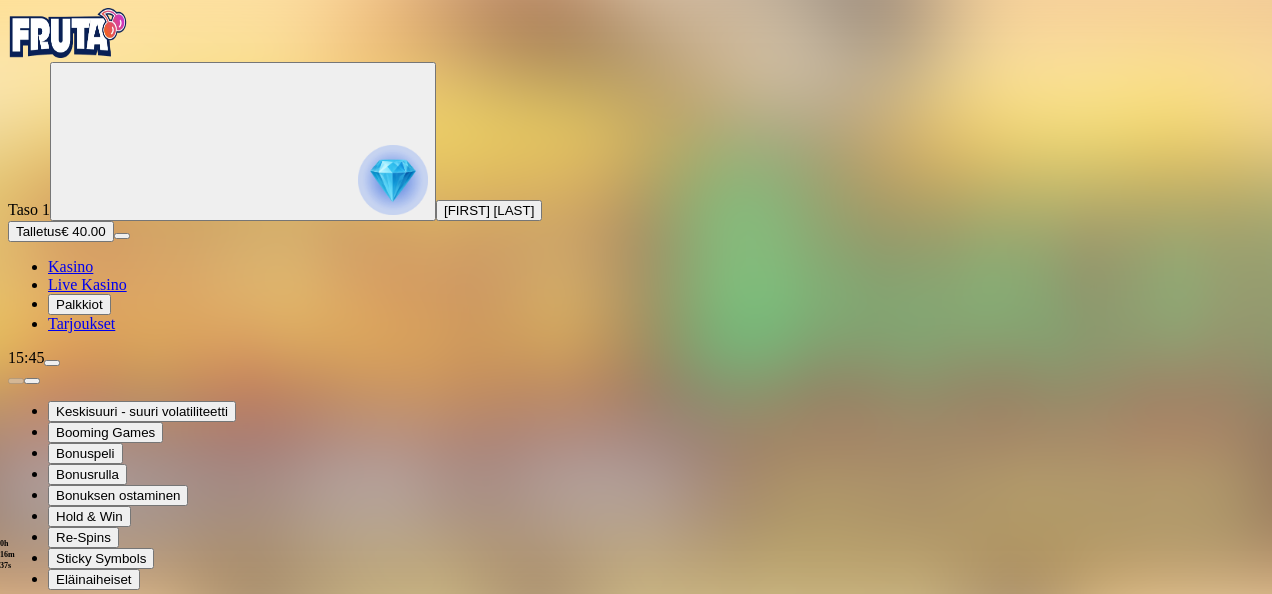 click at bounding box center [48, 799] 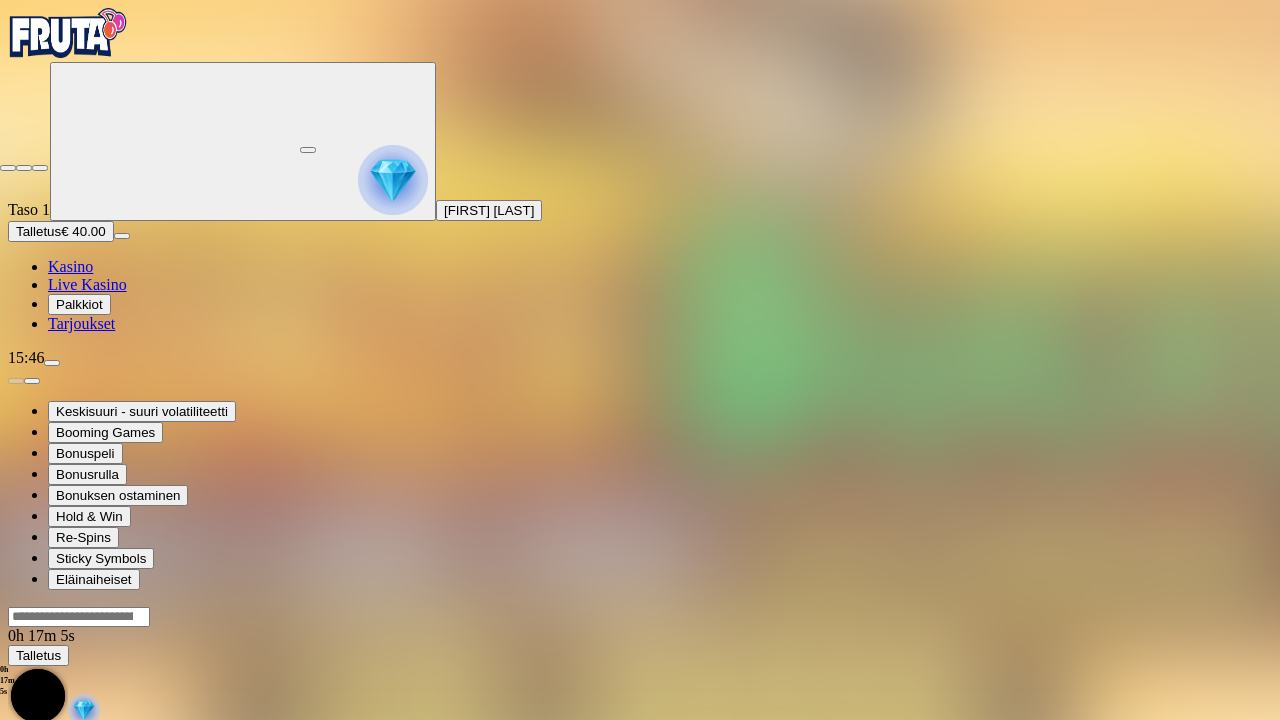 click at bounding box center (40, 168) 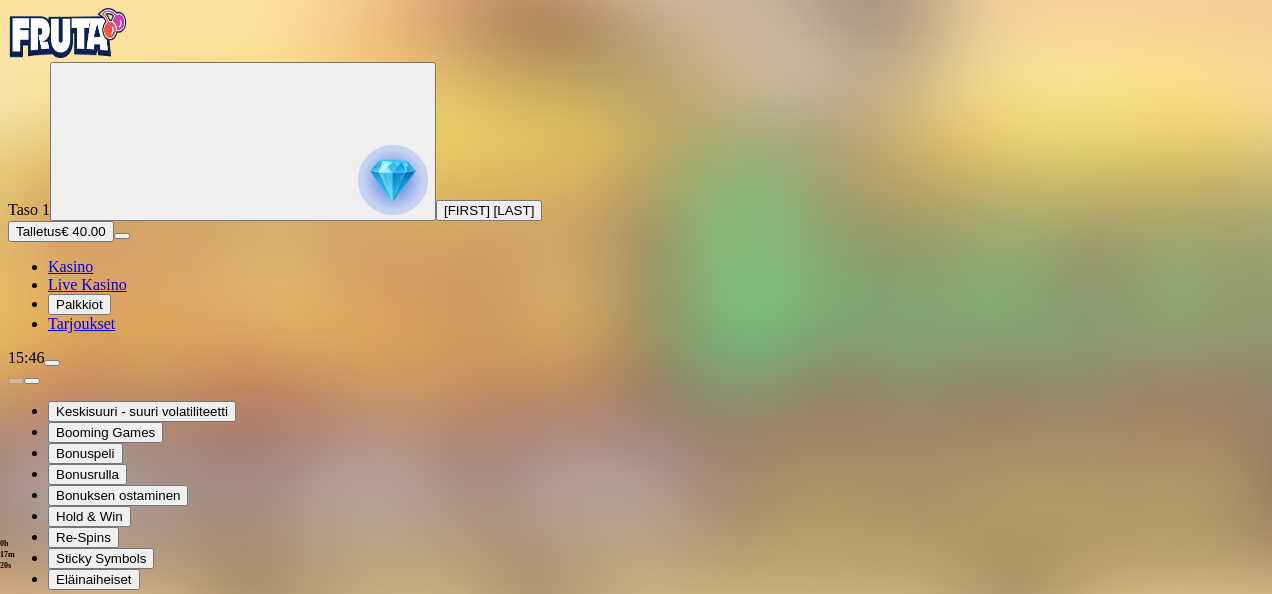 click at bounding box center (16, 799) 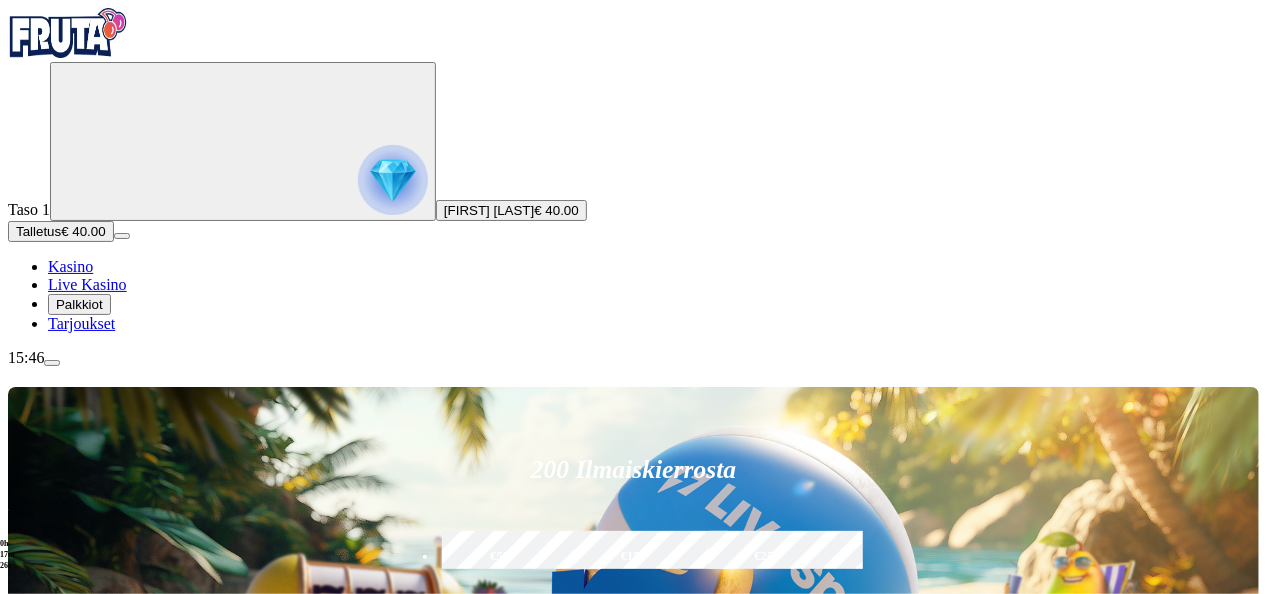 drag, startPoint x: 1266, startPoint y: 150, endPoint x: 1266, endPoint y: 110, distance: 40 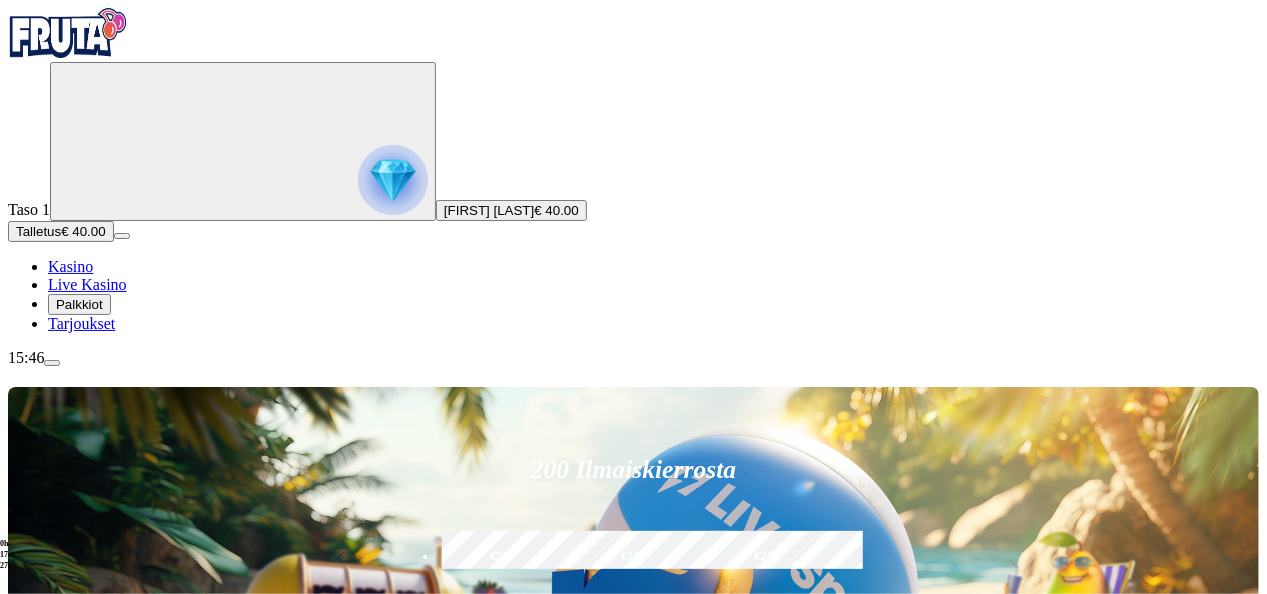 click on "200 Ilmaiskierrosta €50 €150 €250 *** € € Talleta ja pelaa 200 kierrätysvapaata ilmaiskierrosta ensitalletuksen yhteydessä. 50 kierrosta per päivä, 4 päivän ajan. Suositut Kolikkopelit Live Kasino Jackpotit Pöytäpelit Kaikki pelit Viimeksi pelattu Pelaa nyt Play'n GO Buffalo of Wealth Pelaa nyt Coin Strike 2: Hold and Win Pelaa nyt Fu Wu Shi Gold Blitz Ultimate Pelaa nyt Reel Warriors Suosituinta alueellasi Näytä kaikki Pelaa nyt Gates of Olympus Super Scatter  Pelaa nyt Rad Maxx Pelaa nyt Cherry Pop Pelaa nyt Thor’s Rage Pelaa nyt Wanted Dead or a Wild Pelaa nyt Esqueleto Explosivo 2 Pelaa nyt Barbarossa Pelaa nyt Moon Princess 100 Pelaa nyt Sweet Bonanza Pelaa nyt Le Bandit Pelaa nyt Reactoonz Uusia pelejä Näytä kaikki Pelaa nyt Cash Spree Dragon Pelaa nyt Argonauts Pelaa nyt Bonza Bucks Hold and Win Extreme 10,000 Pelaa nyt Rainbow Princess Pelaa nyt Spinorama Pelaa nyt Lady of Fortune Destiny Spins  Pelaa nyt Hellfire Highway Gold Blitz Pelaa nyt Adventure Mummy Pelaa nyt Seamen ." at bounding box center (633, 7941) 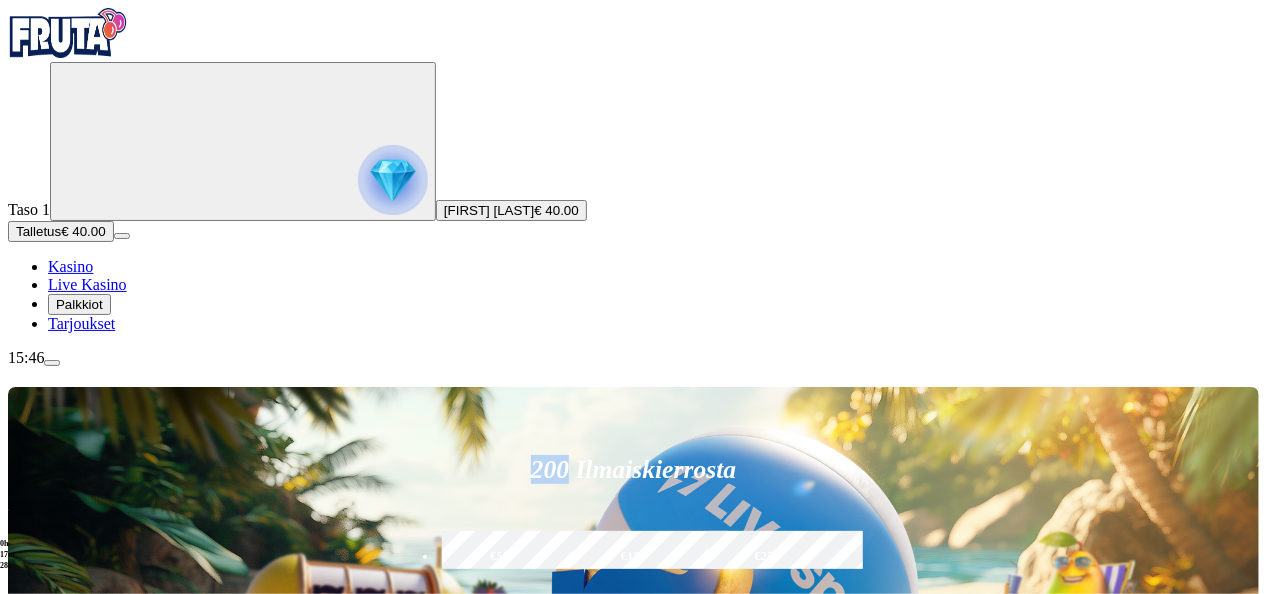 drag, startPoint x: 1266, startPoint y: 110, endPoint x: 1271, endPoint y: 190, distance: 80.1561 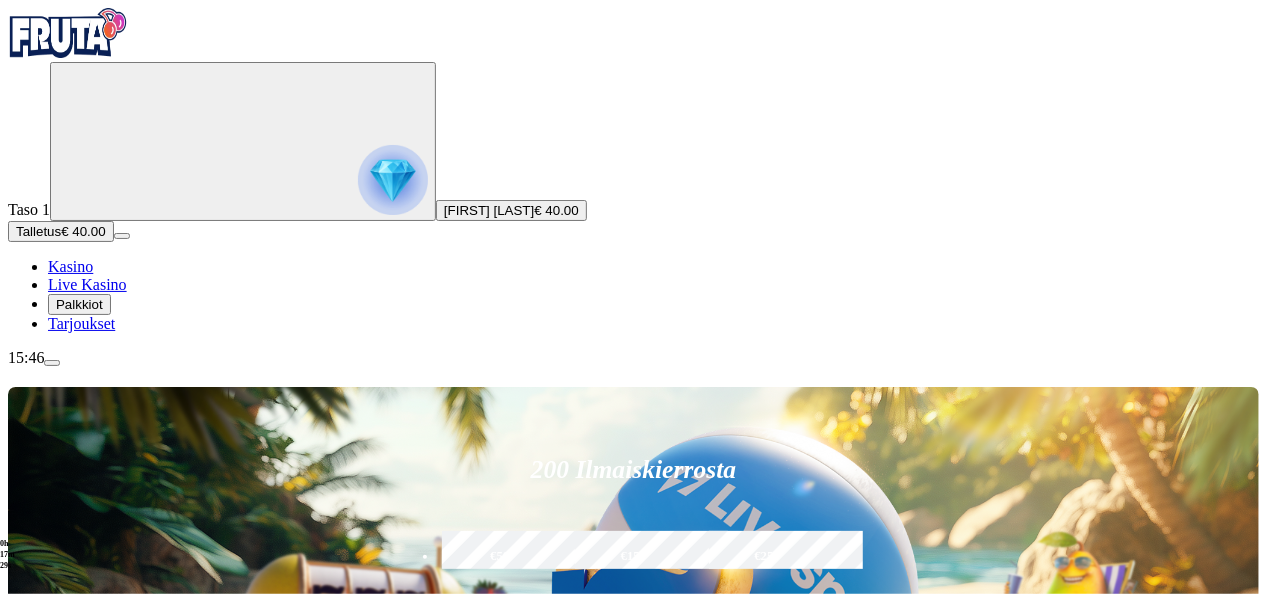 drag, startPoint x: 1271, startPoint y: 190, endPoint x: 1274, endPoint y: 280, distance: 90.04999 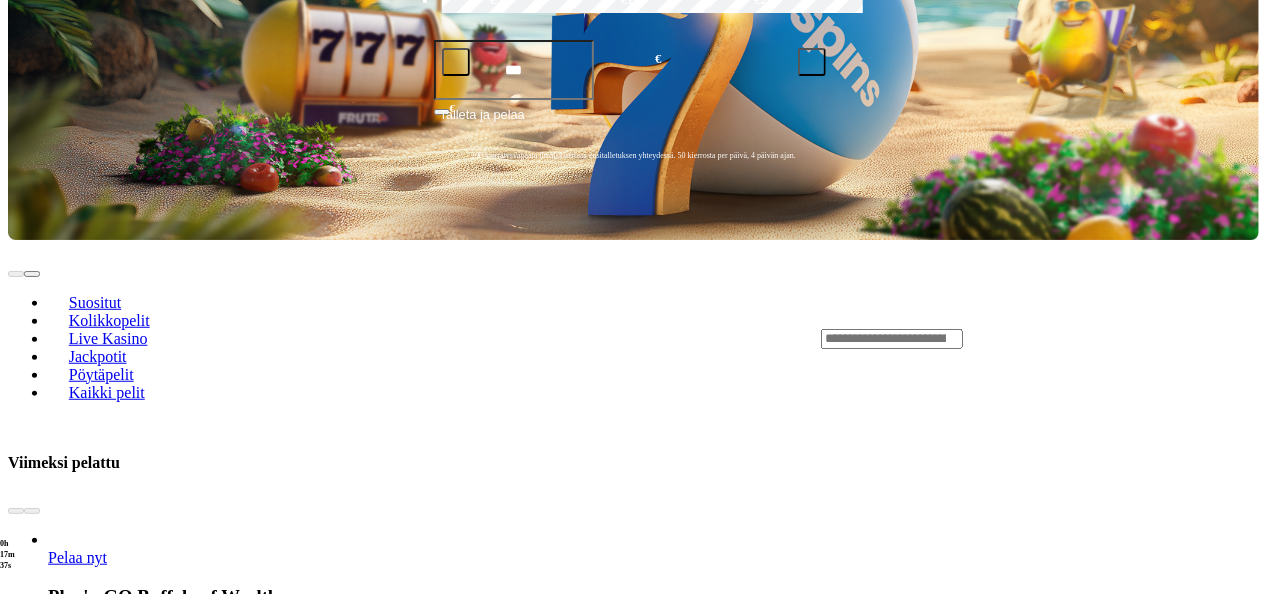 scroll, scrollTop: 560, scrollLeft: 0, axis: vertical 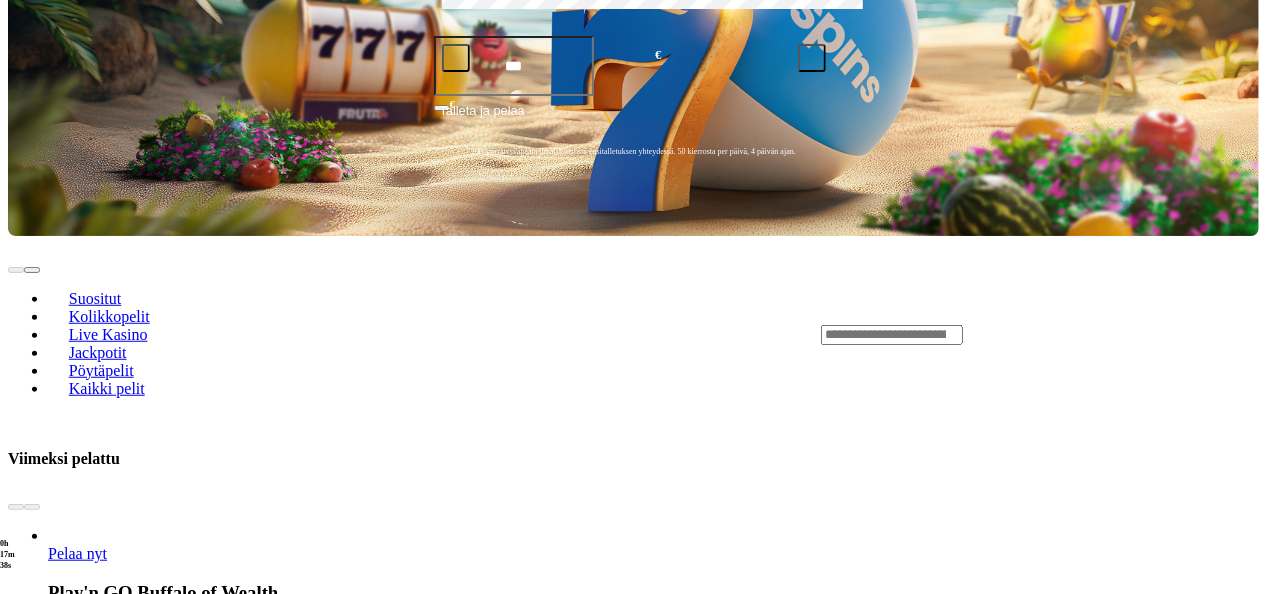 click on "Pelaa nyt" at bounding box center (77, 2389) 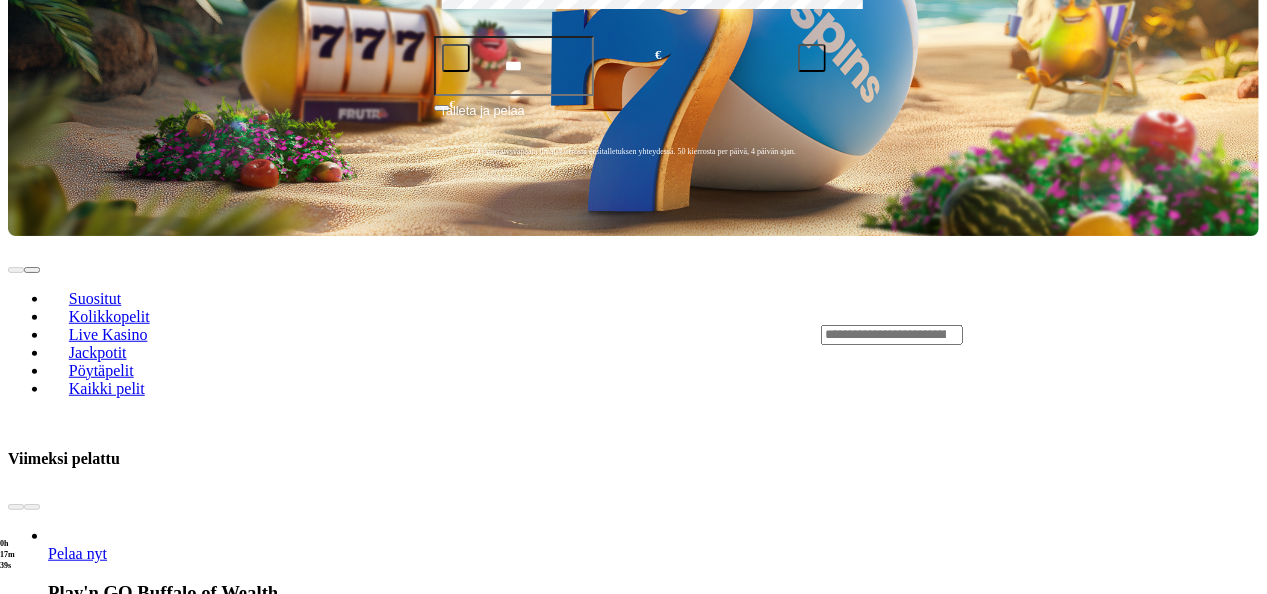 scroll, scrollTop: 0, scrollLeft: 0, axis: both 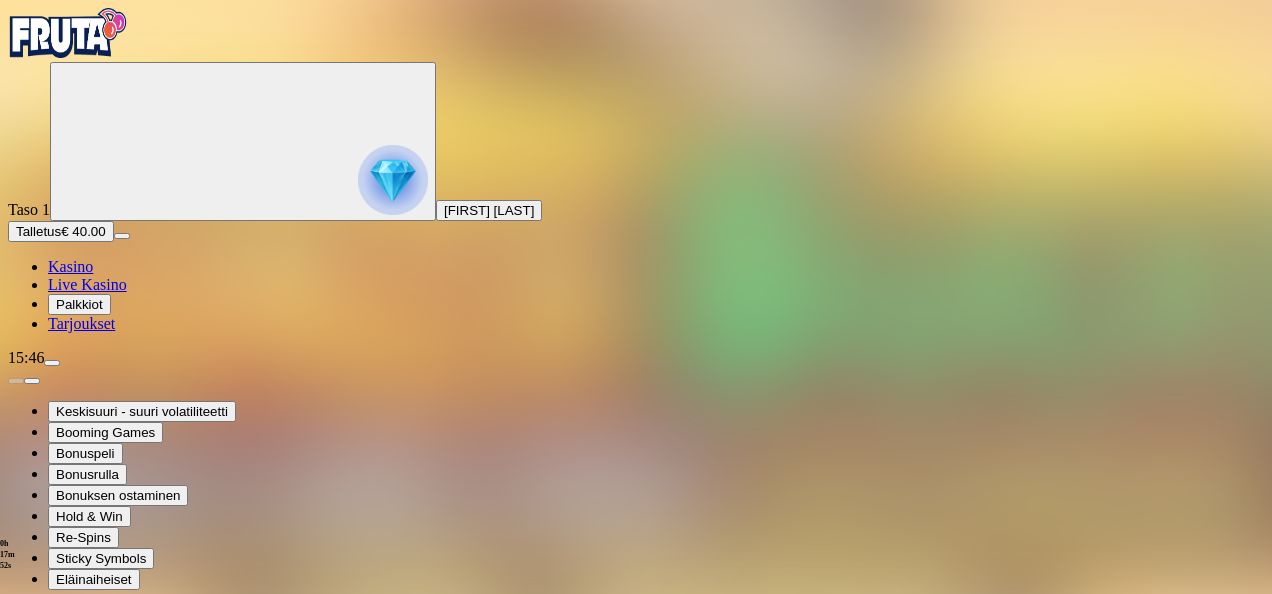 click at bounding box center (48, 799) 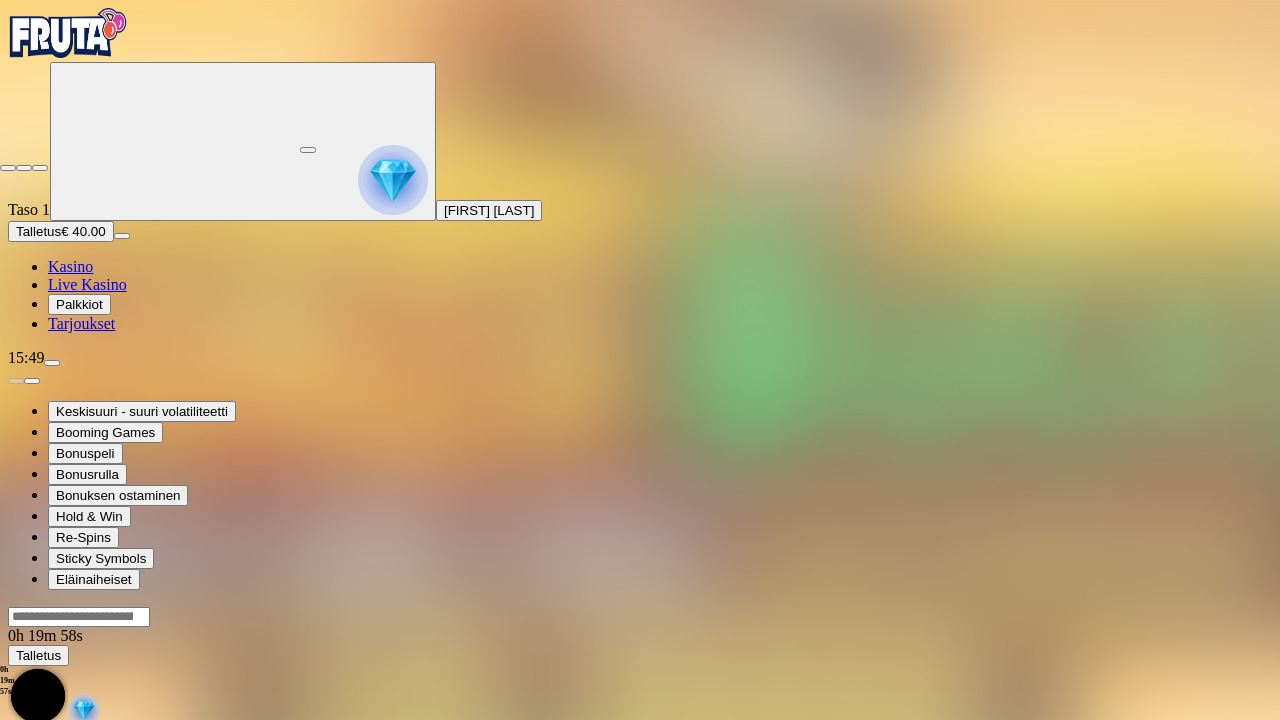 click at bounding box center [8, 168] 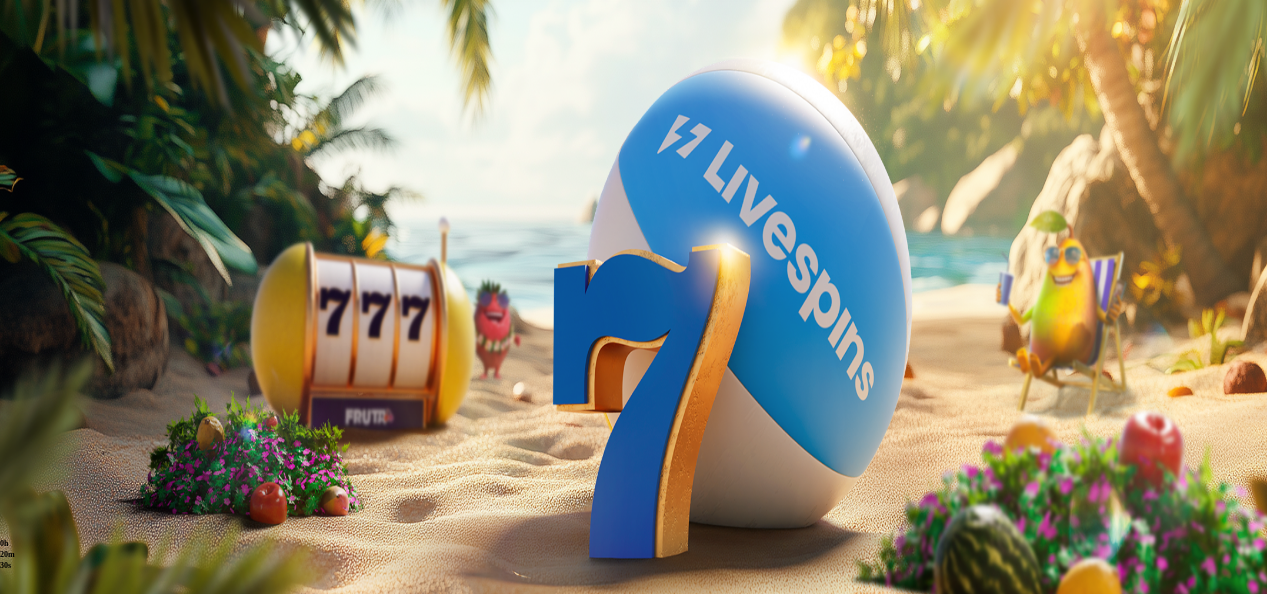scroll, scrollTop: 0, scrollLeft: 0, axis: both 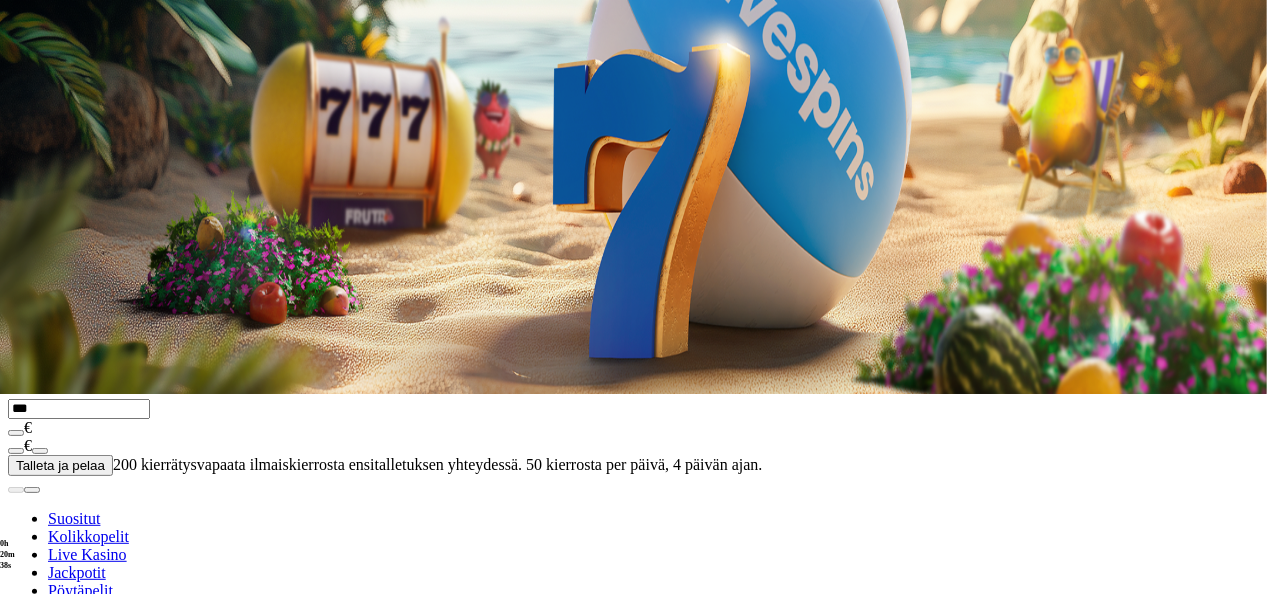 click on "Kolikkopelit" at bounding box center [88, 536] 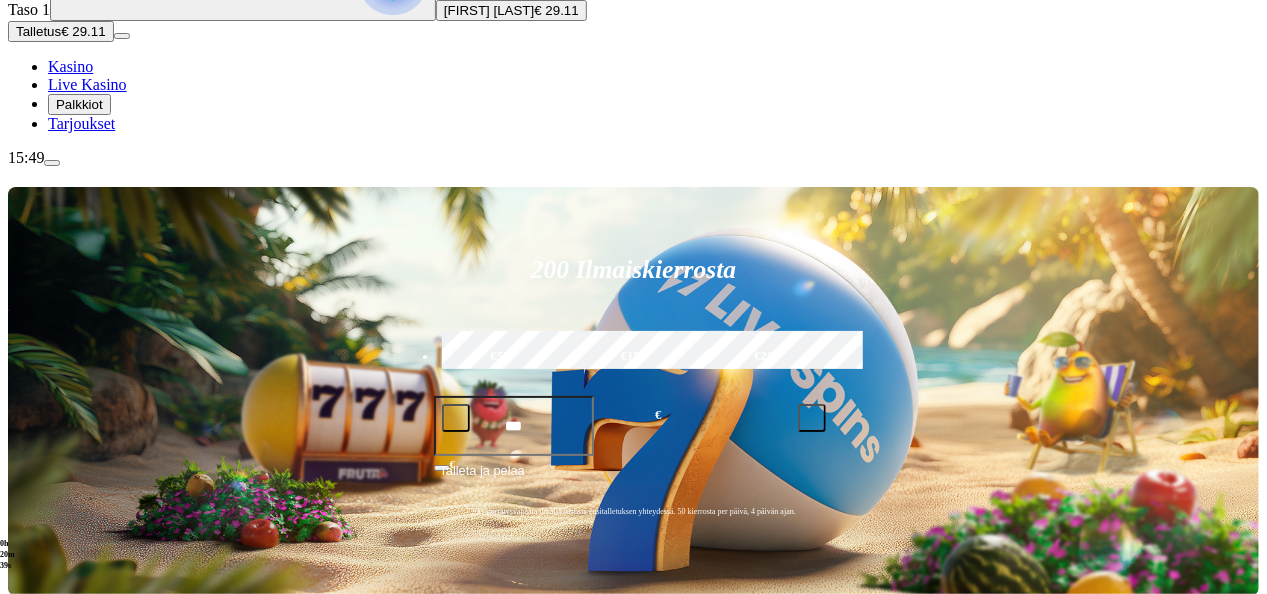 scroll, scrollTop: 0, scrollLeft: 0, axis: both 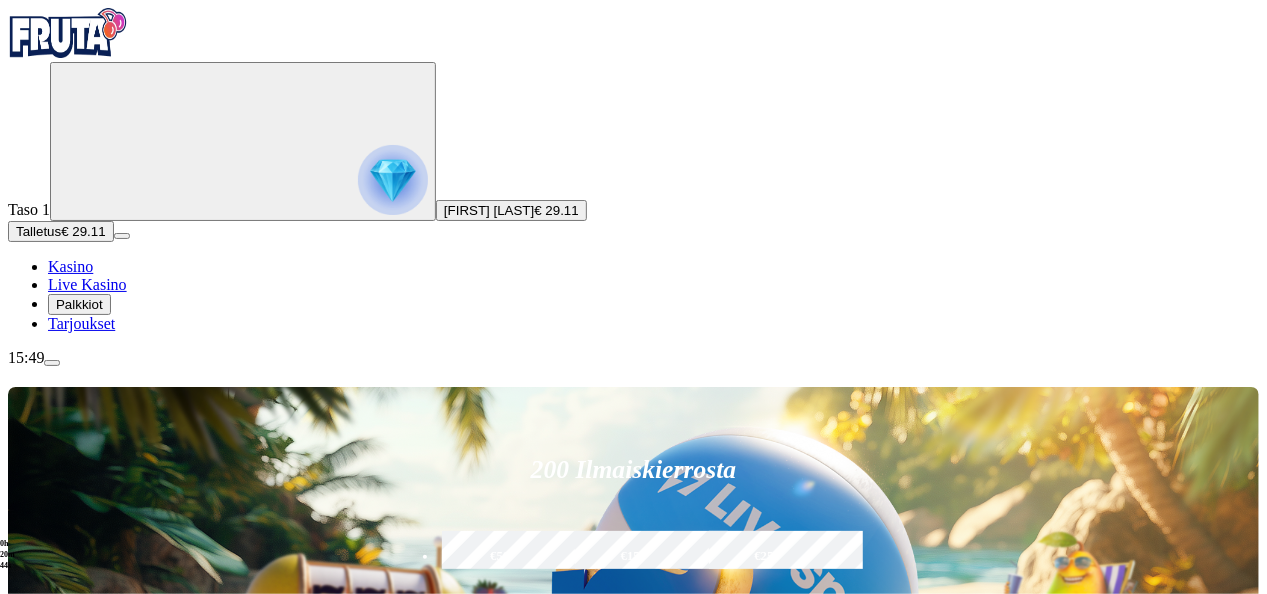 click on "200 Ilmaiskierrosta €50 €150 €250 *** € € Talleta ja pelaa 200 kierrätysvapaata ilmaiskierrosta ensitalletuksen yhteydessä. 50 kierrosta per päivä, 4 päivän ajan. Suositut Kolikkopelit Live Kasino Jackpotit Pöytäpelit Kaikki pelit Drops & Wins Näytä kaikki Pelaa nyt Waves Of Poseidon Pelaa nyt Chilli Heat Spicy Spins Pelaa nyt The Dog House - Royal Hunt Pelaa nyt Fortune of Aztec Pelaa nyt Gem Trio Pelaa nyt Club Tropicana - Happy Hour Pelaa nyt Wild West Gold Blazing Bounty Pelaa nyt Alien Invaders Pelaa nyt 5 Lions Megaways 2 Pelaa nyt Triple Pot Gold Pelaa nyt John Hunter and the Tomb of the Scarab Queen Korkea varianssi Näytä kaikki Pelaa nyt Pirate Bonanza 2 Pelaa nyt Golden Triad Pelaa nyt Cash Spree Dragon Pelaa nyt Argonauts Pelaa nyt Adventure Mummy Pelaa nyt Hellfire Highway Gold Blitz Pelaa nyt Zeus Hyper Frames Pelaa nyt Seamen Pelaa nyt Enchanted Wolf Rising Rewards King Millions Pelaa nyt Zombie School Megaways Pelaa nyt Starlight Wins Tarttuvat Wildsit Näytä kaikki Ammit" at bounding box center [633, 3352] 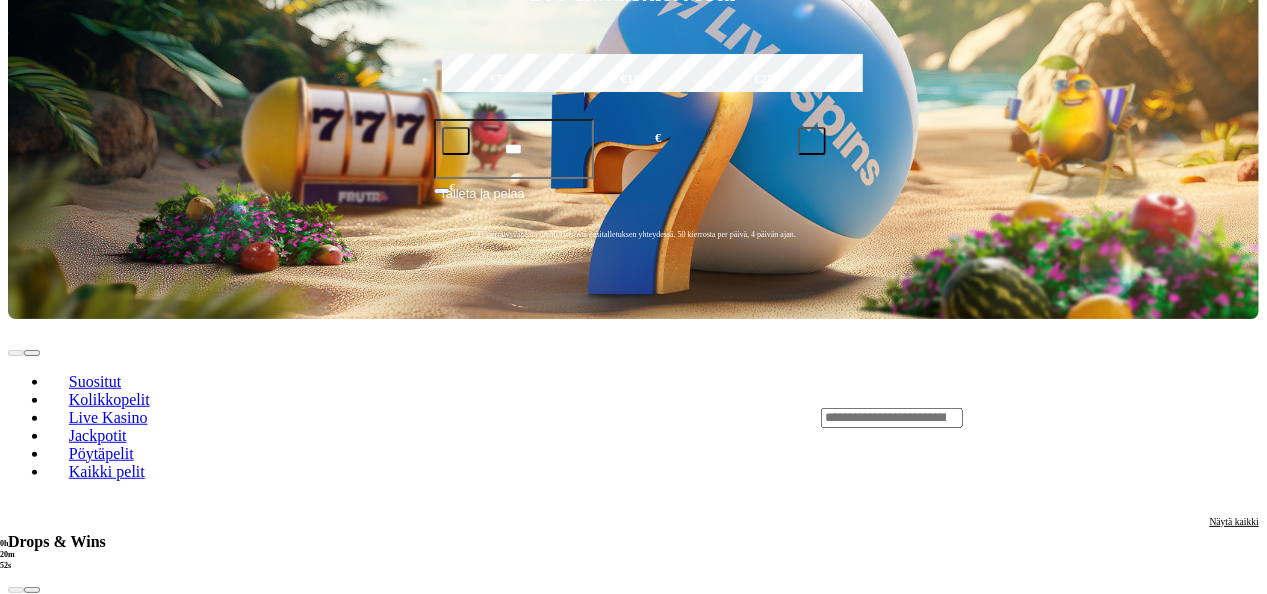 scroll, scrollTop: 480, scrollLeft: 0, axis: vertical 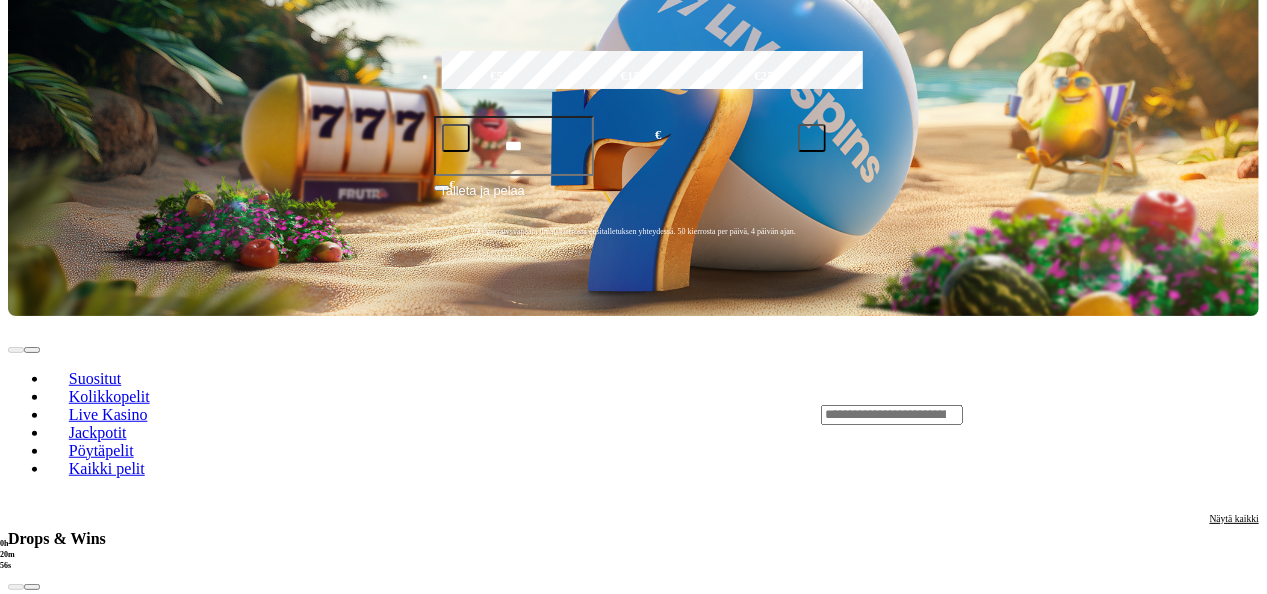 click on "Pelaa nyt" at bounding box center (77, 2076) 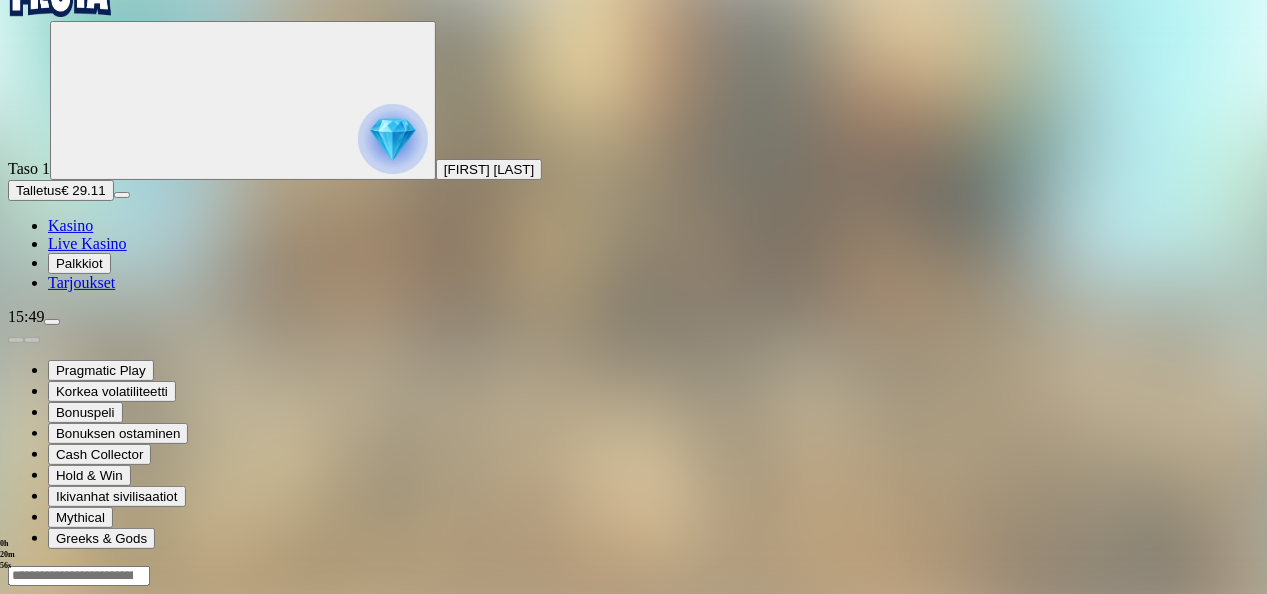 scroll, scrollTop: 0, scrollLeft: 0, axis: both 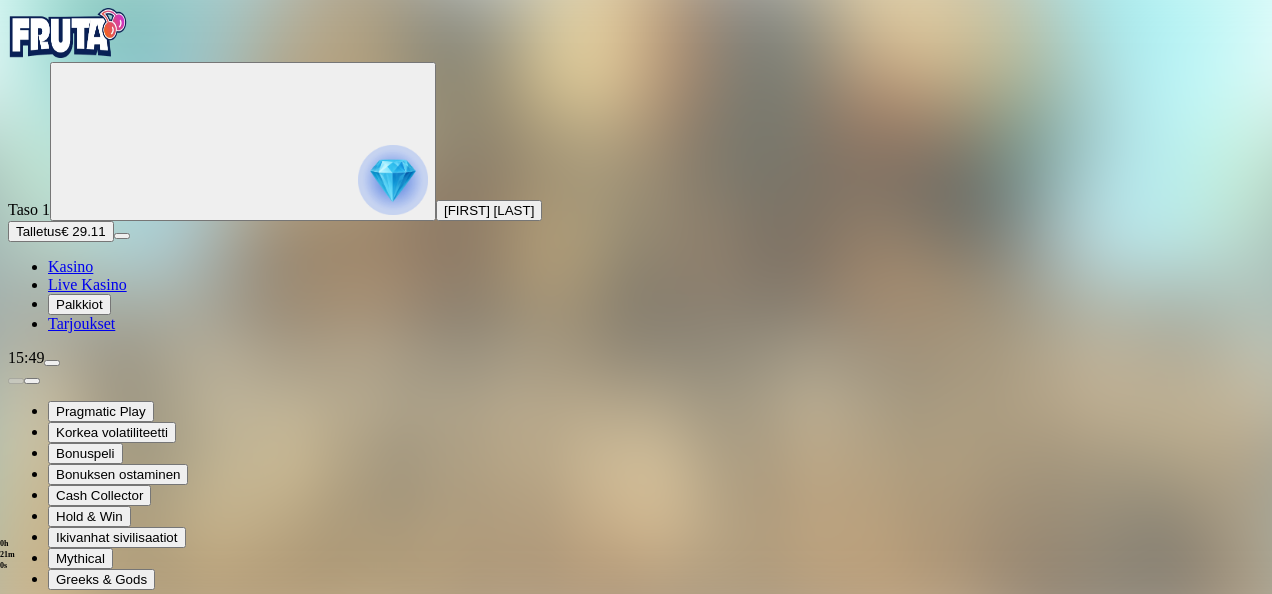 click at bounding box center (48, 799) 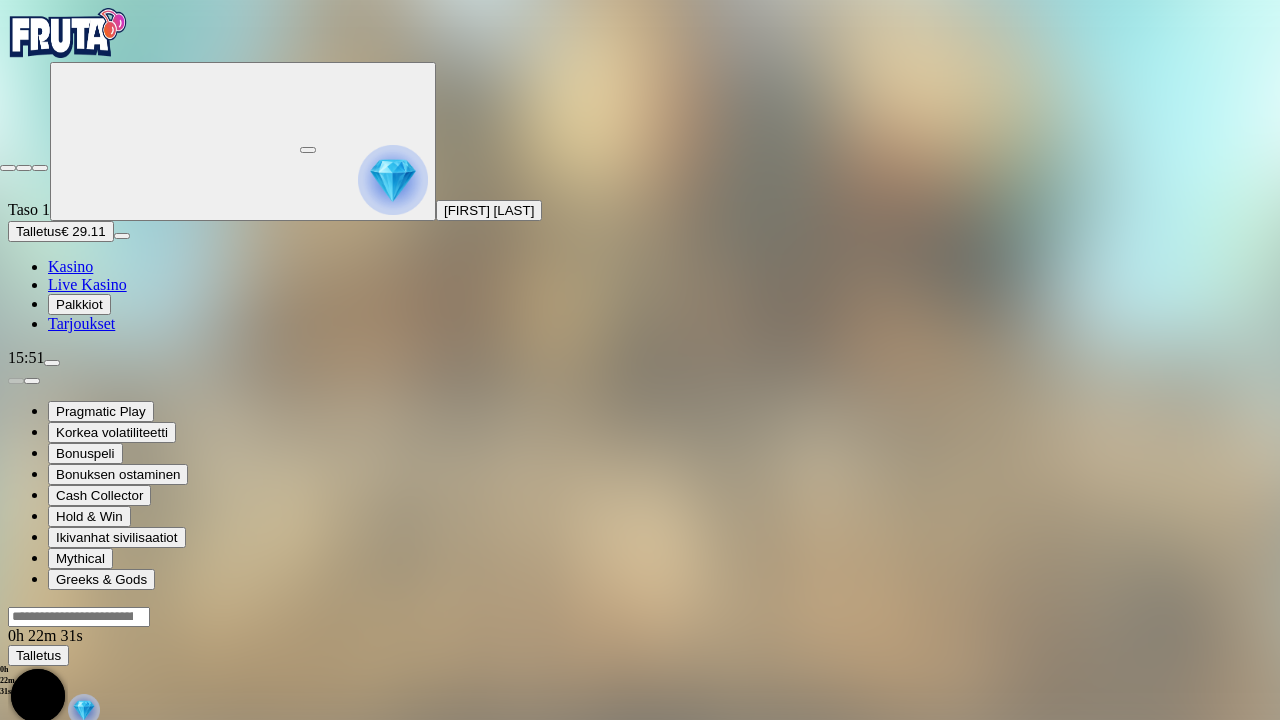 click at bounding box center [8, 168] 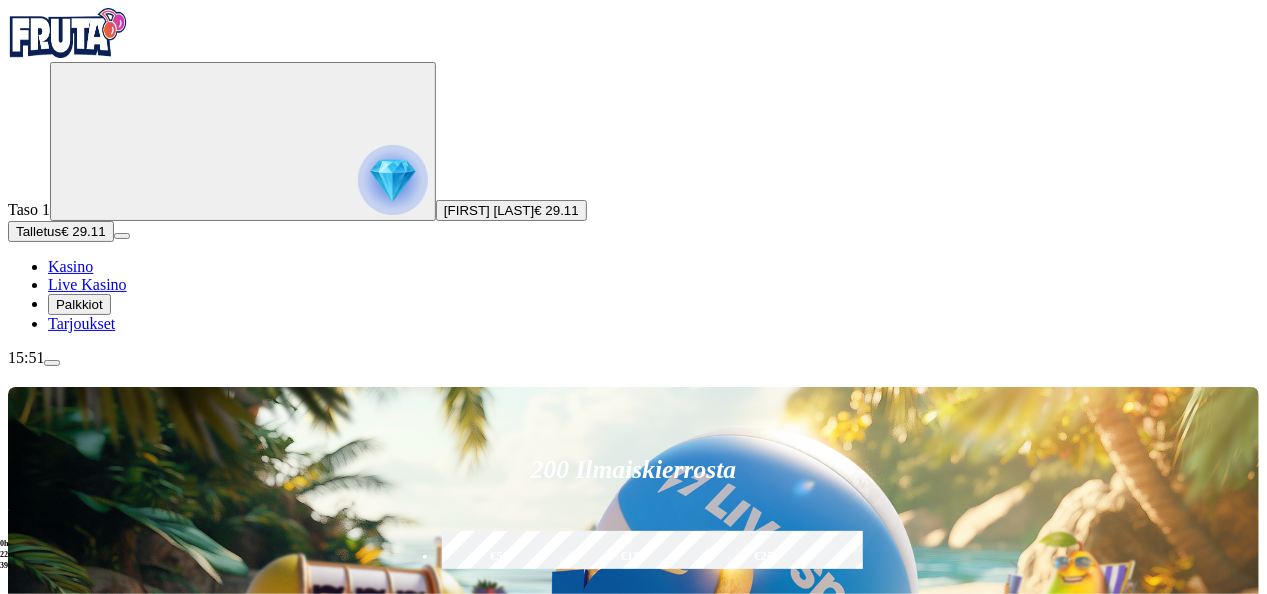 click on "Kolikkopelit" at bounding box center (109, 876) 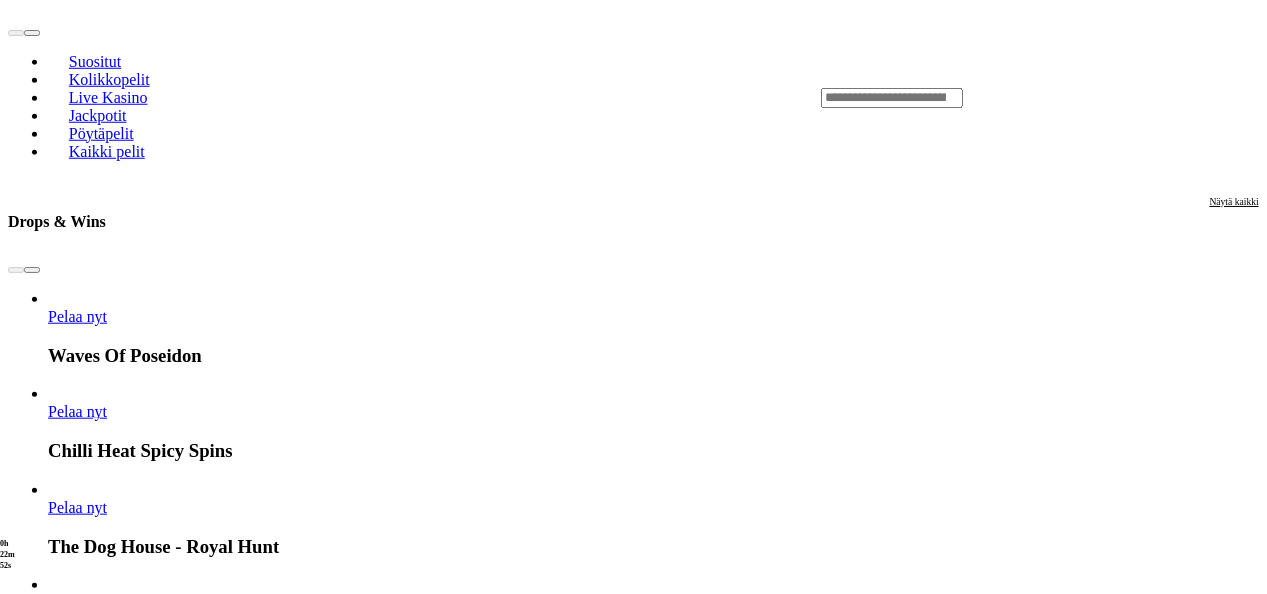 scroll, scrollTop: 790, scrollLeft: 0, axis: vertical 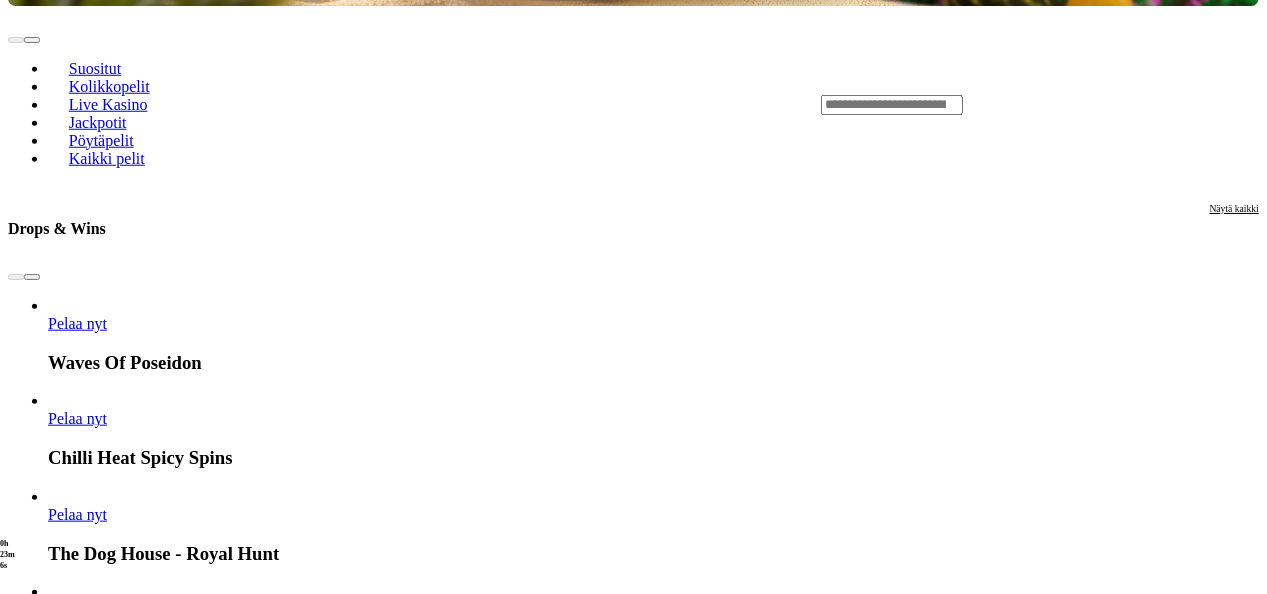 click on "Pelaa nyt" at bounding box center [77, 3018] 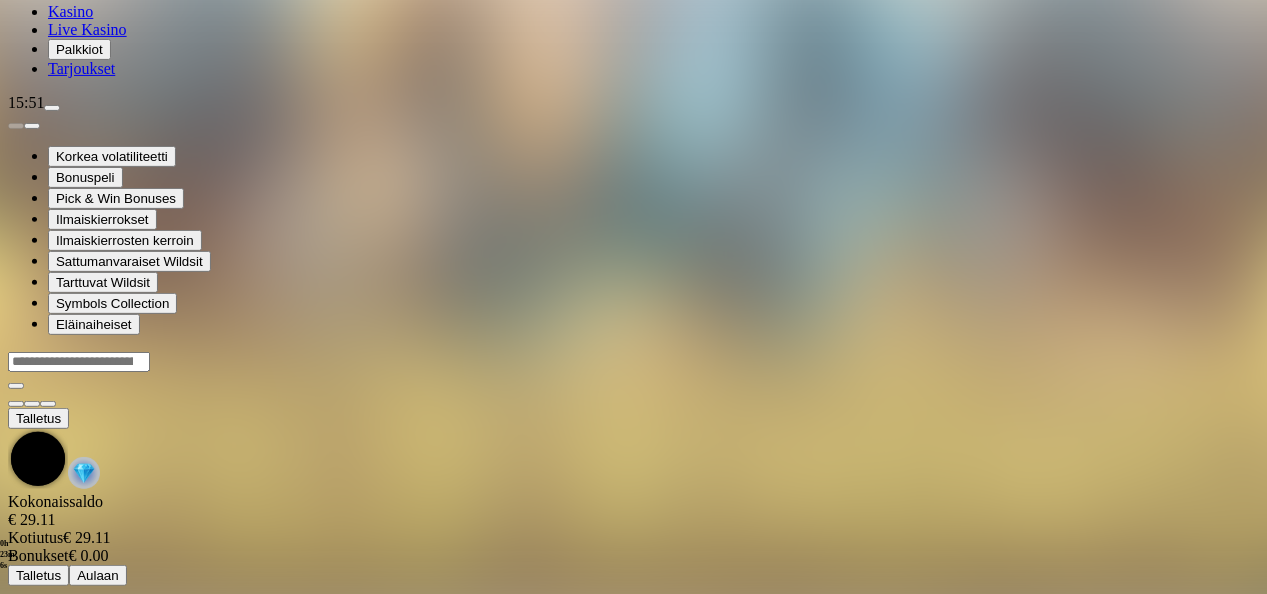 scroll, scrollTop: 0, scrollLeft: 0, axis: both 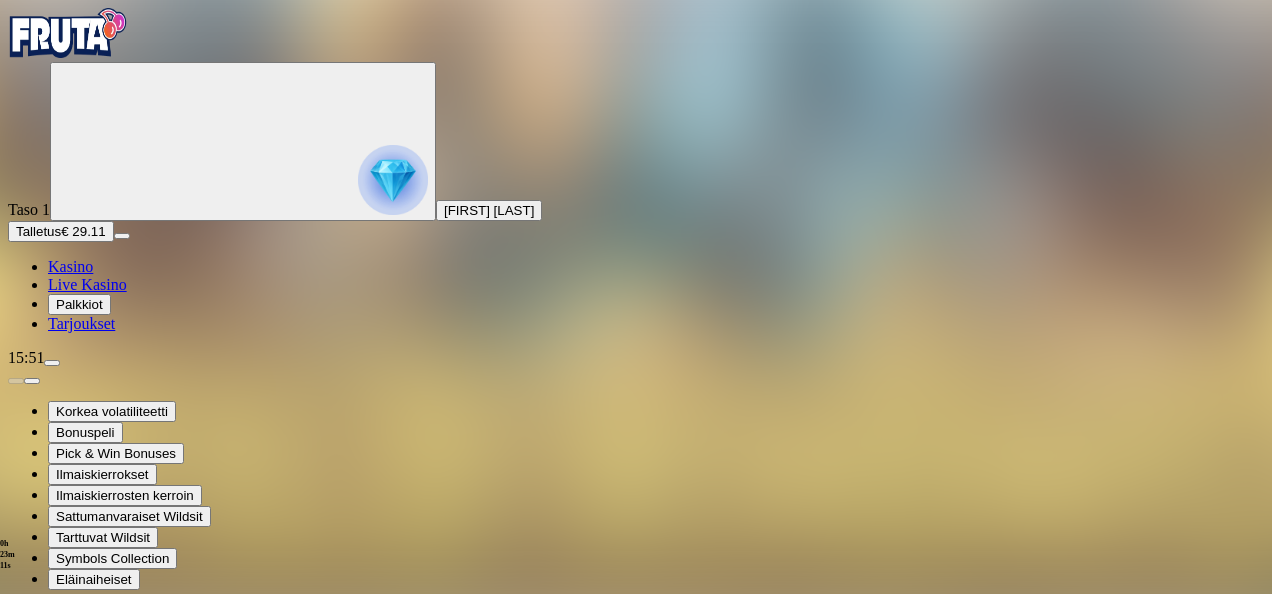 click at bounding box center [48, 799] 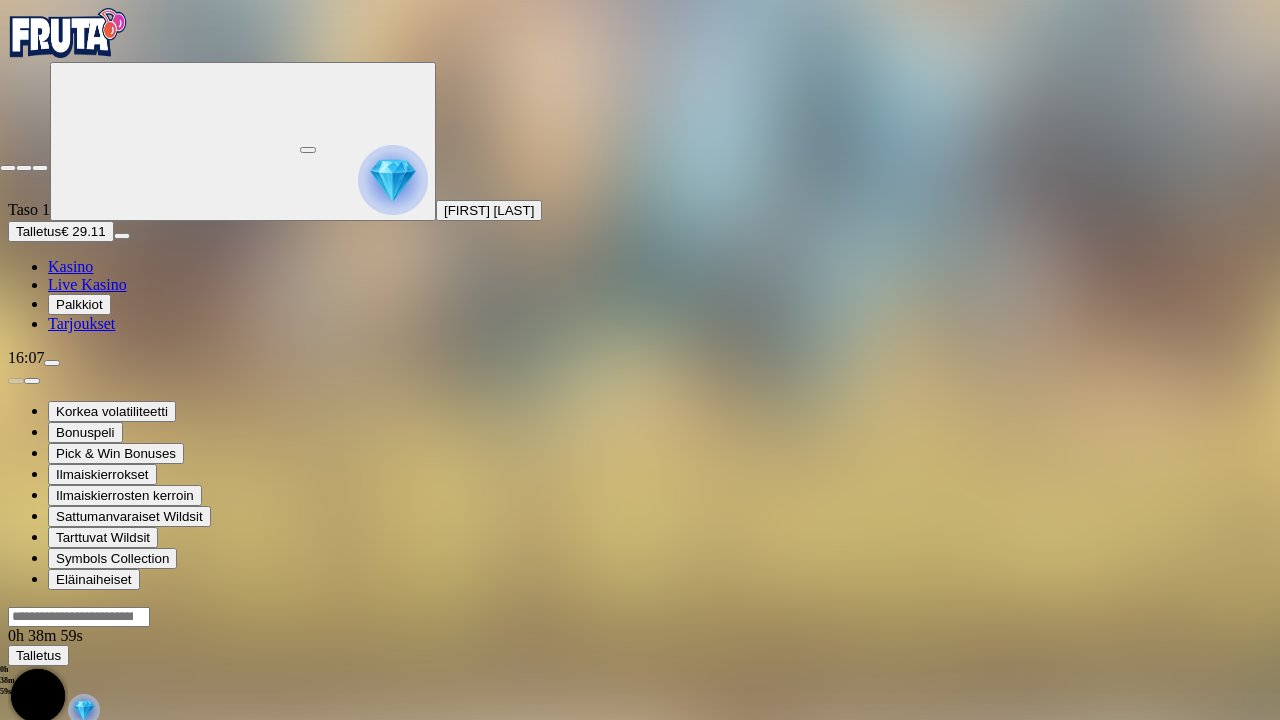click at bounding box center (8, 168) 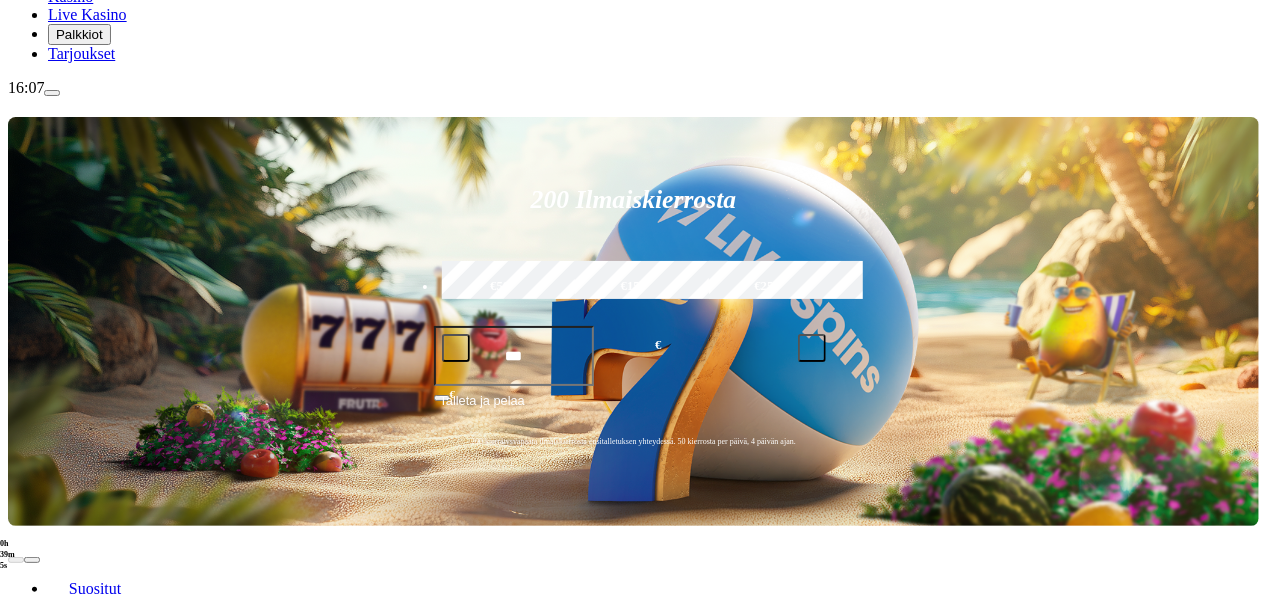 scroll, scrollTop: 321, scrollLeft: 0, axis: vertical 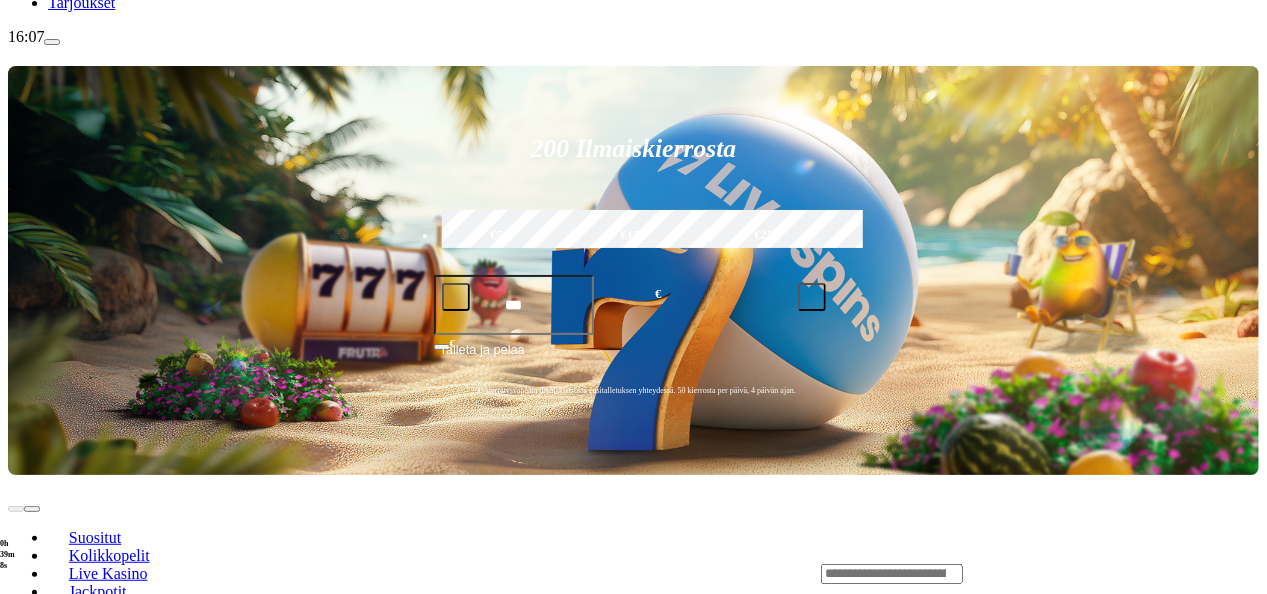 click on "Kolikkopelit" at bounding box center (109, 555) 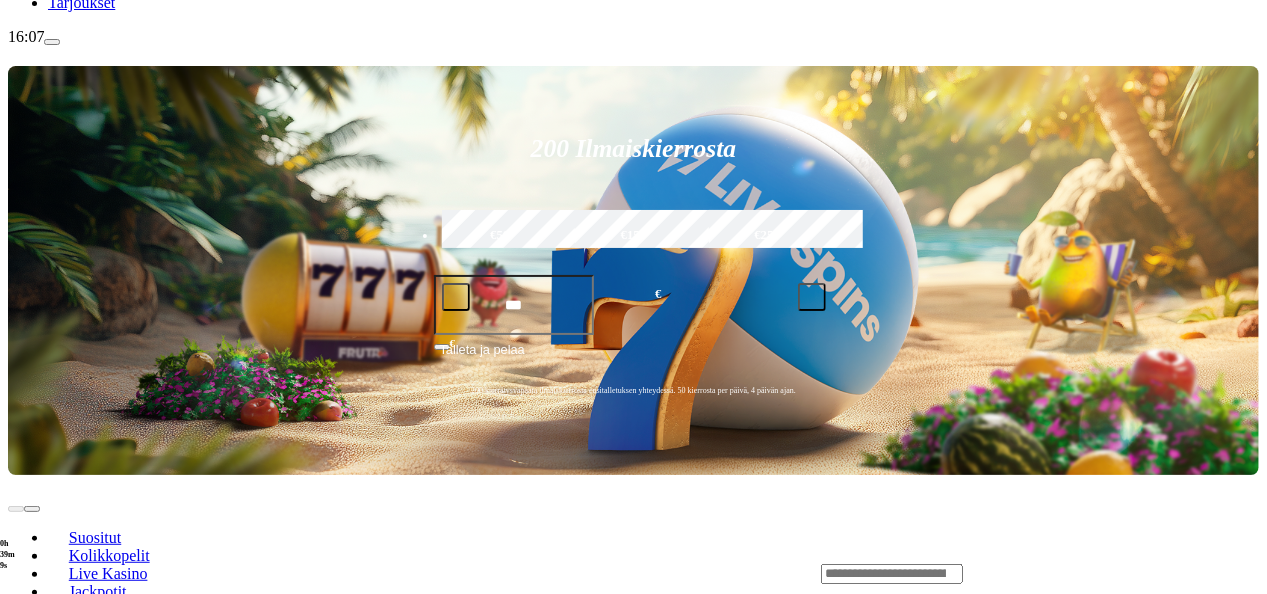 scroll, scrollTop: 0, scrollLeft: 0, axis: both 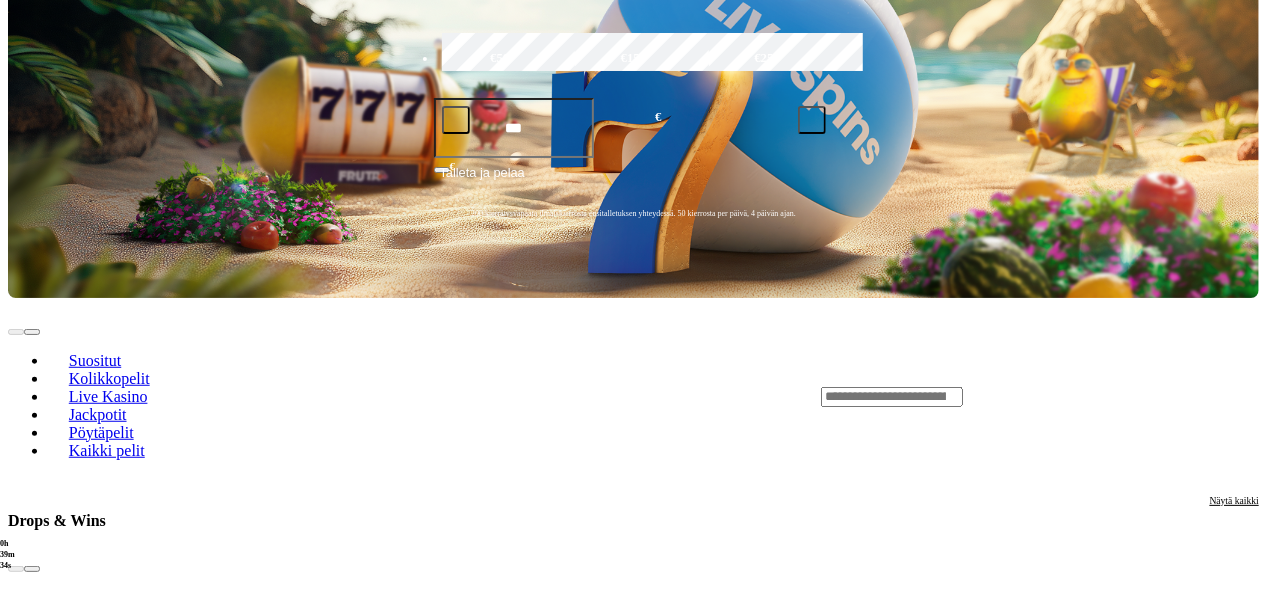 click on "Näytä kaikki" at bounding box center (1234, 1657) 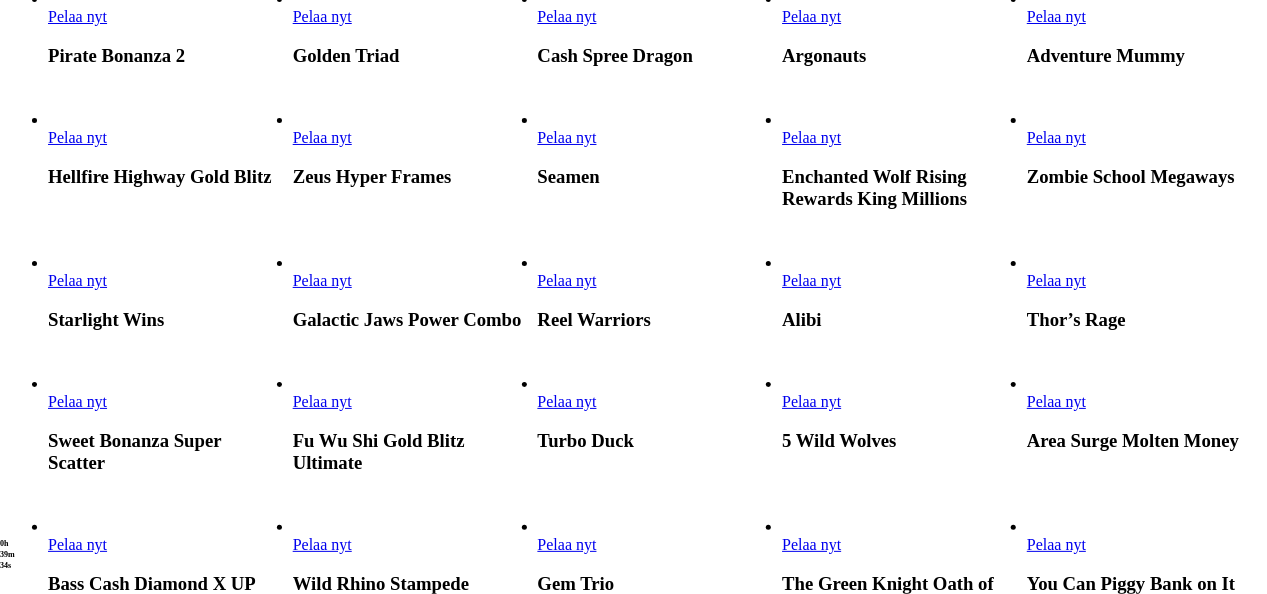 scroll, scrollTop: 0, scrollLeft: 0, axis: both 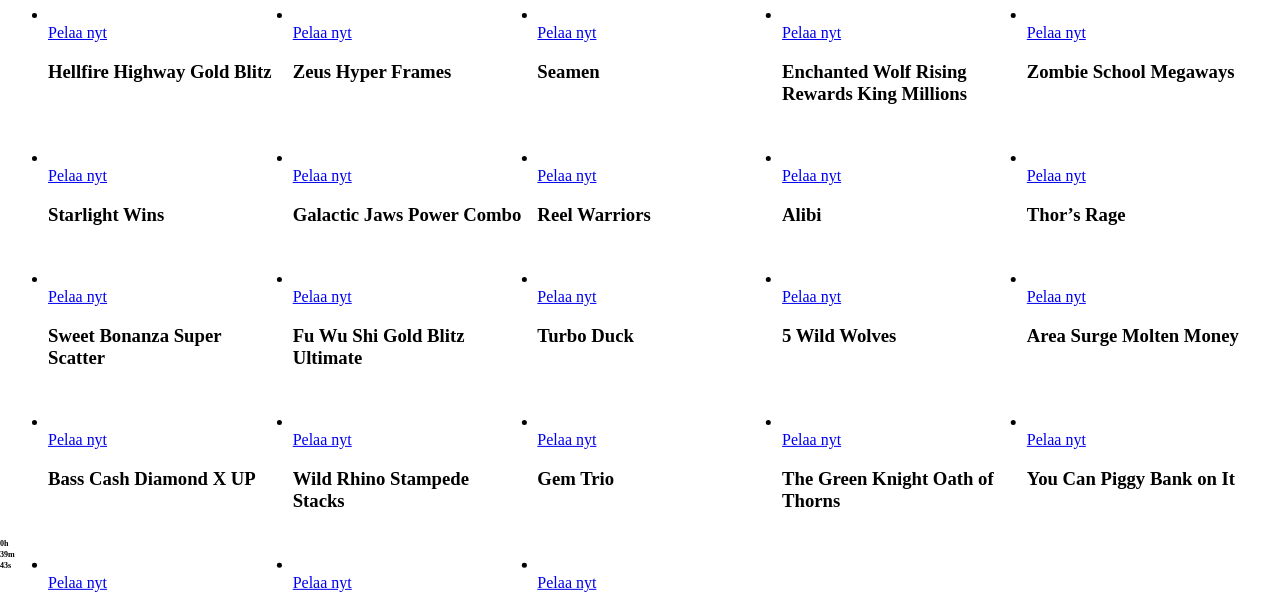 click on "Pelaa nyt" at bounding box center (811, 296) 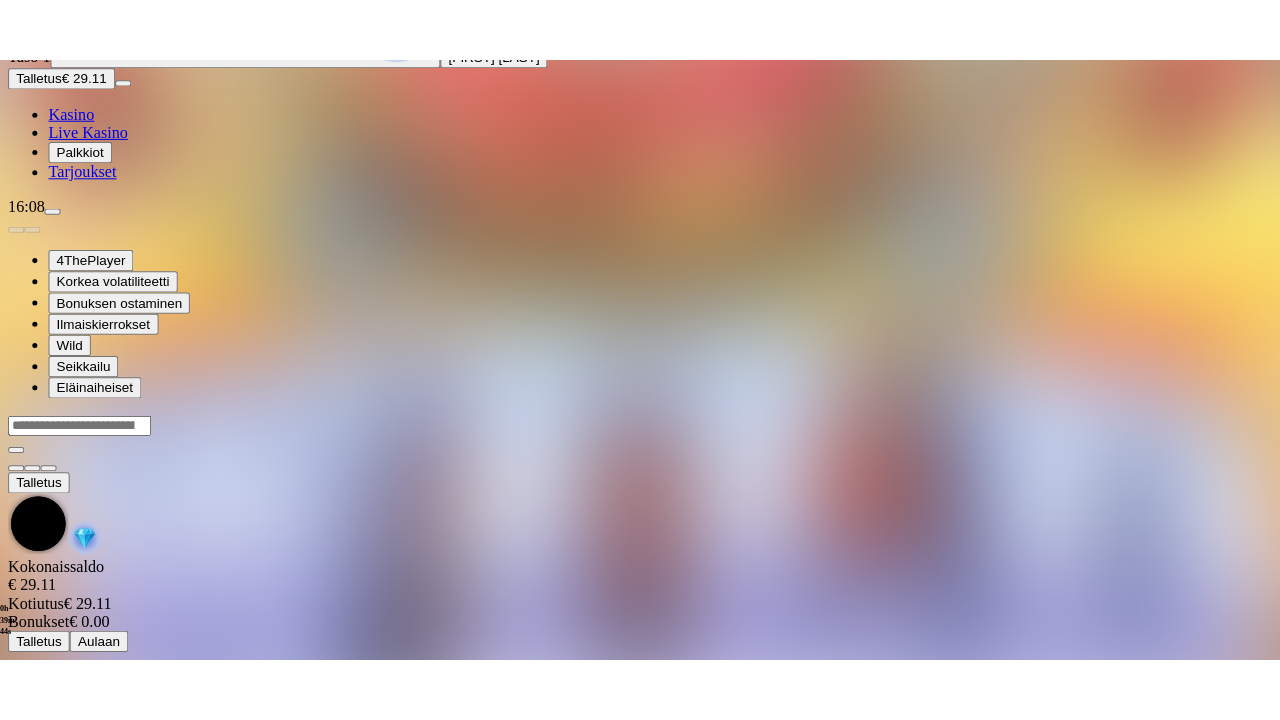 scroll, scrollTop: 0, scrollLeft: 0, axis: both 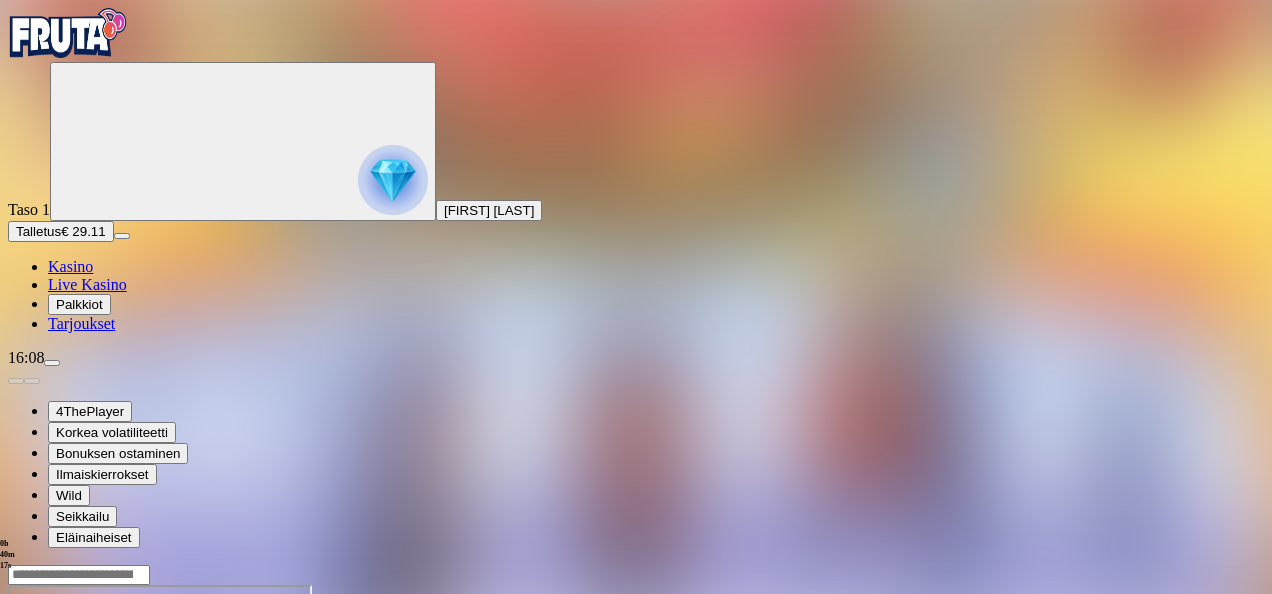 click on "0h 40m 17s Talletus Kokonaissaldo € 29.11 Kotiutus € 29.11 Bonukset € 0.00 Talletus Aulaan" at bounding box center [636, 760] 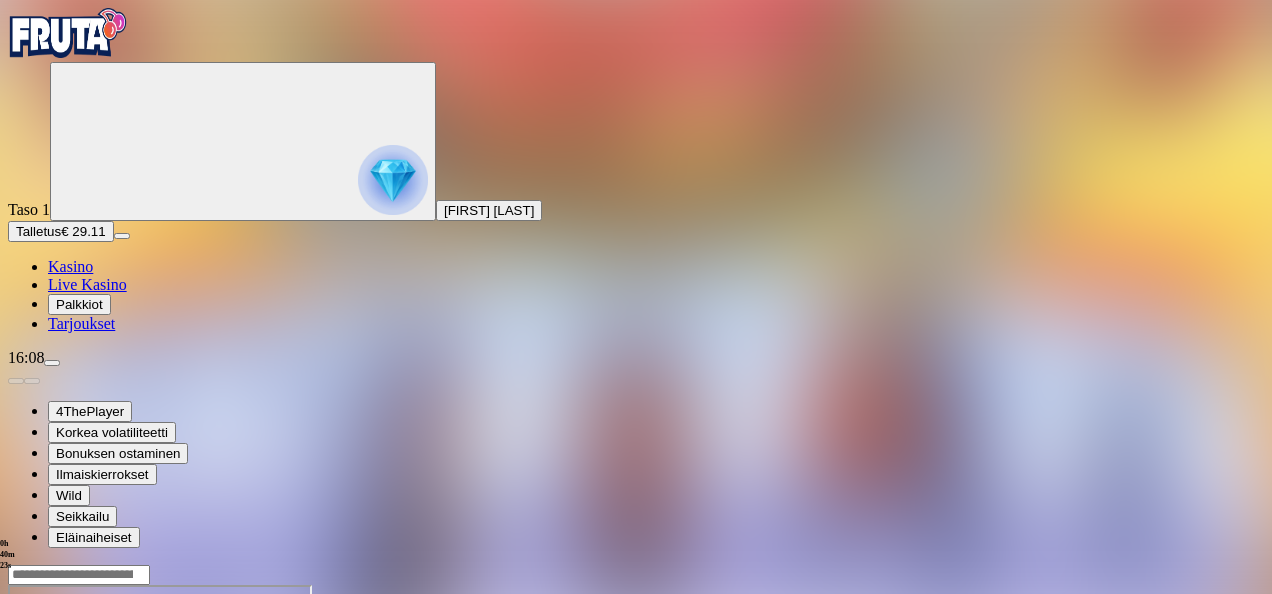 click on "0h 40m 23s Talletus Kokonaissaldo € 29.11 Kotiutus € 29.11 Bonukset € 0.00 Talletus Aulaan" at bounding box center (636, 760) 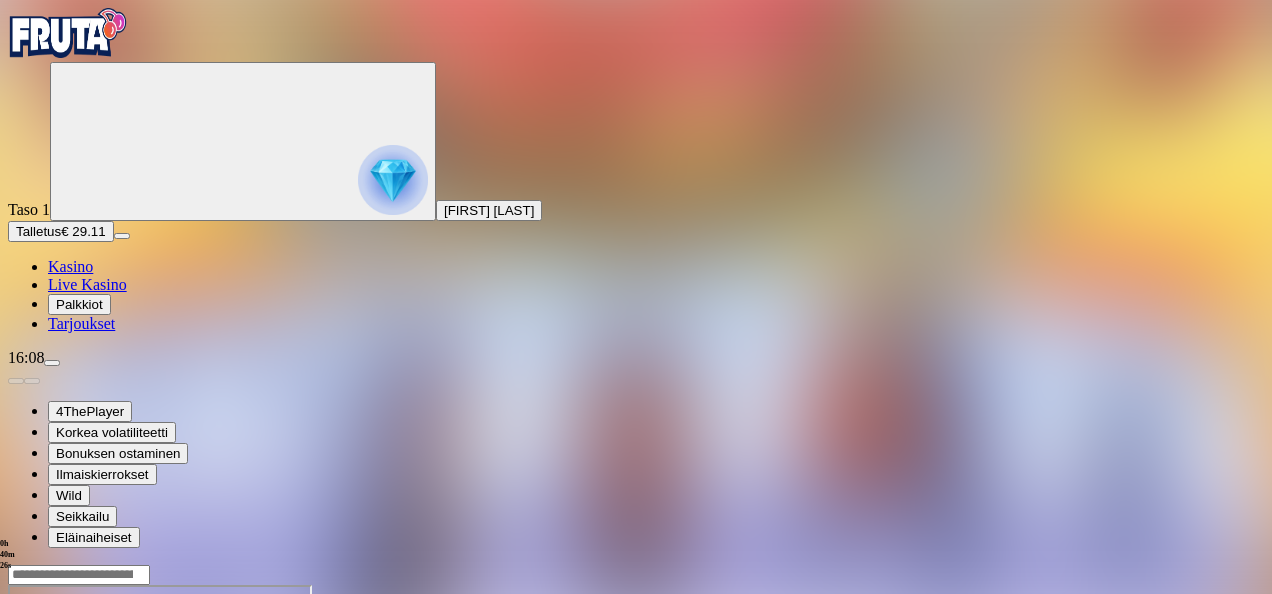 click at bounding box center (48, 757) 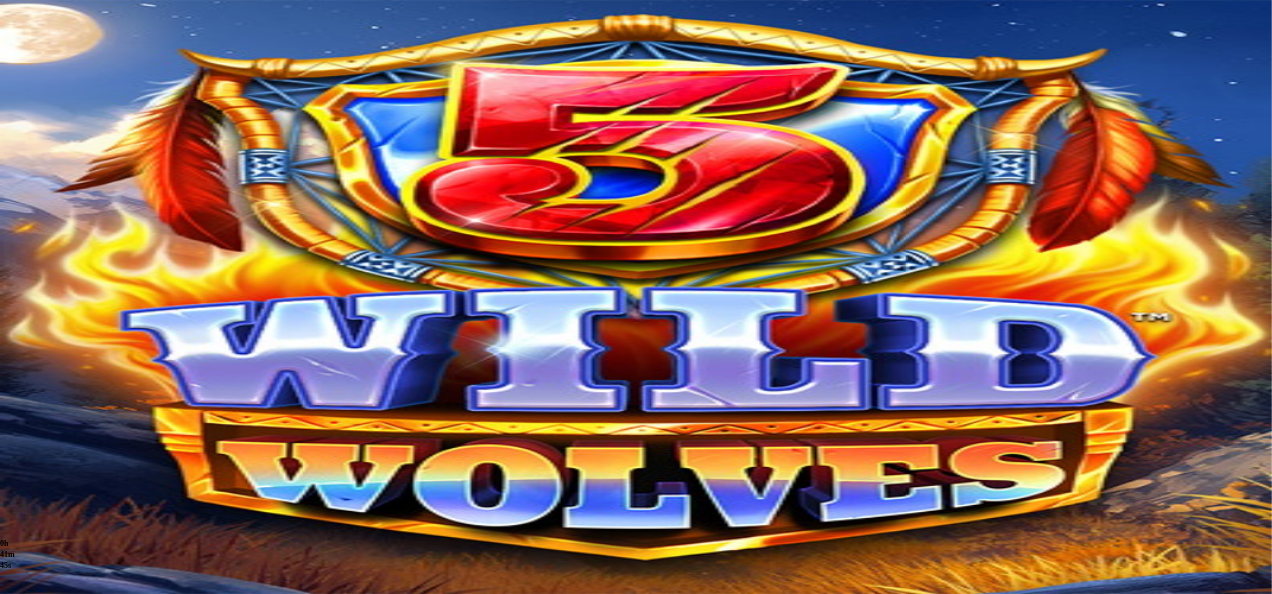scroll, scrollTop: 0, scrollLeft: 0, axis: both 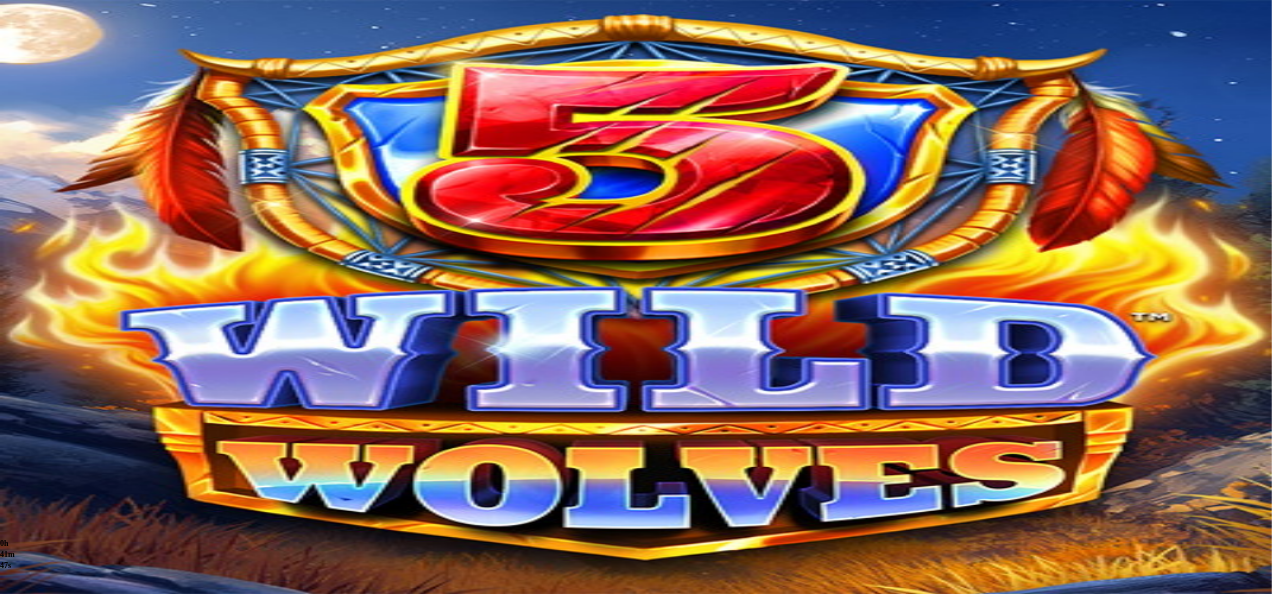 click at bounding box center (48, 757) 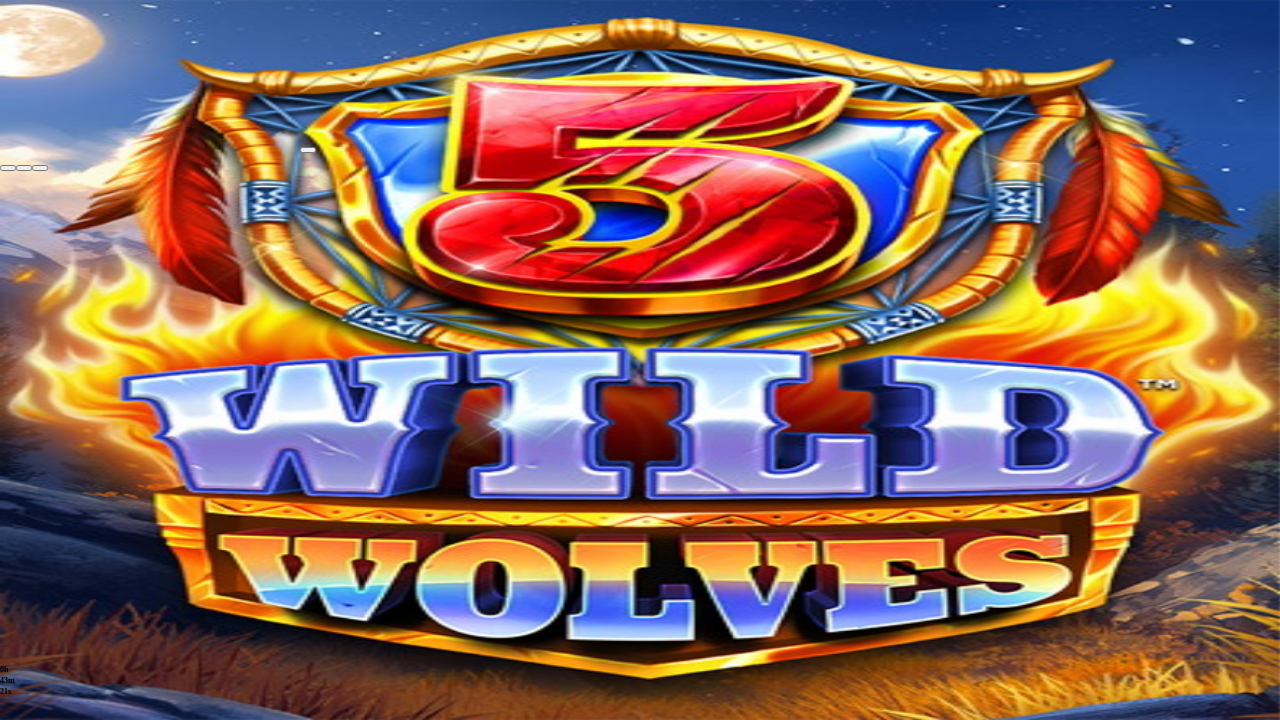 click at bounding box center [40, 168] 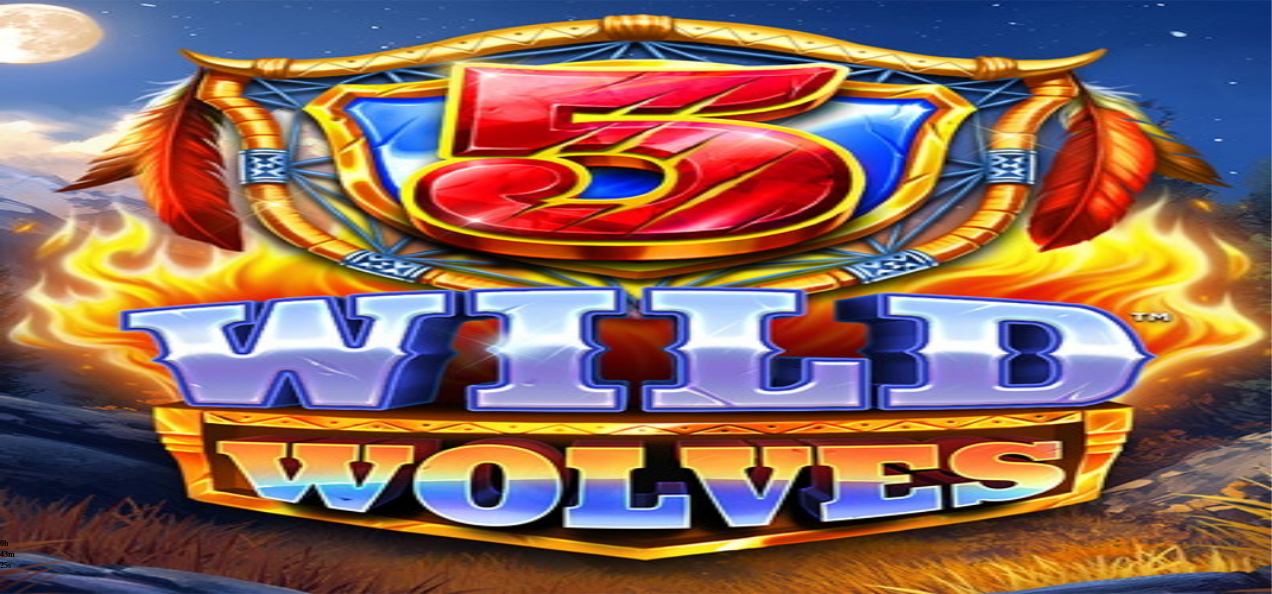click at bounding box center (636, 662) 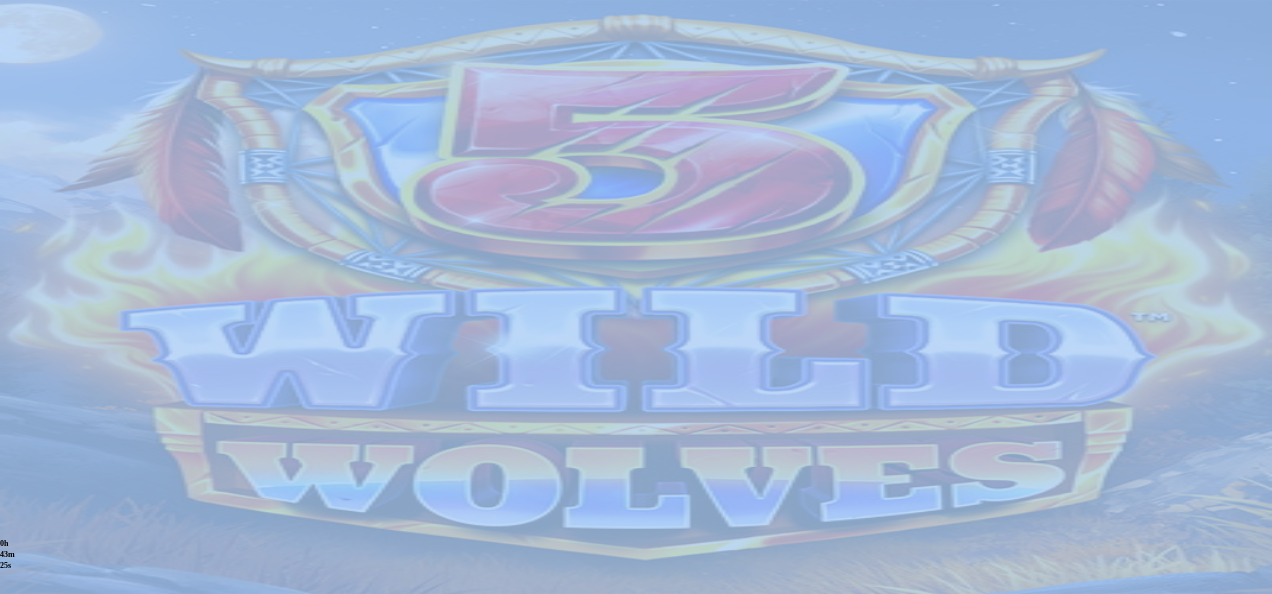 click at bounding box center [636, 662] 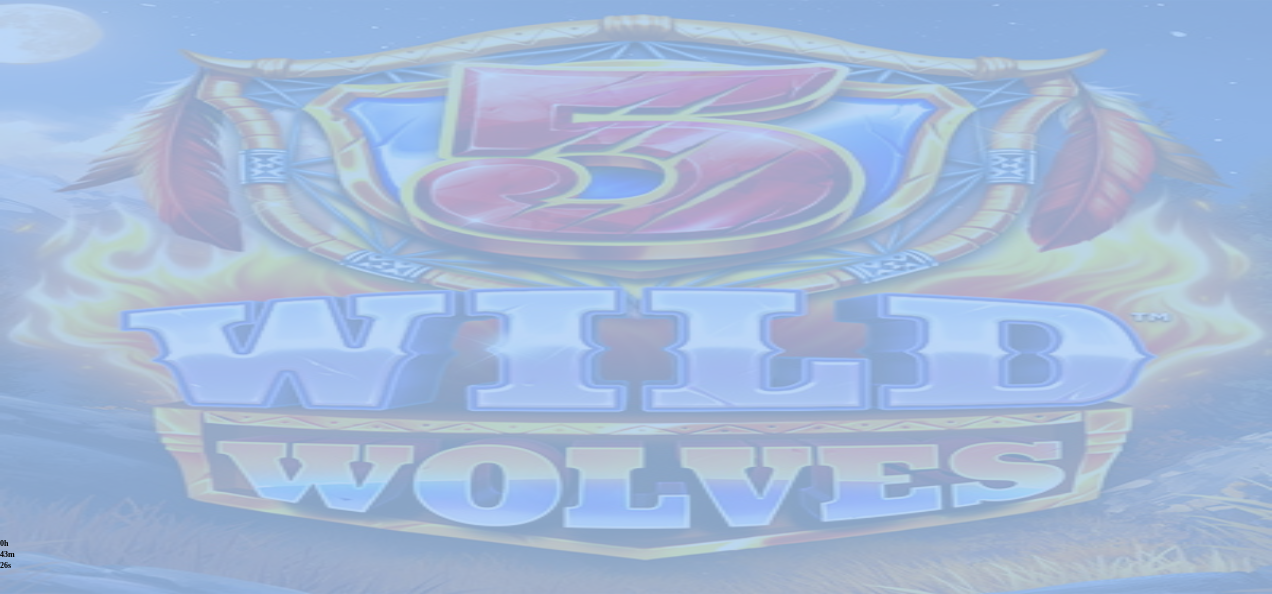 click at bounding box center (636, 662) 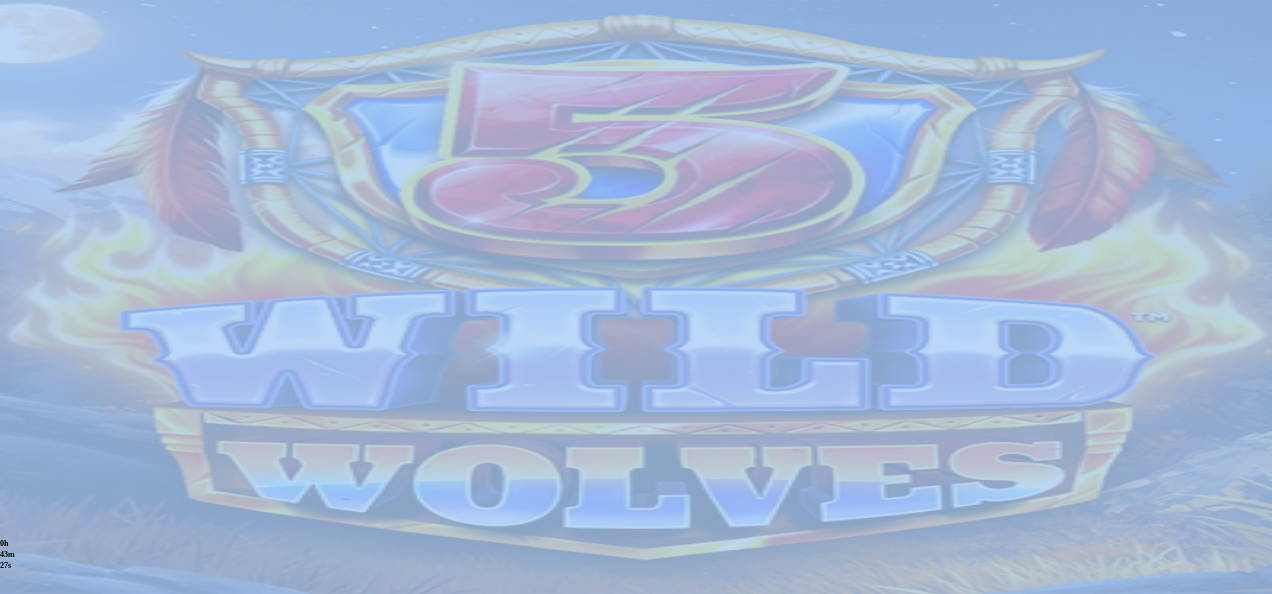 click at bounding box center (636, 662) 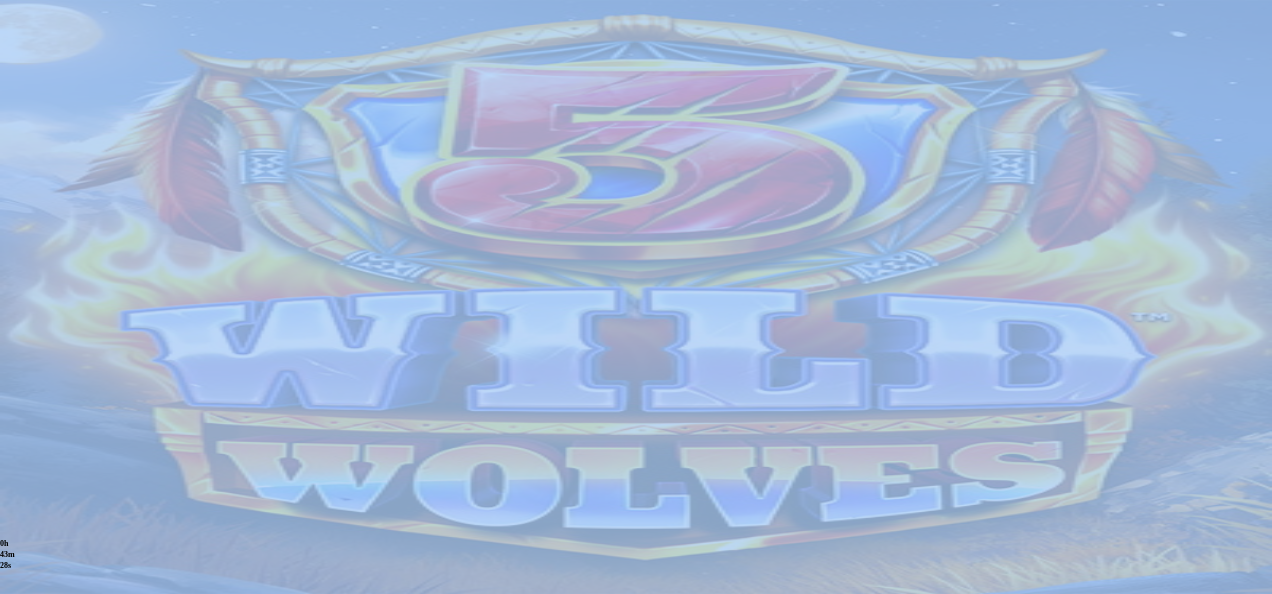 click at bounding box center (636, 662) 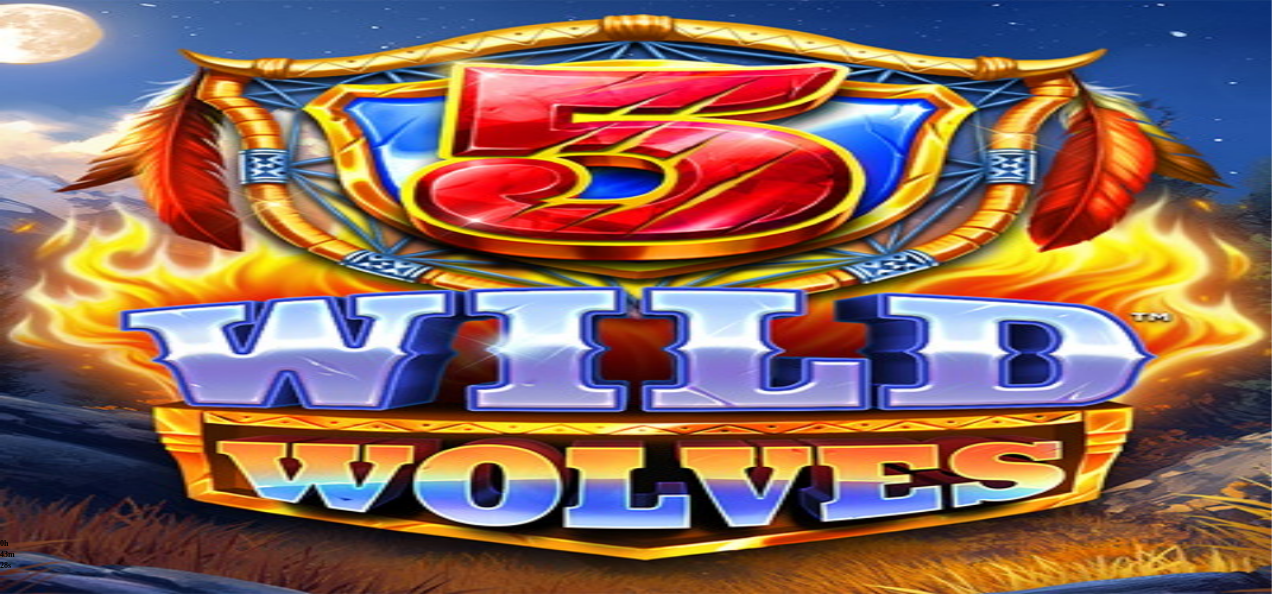 click at bounding box center [636, 662] 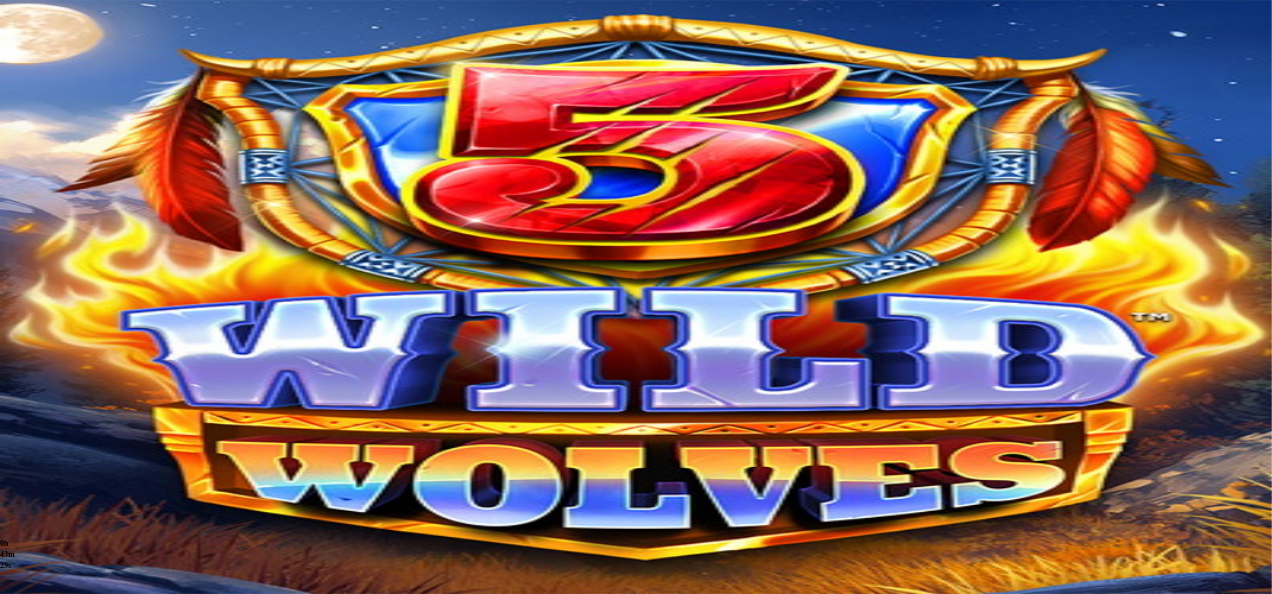 click at bounding box center [636, 662] 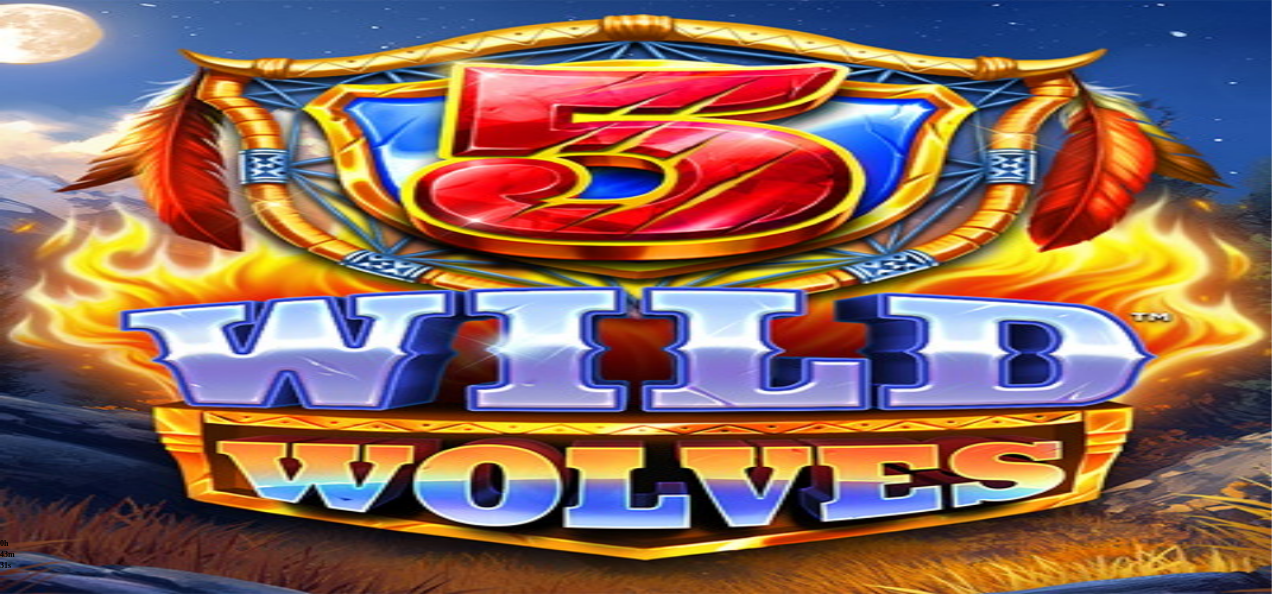 click at bounding box center (636, 664) 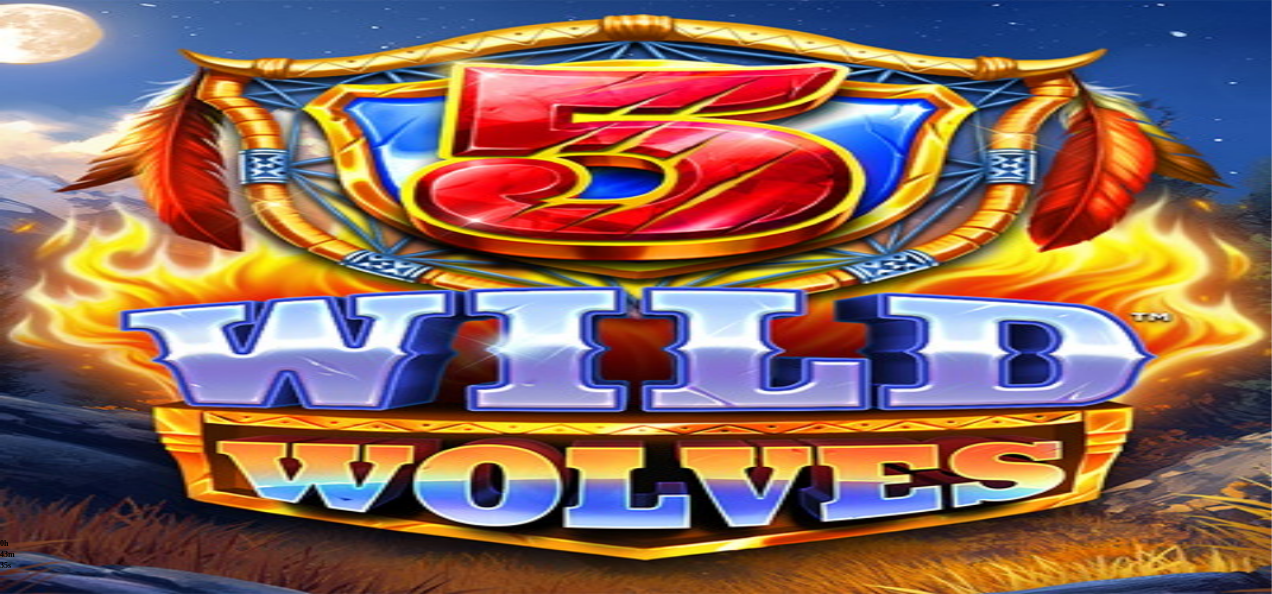 click at bounding box center (48, 757) 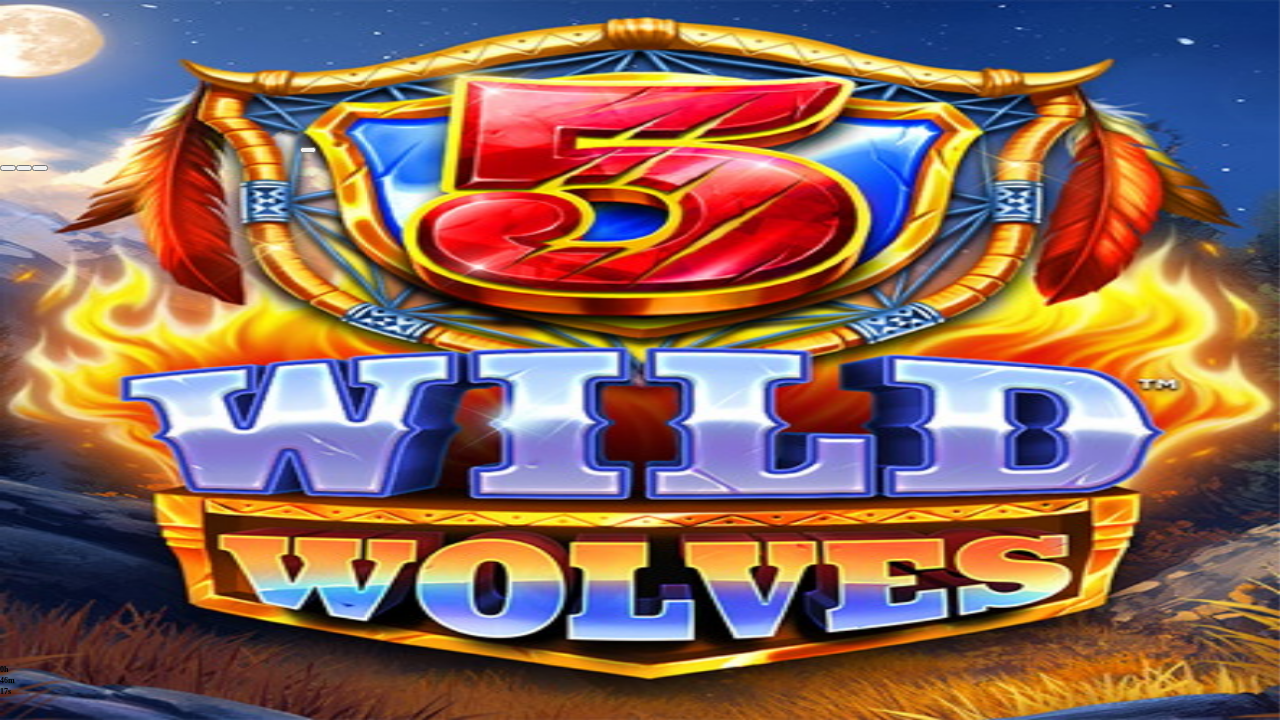 click at bounding box center (8, 168) 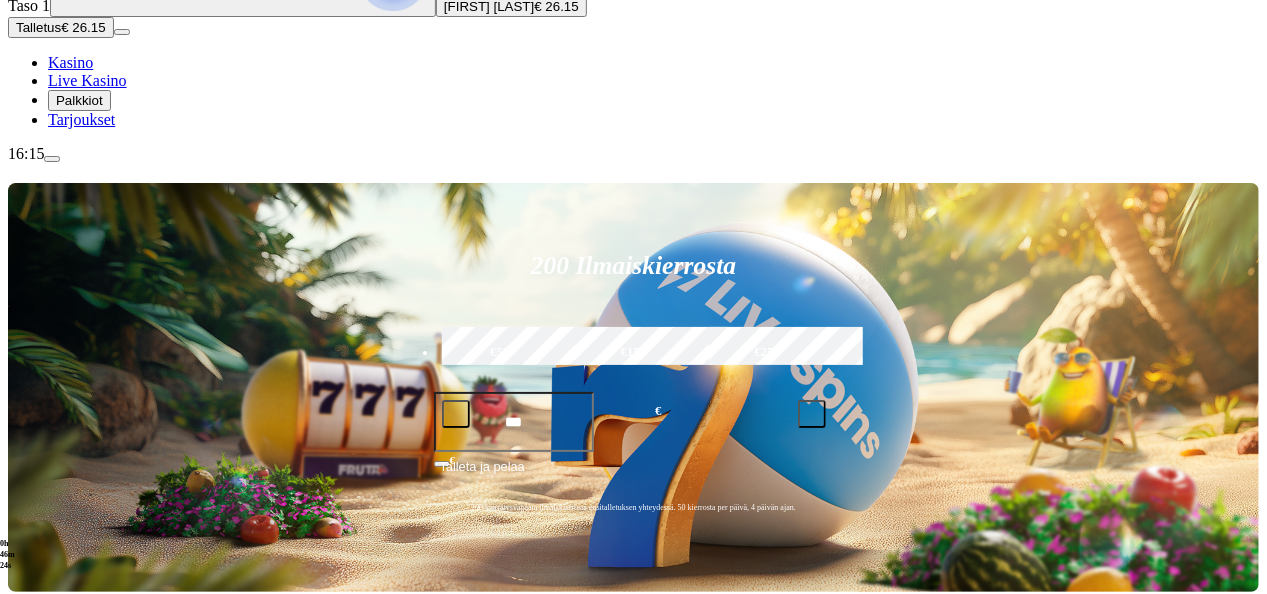 scroll, scrollTop: 233, scrollLeft: 0, axis: vertical 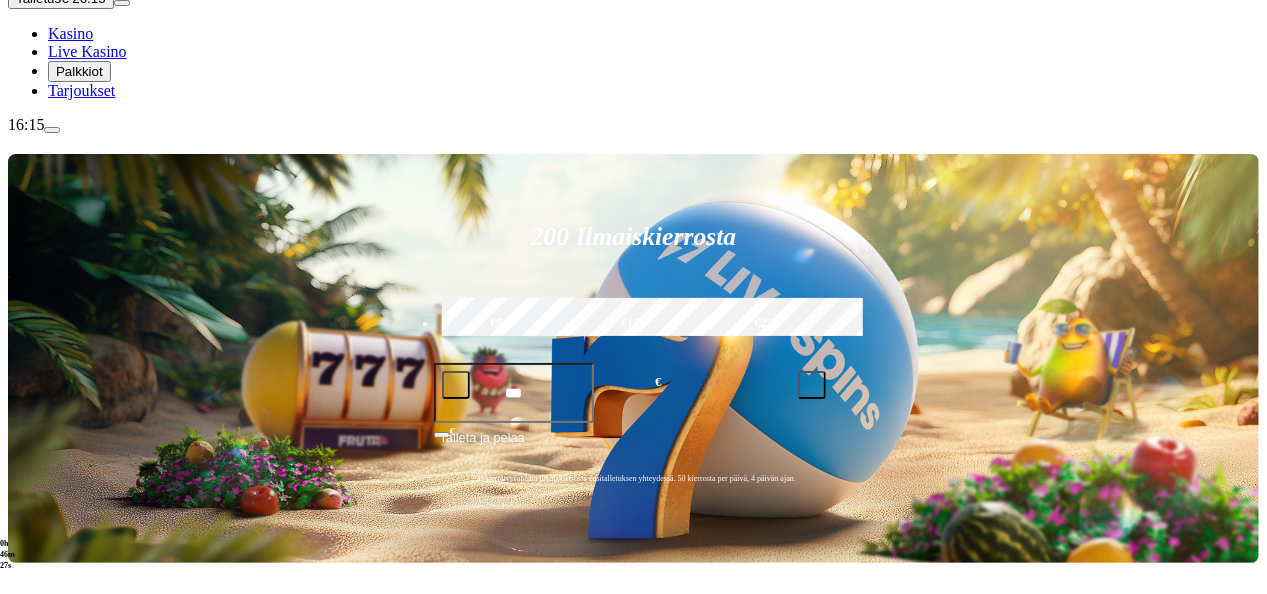 click on "Kolikkopelit" at bounding box center [109, 643] 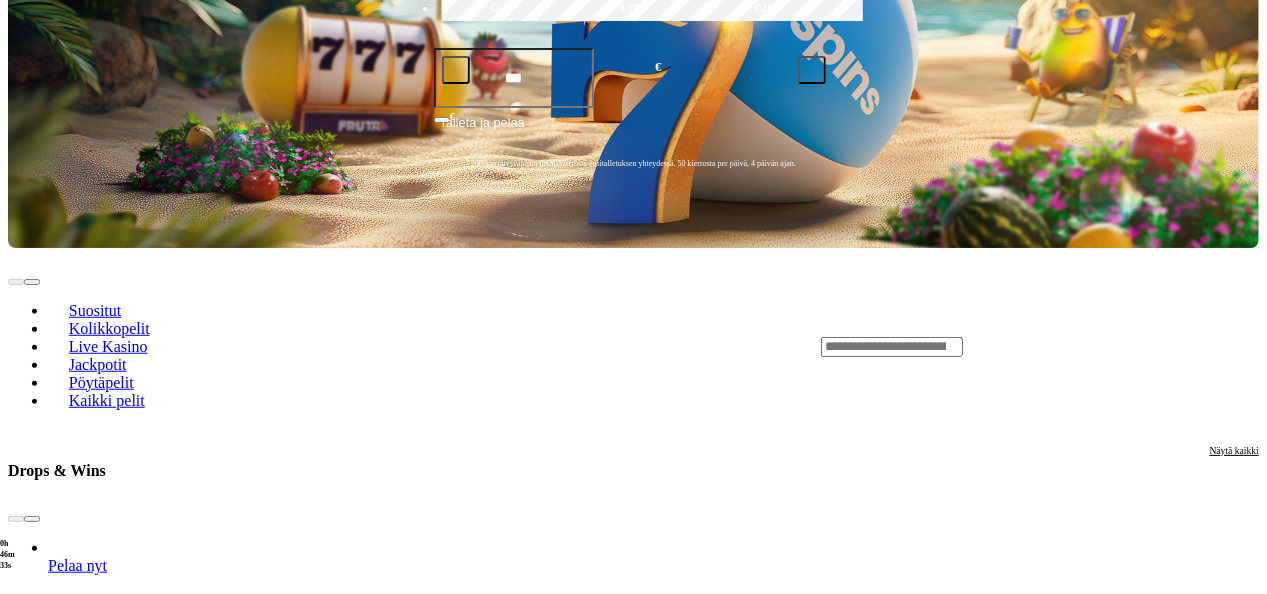 scroll, scrollTop: 558, scrollLeft: 0, axis: vertical 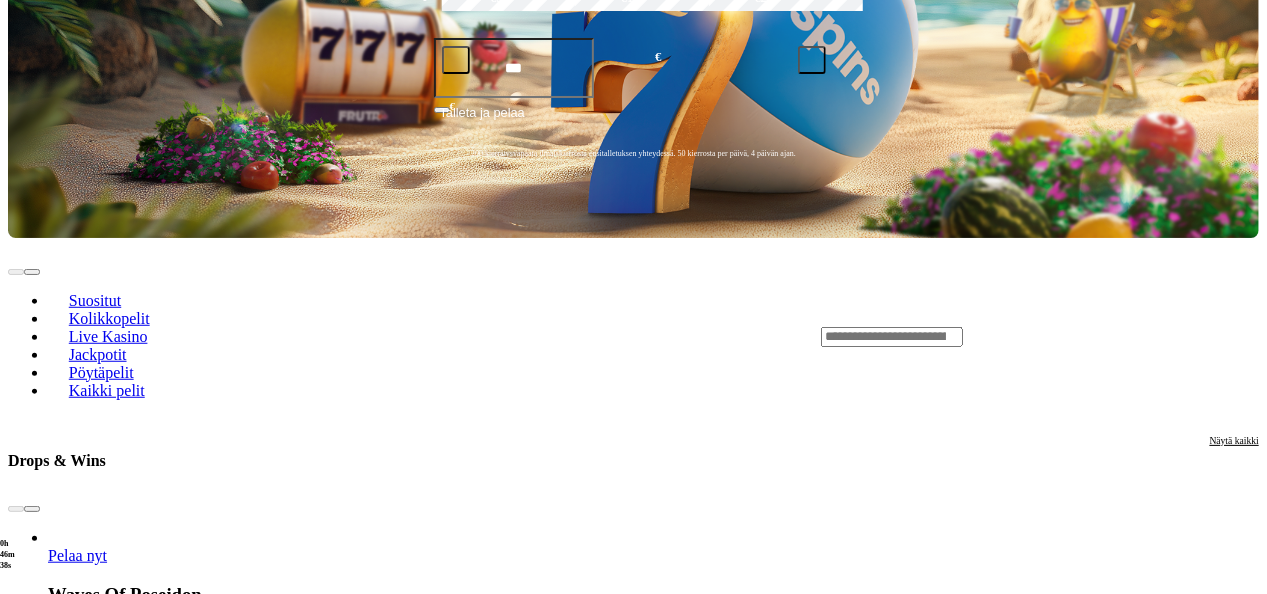 click on "Näytä kaikki" at bounding box center [1234, 1597] 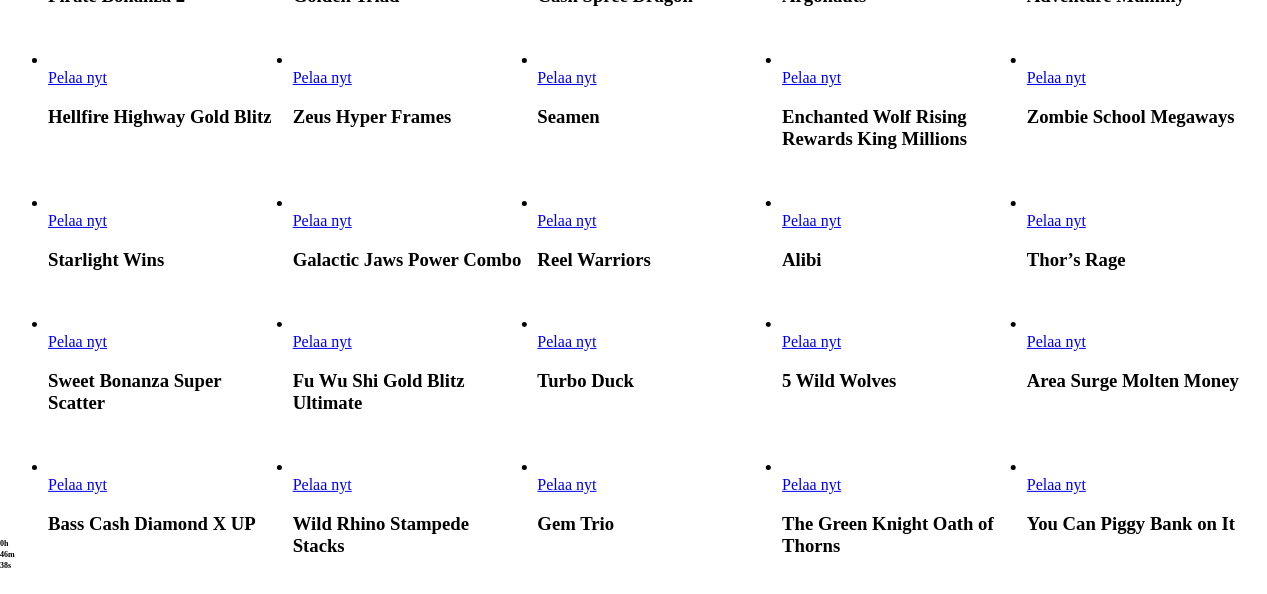 scroll, scrollTop: 0, scrollLeft: 0, axis: both 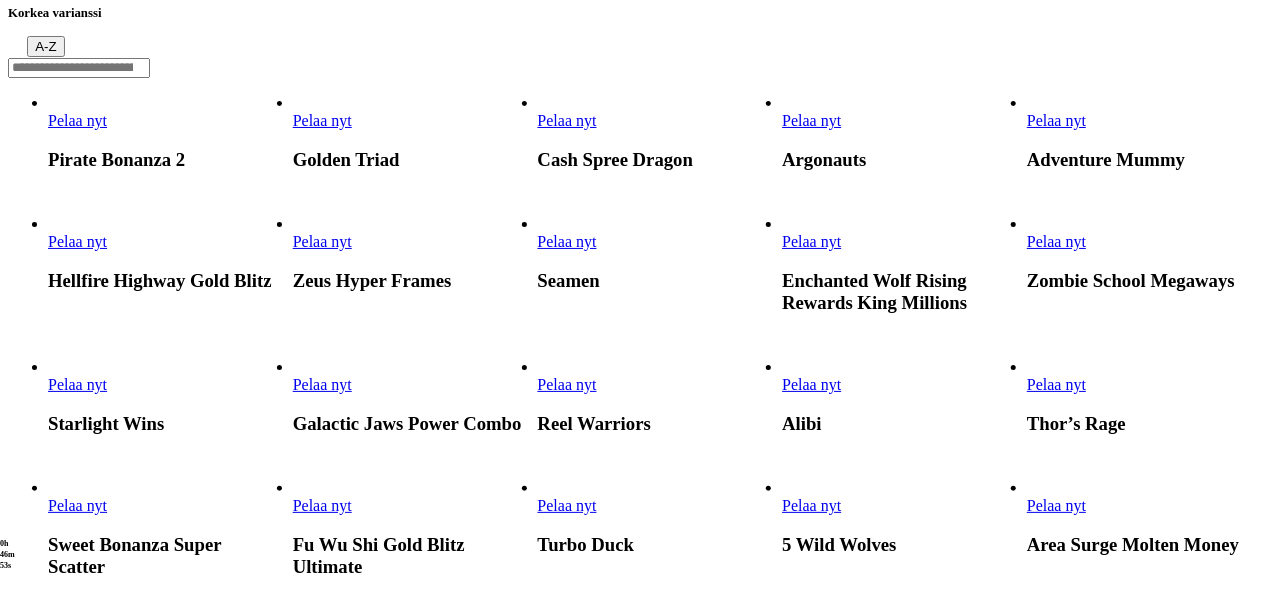click on "Pelaa nyt" at bounding box center (811, 384) 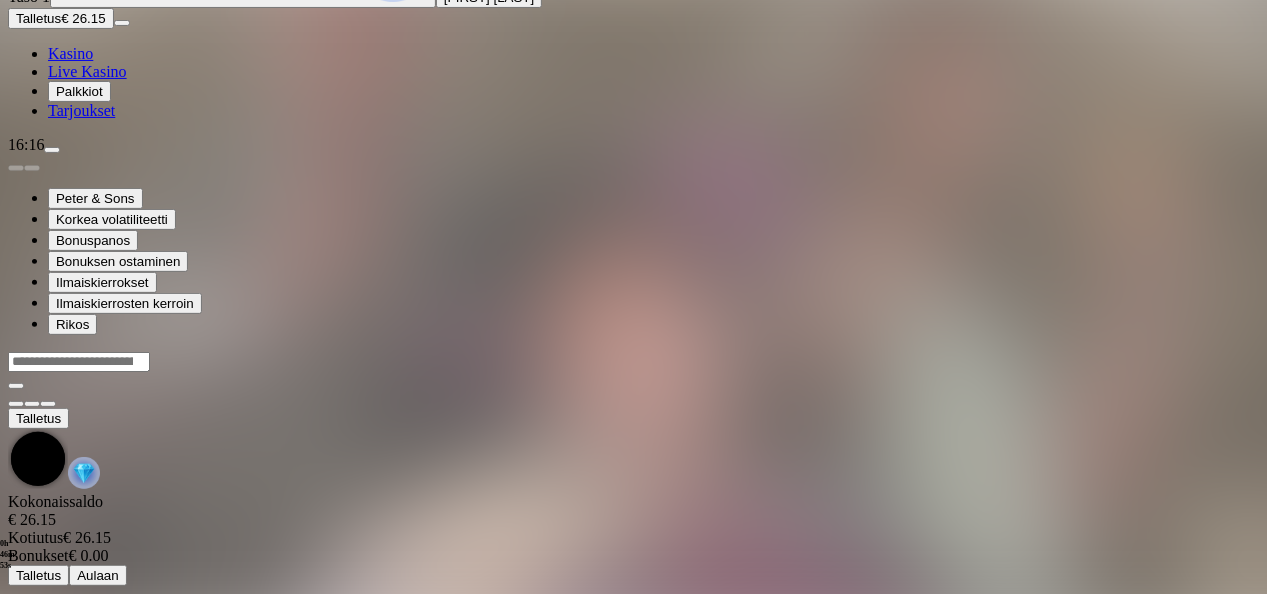 scroll, scrollTop: 0, scrollLeft: 0, axis: both 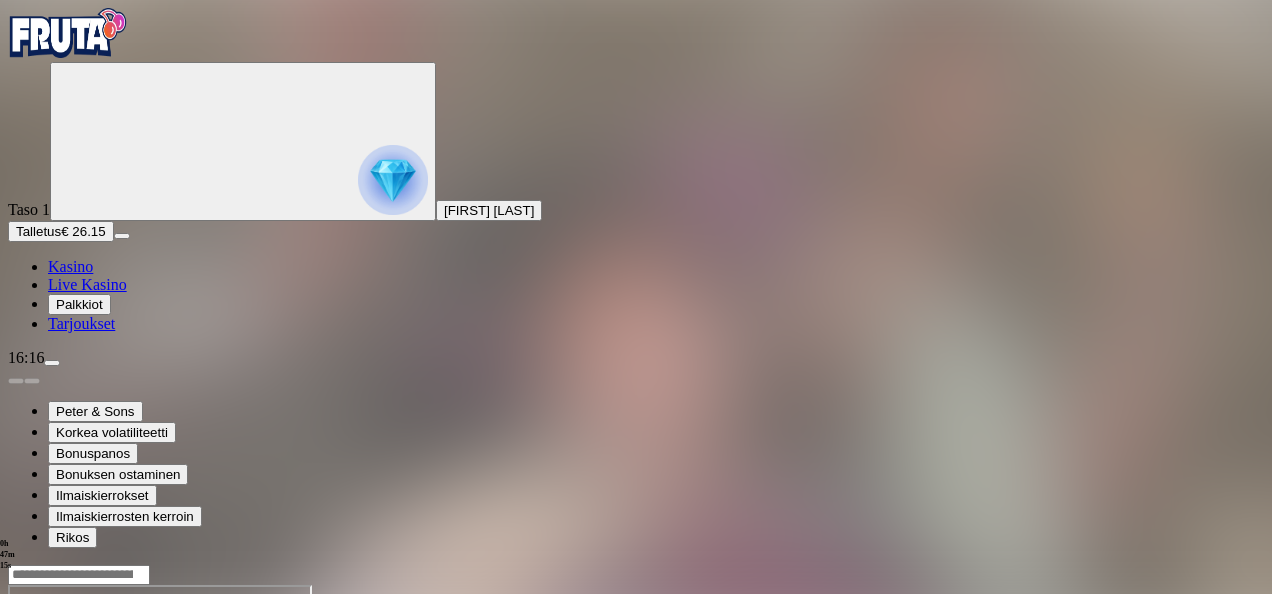 click on "0h 47m 15s Talletus Kokonaissaldo € 26.15 Kotiutus € 26.15 Bonukset € 0.00 Talletus Aulaan" at bounding box center (636, 760) 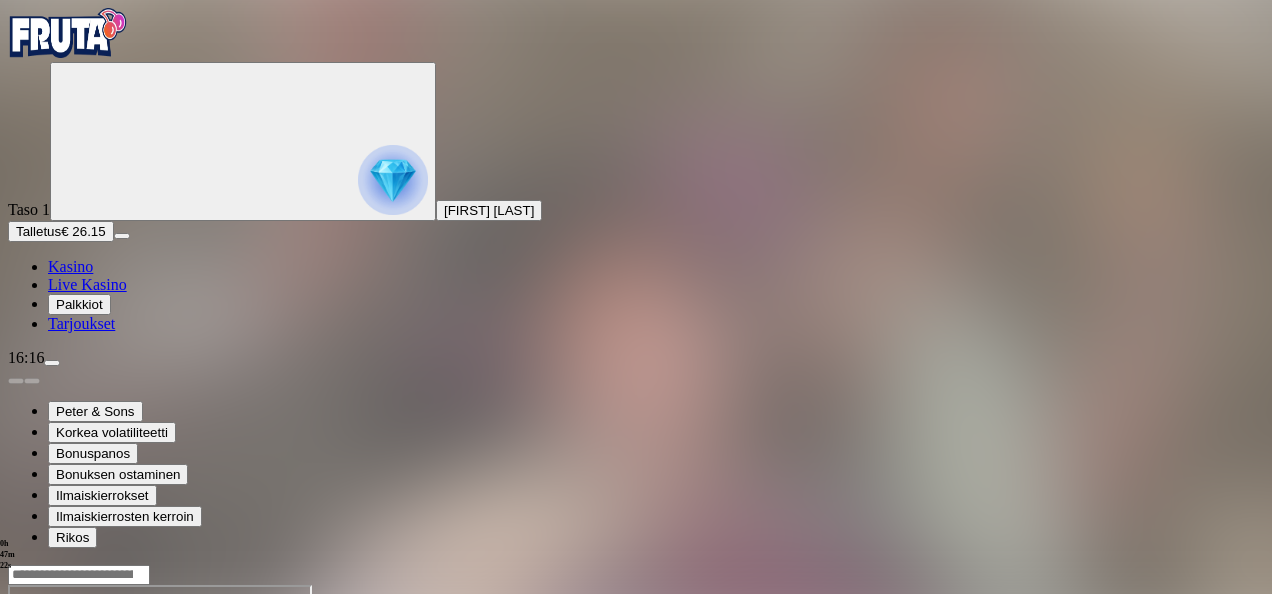 click at bounding box center (48, 757) 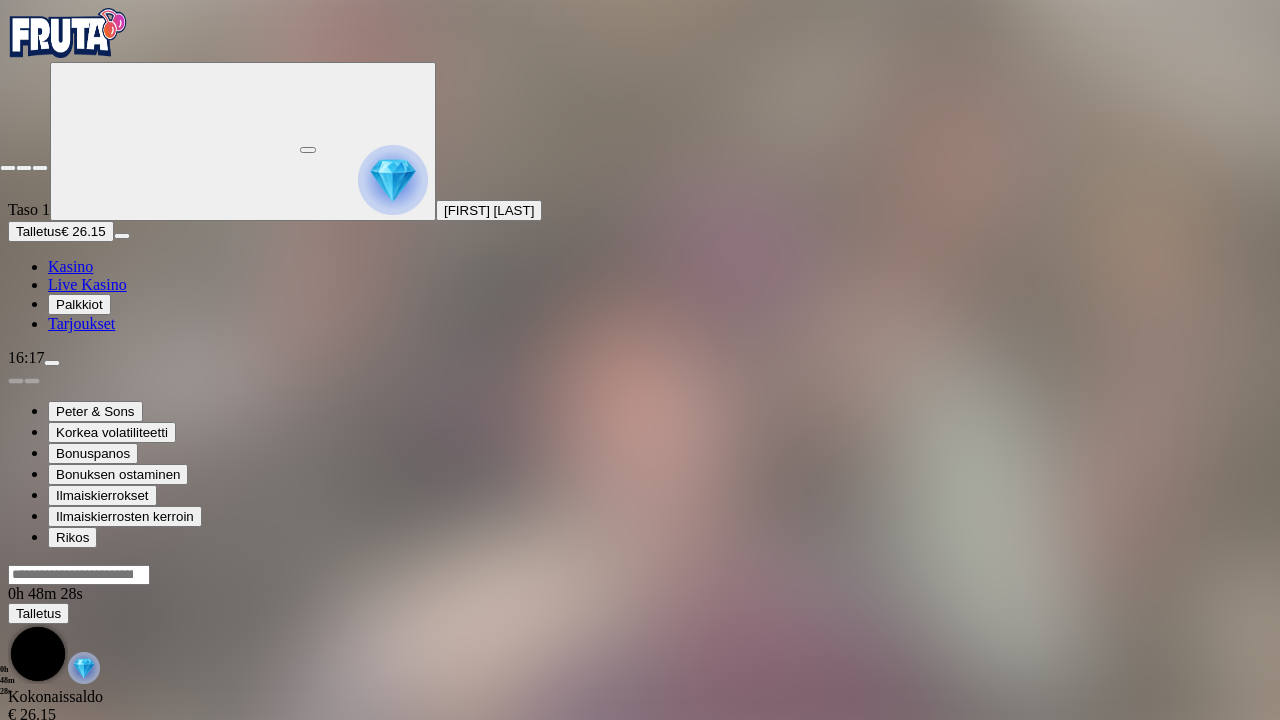 click at bounding box center [8, 168] 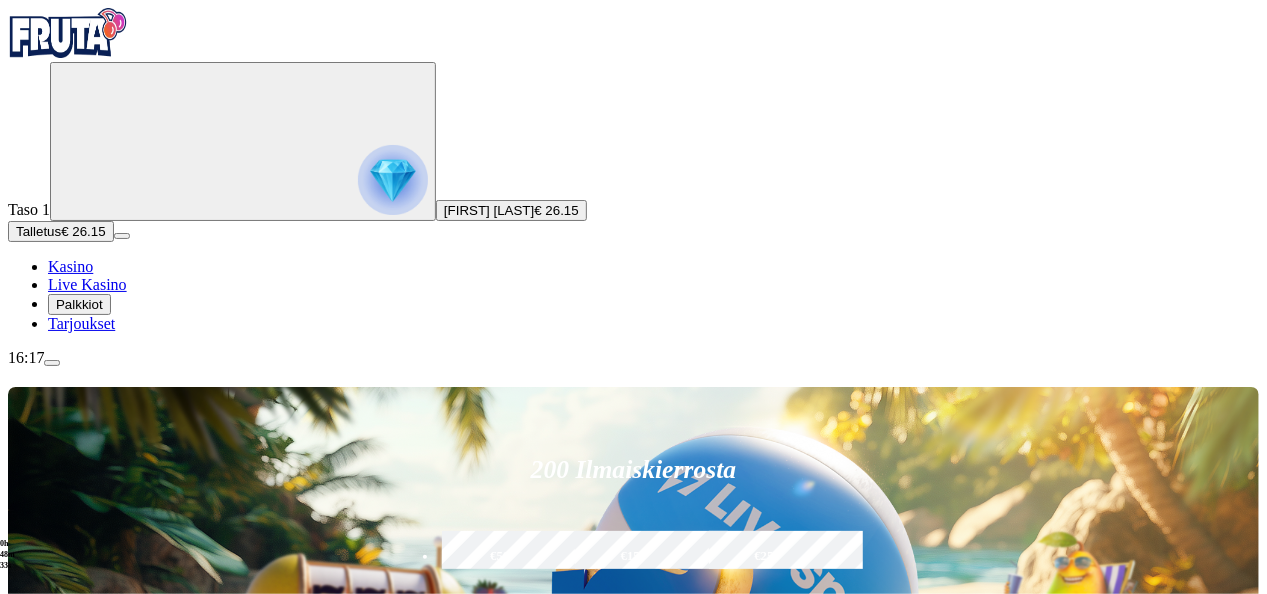 click on "Kolikkopelit" at bounding box center [109, 876] 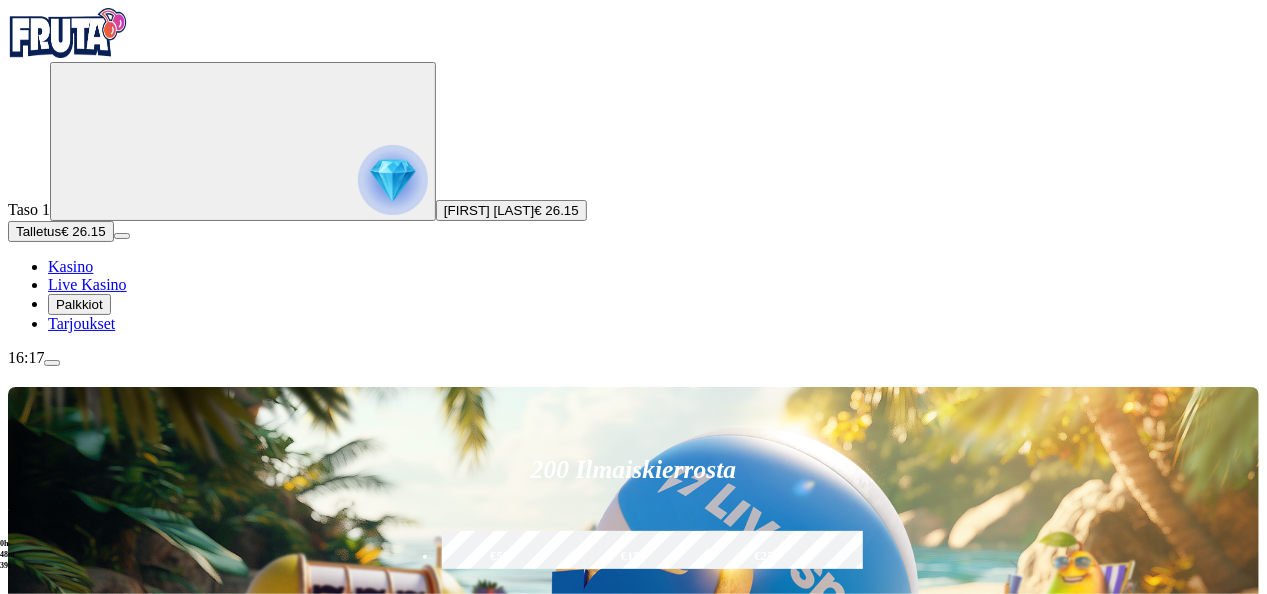 click on "200 Ilmaiskierrosta €50 €150 €250 *** € € Talleta ja pelaa 200 kierrätysvapaata ilmaiskierrosta ensitalletuksen yhteydessä. 50 kierrosta per päivä, 4 päivän ajan. Suositut Kolikkopelit Live Kasino Jackpotit Pöytäpelit Kaikki pelit Drops & Wins Näytä kaikki Pelaa nyt Waves Of Poseidon Pelaa nyt Chilli Heat Spicy Spins Pelaa nyt The Dog House - Royal Hunt Pelaa nyt Fortune of Aztec Pelaa nyt Gem Trio Pelaa nyt Club Tropicana - Happy Hour Pelaa nyt Wild West Gold Blazing Bounty Pelaa nyt Alien Invaders Pelaa nyt 5 Lions Megaways 2 Pelaa nyt Triple Pot Gold Pelaa nyt John Hunter and the Tomb of the Scarab Queen Korkea varianssi Näytä kaikki Pelaa nyt Pirate Bonanza 2 Pelaa nyt Golden Triad Pelaa nyt Cash Spree Dragon Pelaa nyt Argonauts Pelaa nyt Adventure Mummy Pelaa nyt Hellfire Highway Gold Blitz Pelaa nyt Zeus Hyper Frames Pelaa nyt Seamen Pelaa nyt Enchanted Wolf Rising Rewards King Millions Pelaa nyt Zombie School Megaways Pelaa nyt Starlight Wins Tarttuvat Wildsit Näytä kaikki Ammit" at bounding box center (633, 3352) 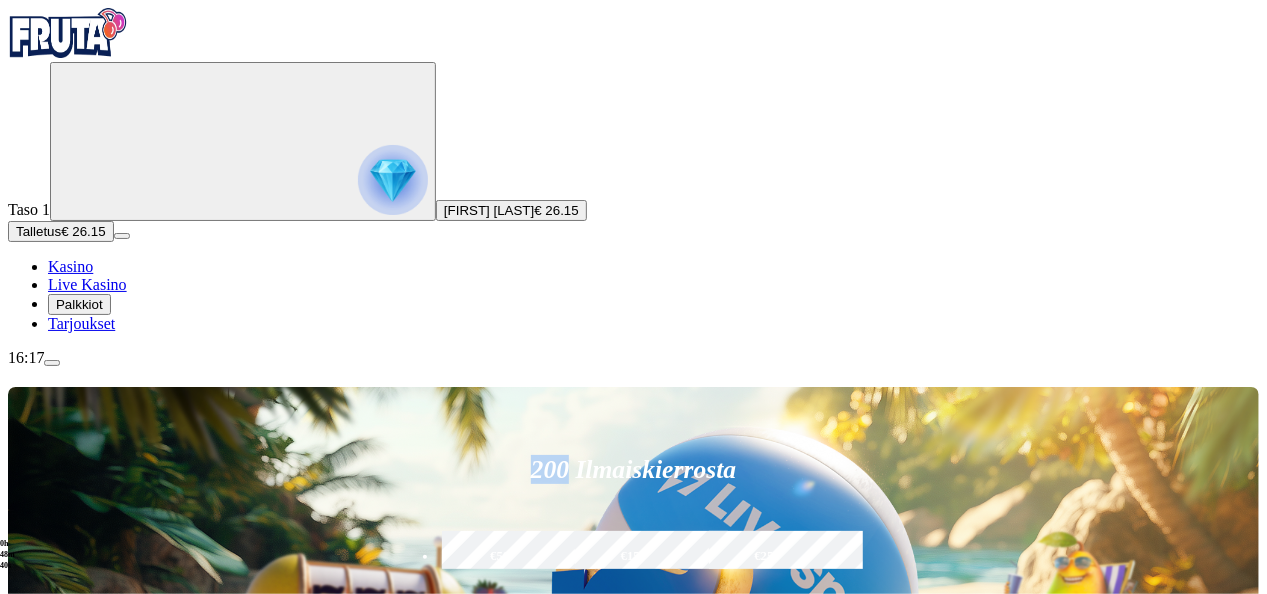 drag, startPoint x: 1265, startPoint y: 96, endPoint x: 1271, endPoint y: 122, distance: 26.683329 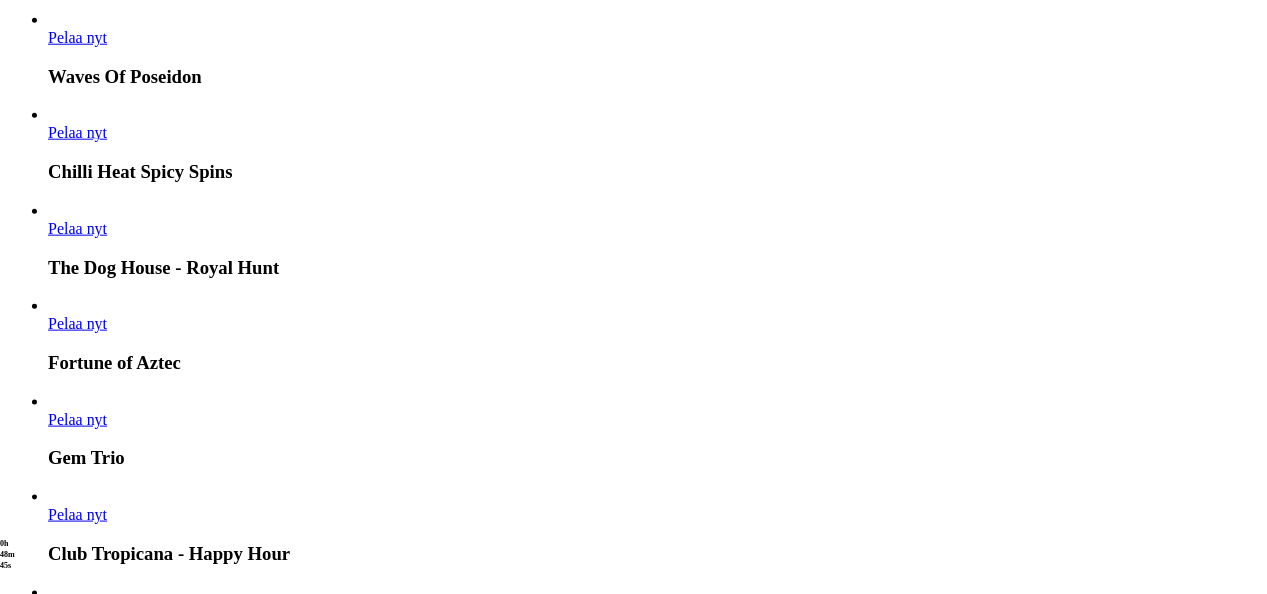 scroll, scrollTop: 1027, scrollLeft: 0, axis: vertical 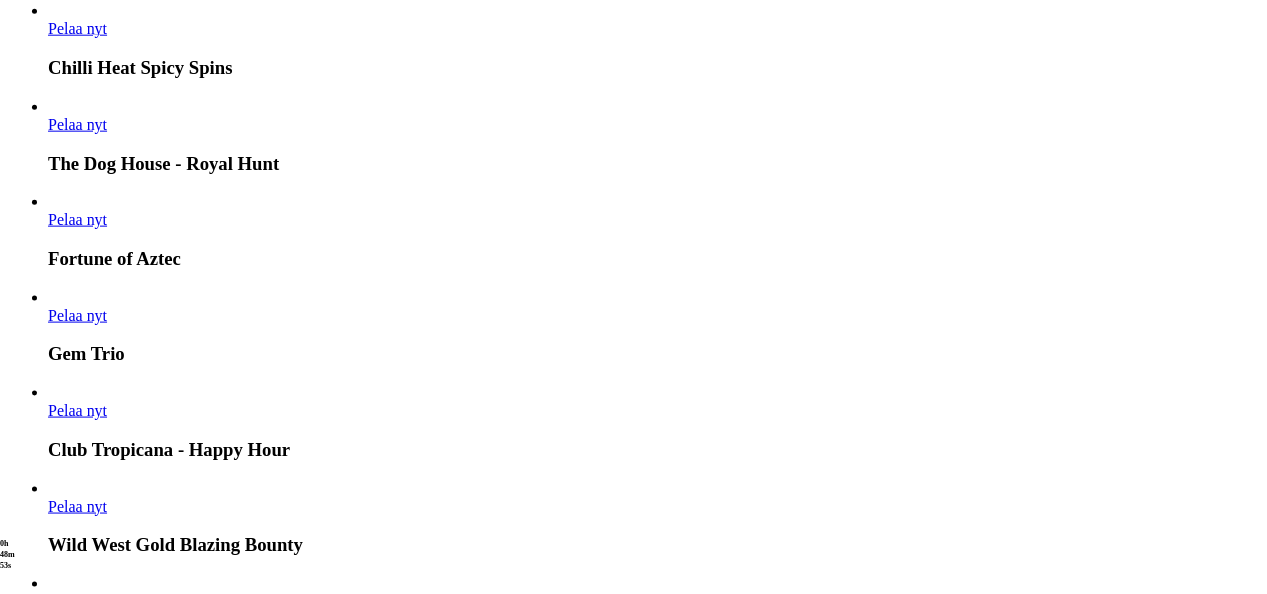 click on "Pelaa nyt" at bounding box center (77, 4846) 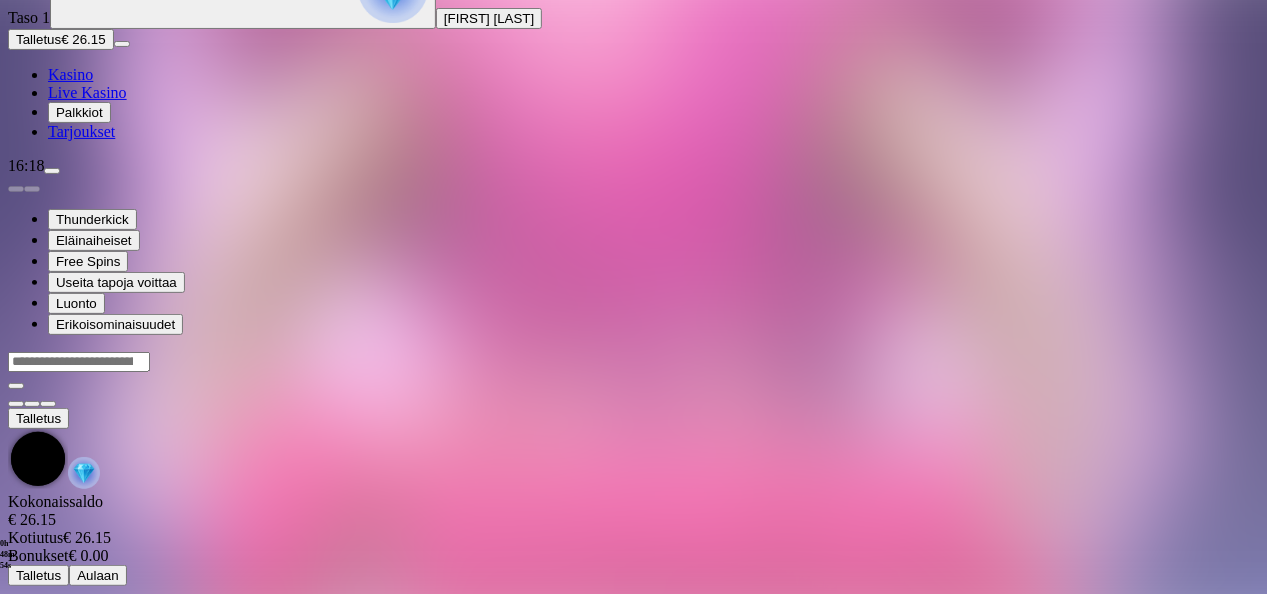 scroll, scrollTop: 0, scrollLeft: 0, axis: both 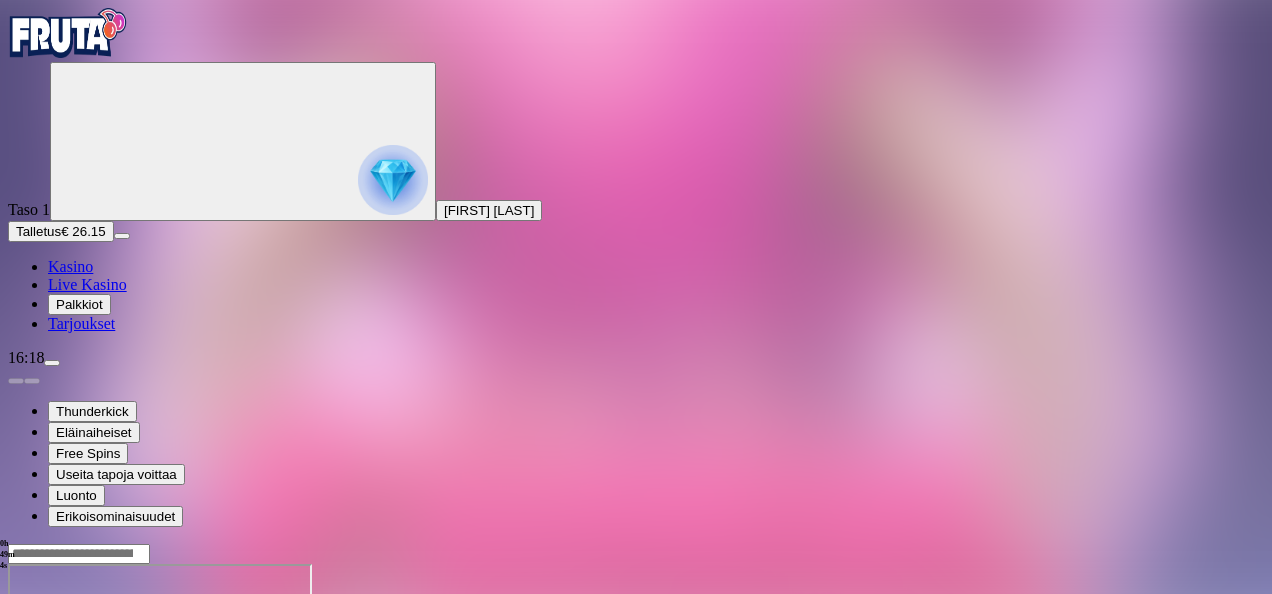 click at bounding box center [48, 736] 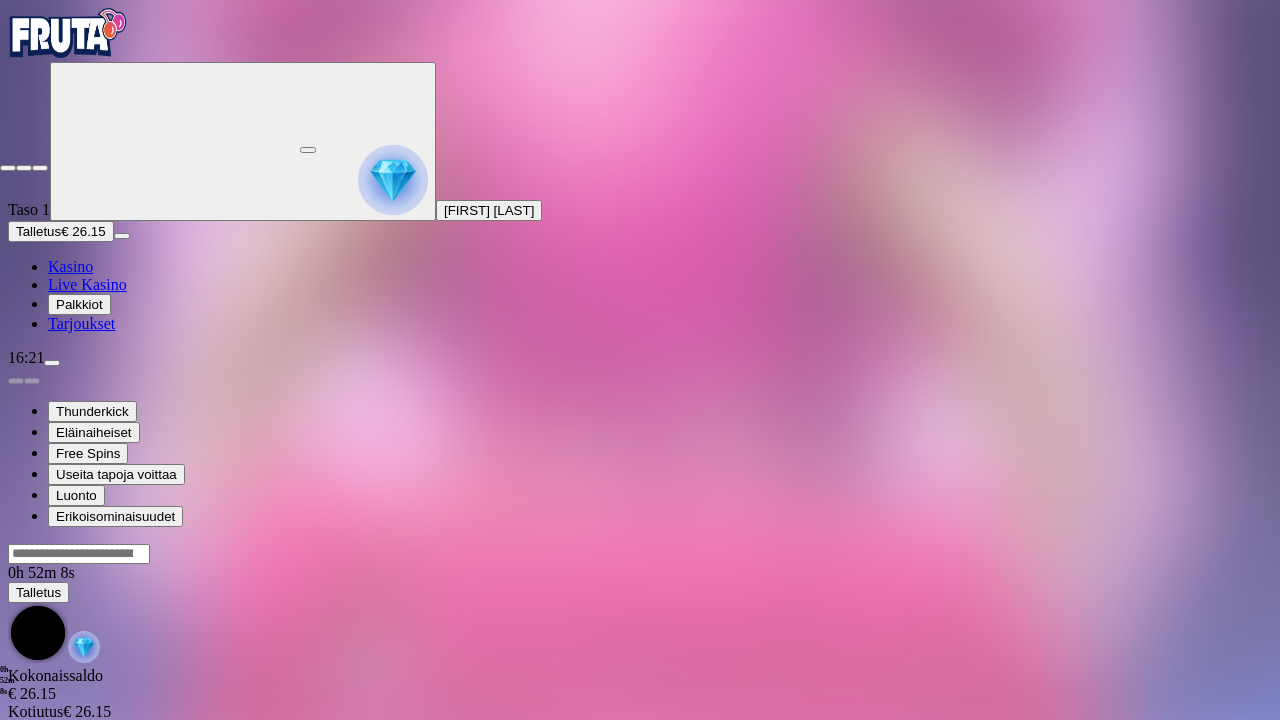 click at bounding box center [8, 168] 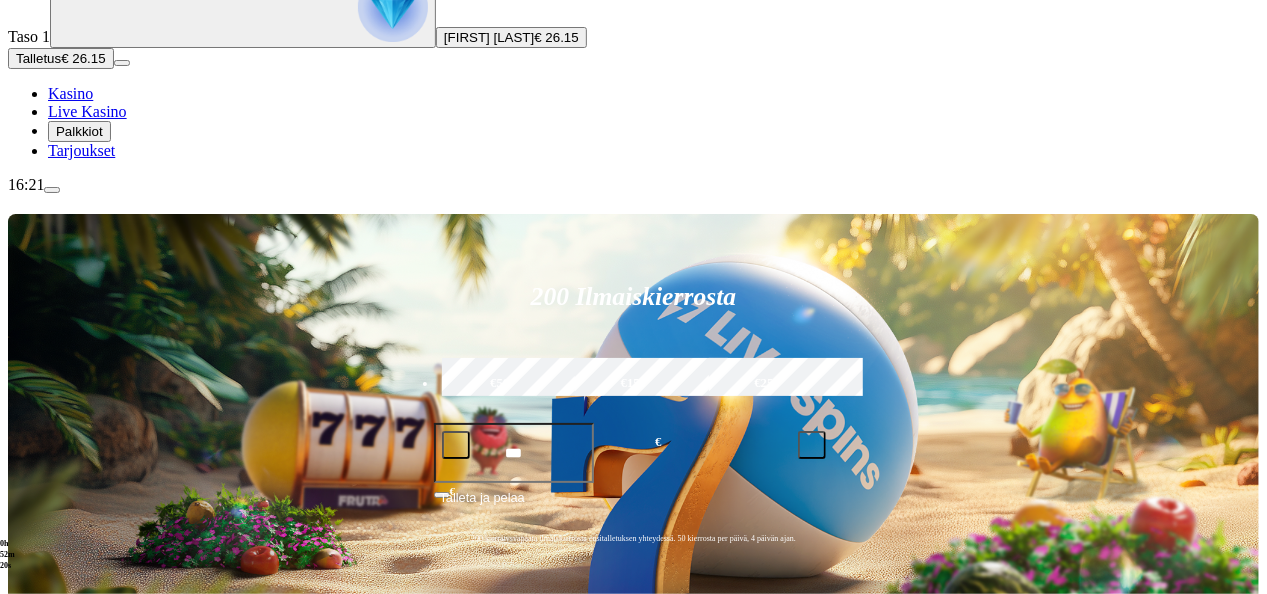 scroll, scrollTop: 176, scrollLeft: 0, axis: vertical 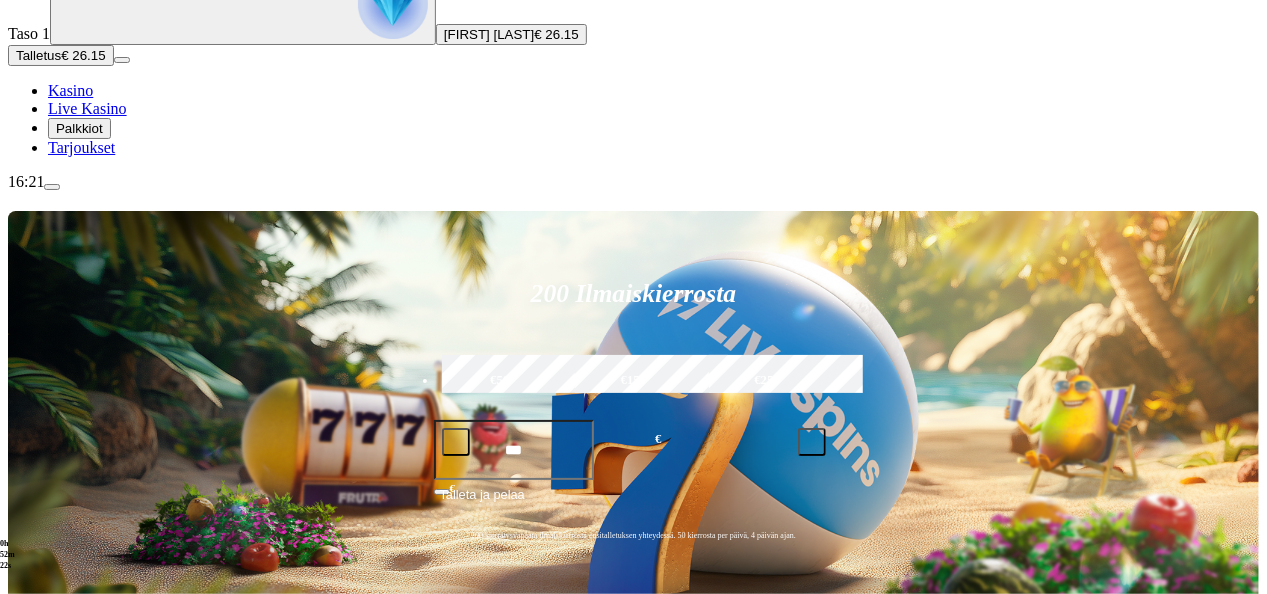 click on "Kolikkopelit" at bounding box center (109, 700) 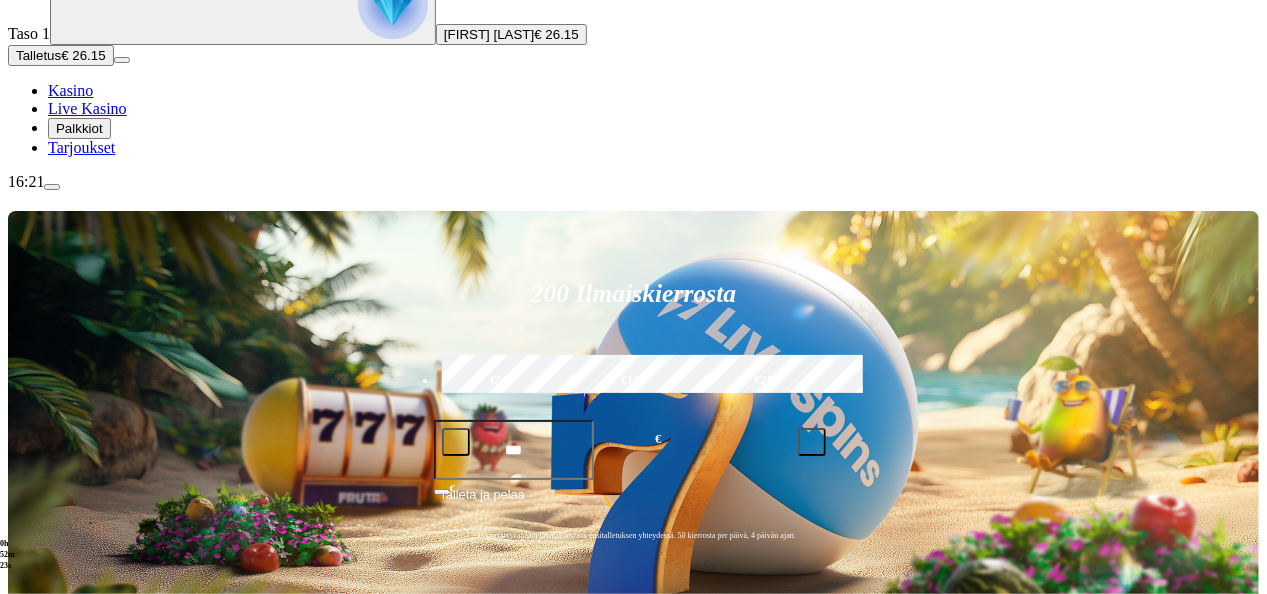 scroll, scrollTop: 0, scrollLeft: 0, axis: both 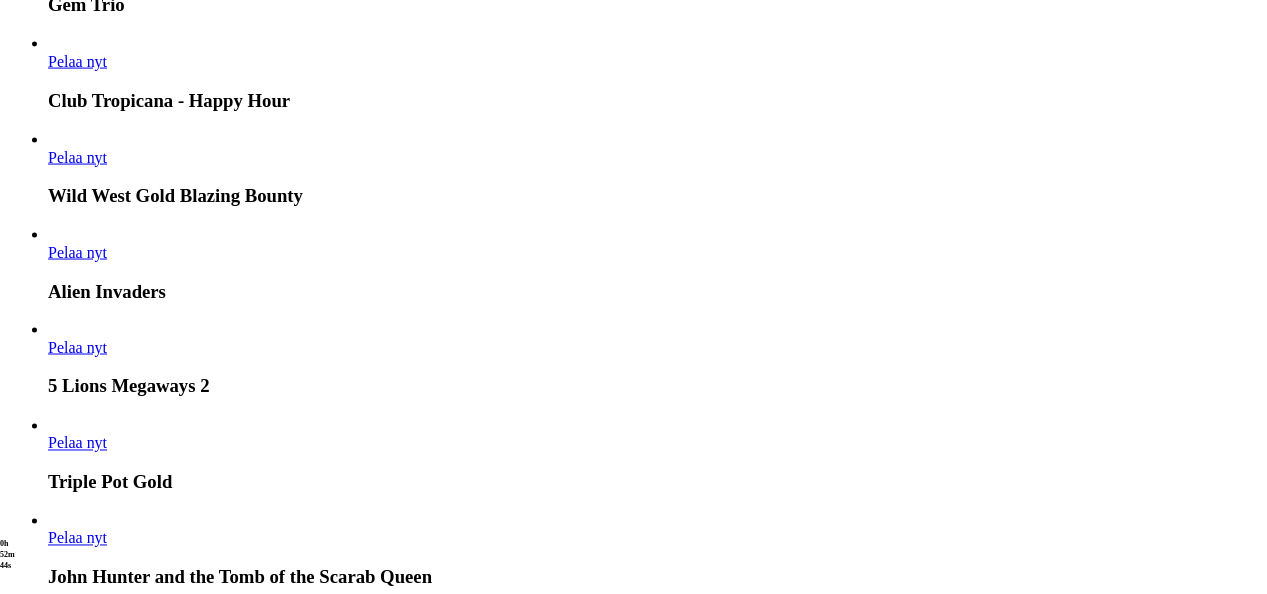 click on "Näytä kaikki" at bounding box center [1234, 5253] 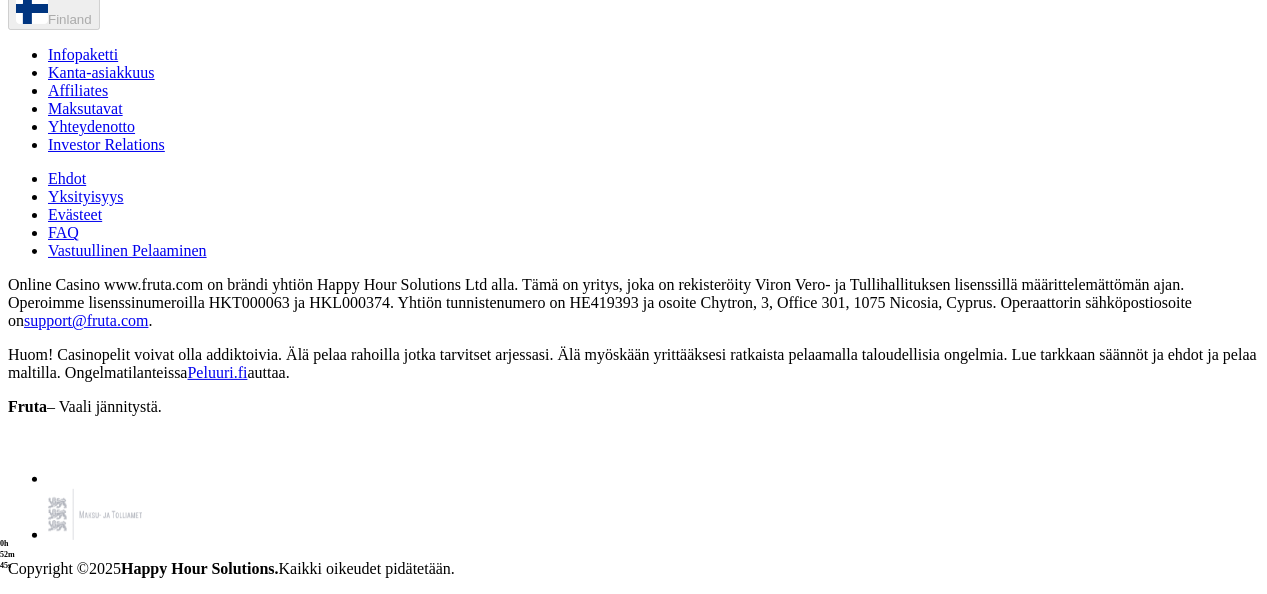 scroll, scrollTop: 0, scrollLeft: 0, axis: both 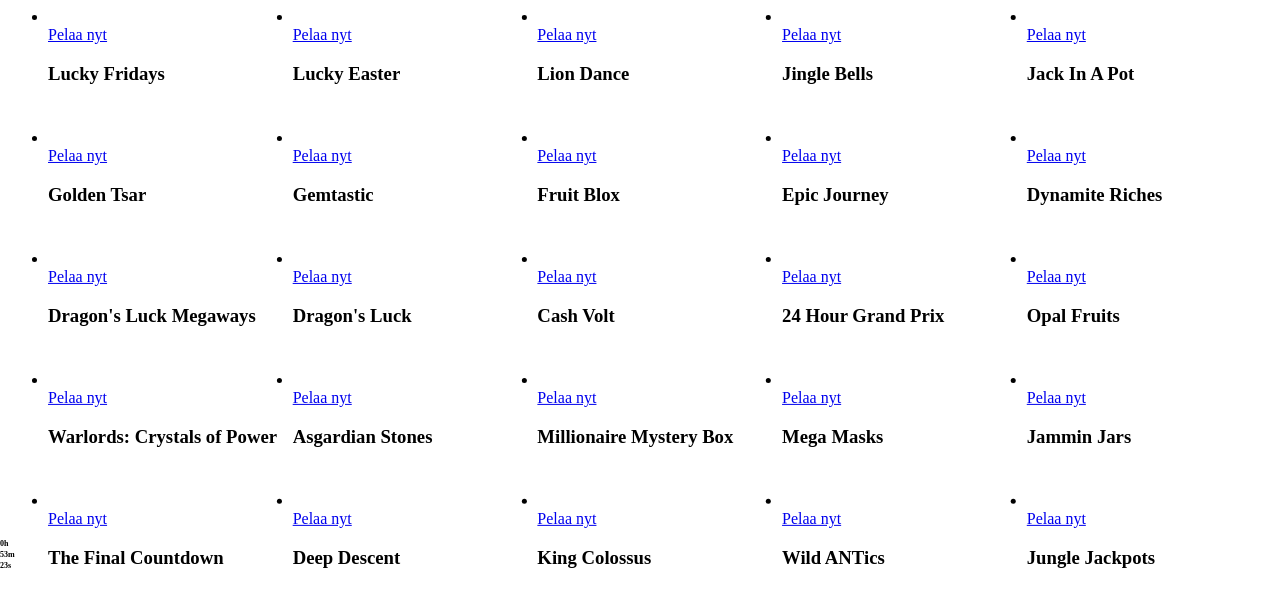 click on "Pelaa nyt" at bounding box center (77, -87) 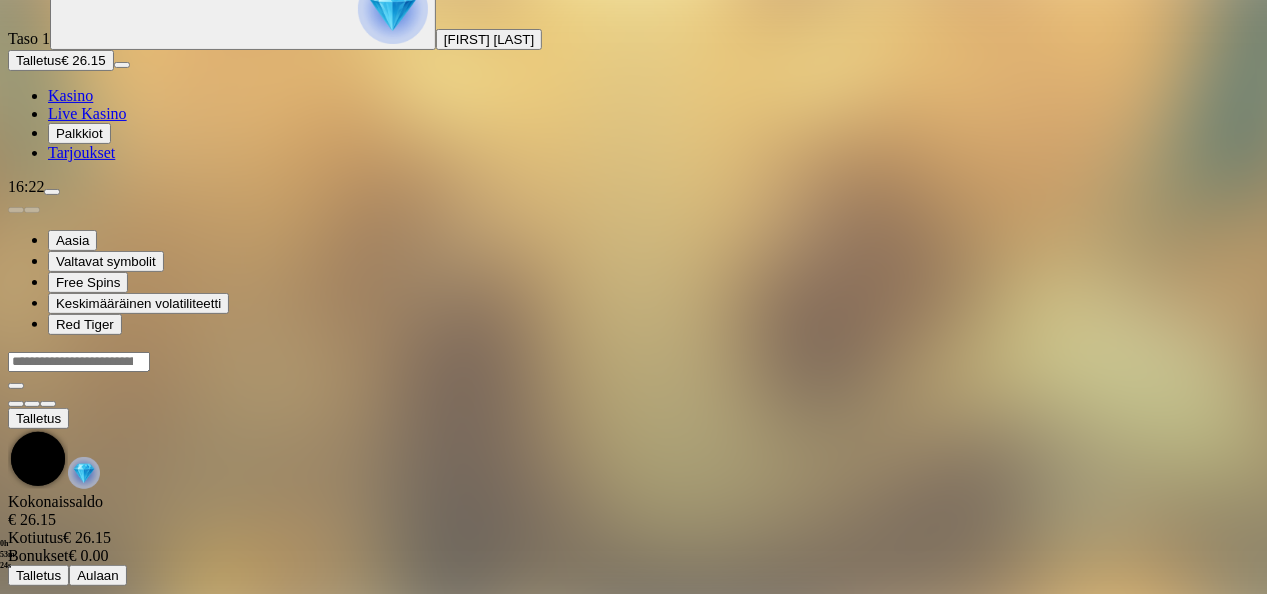 scroll, scrollTop: 0, scrollLeft: 0, axis: both 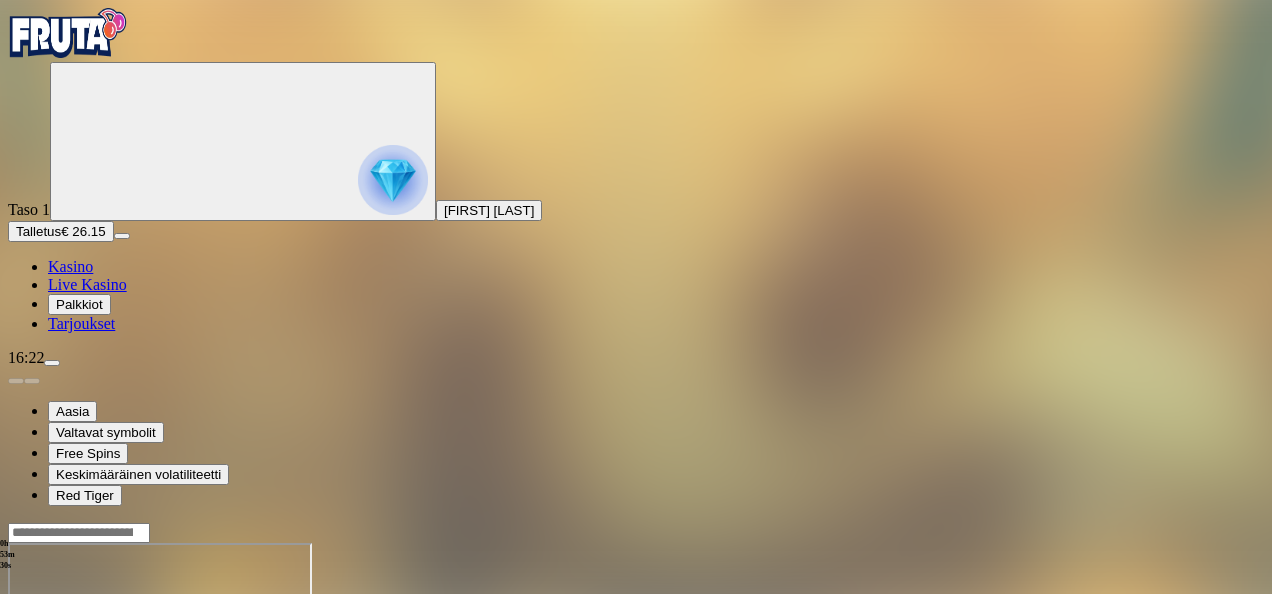 click at bounding box center (48, 715) 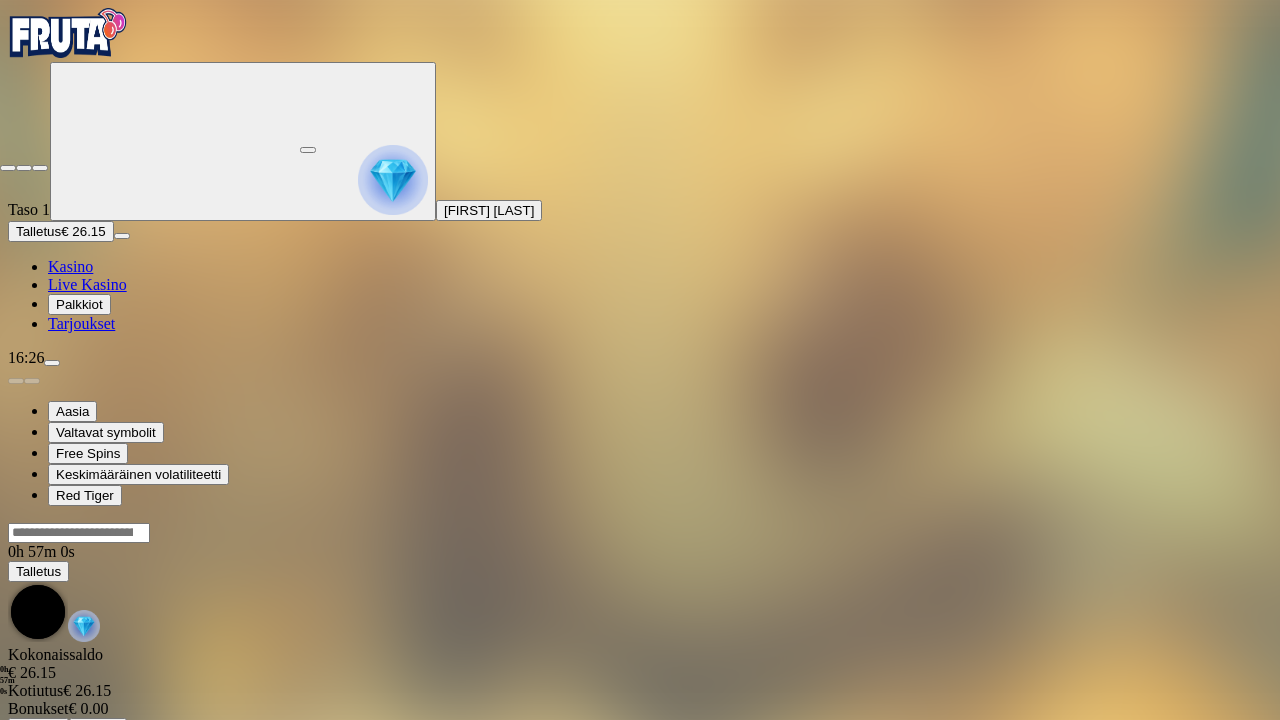 click at bounding box center [8, 168] 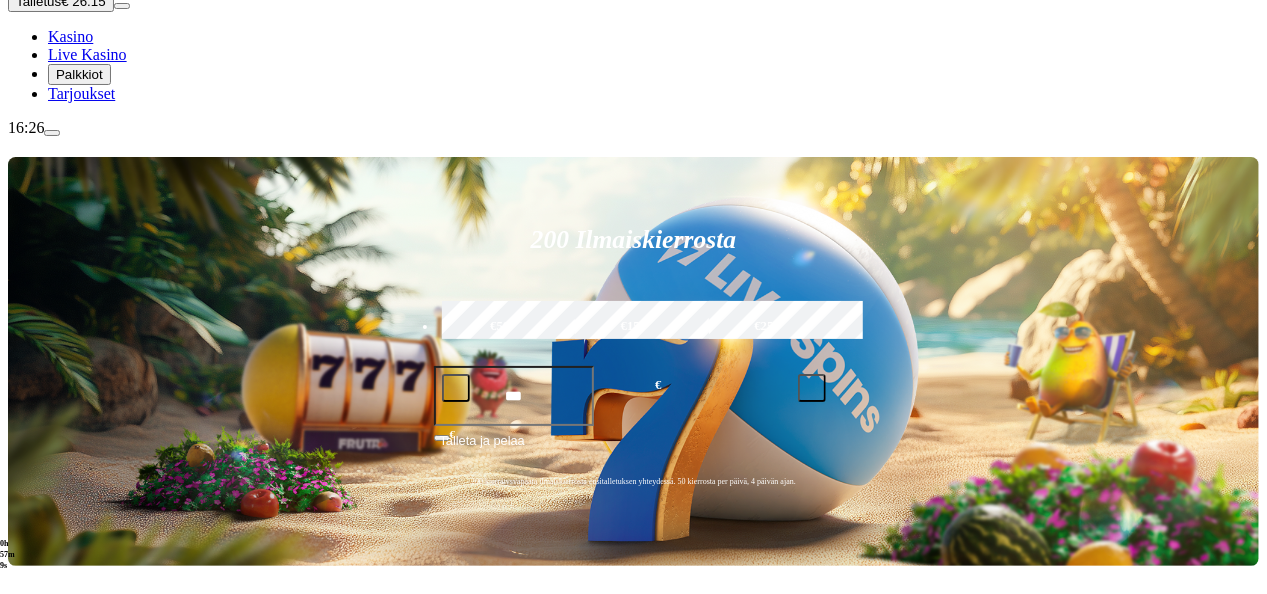 scroll, scrollTop: 231, scrollLeft: 0, axis: vertical 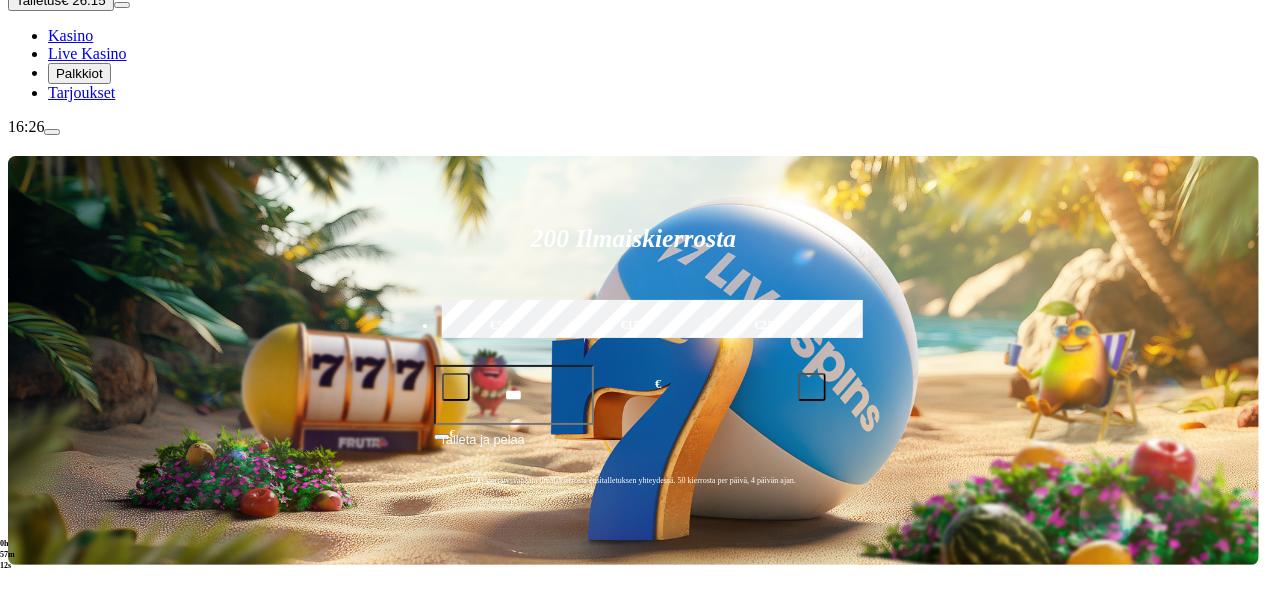 click on "Kolikkopelit" at bounding box center [109, 645] 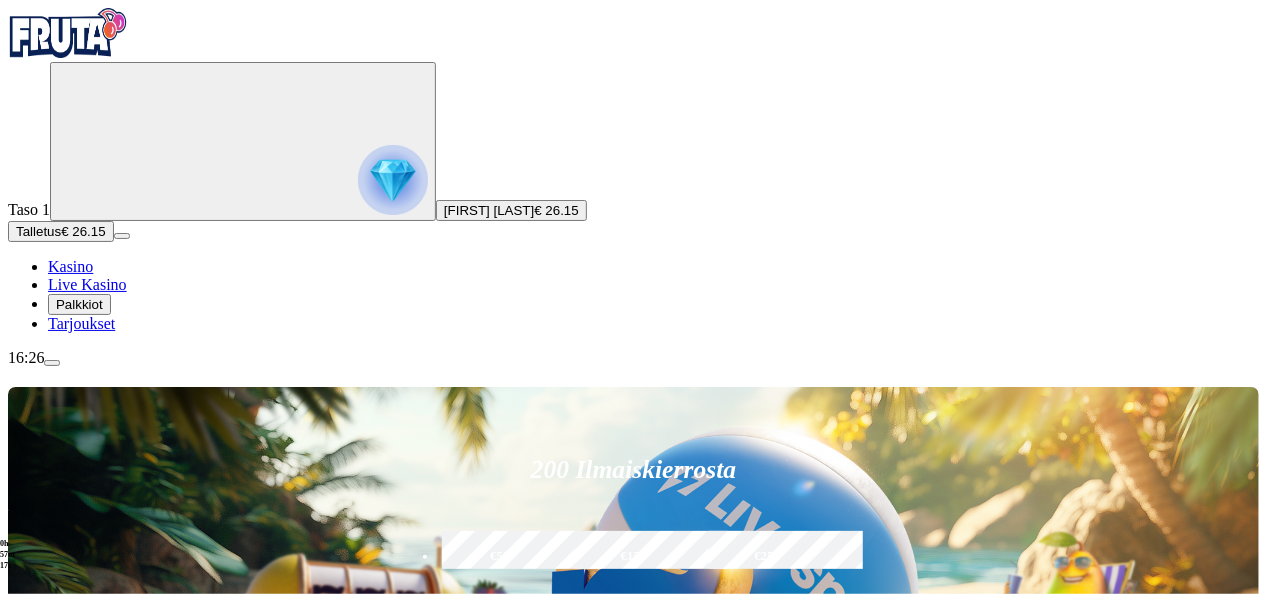 click on "200 Ilmaiskierrosta €50 €150 €250 *** € € Talleta ja pelaa 200 kierrätysvapaata ilmaiskierrosta ensitalletuksen yhteydessä. 50 kierrosta per päivä, 4 päivän ajan. Suositut Kolikkopelit Live Kasino Jackpotit Pöytäpelit Kaikki pelit Drops & Wins Näytä kaikki Pelaa nyt Waves Of Poseidon Pelaa nyt Chilli Heat Spicy Spins Pelaa nyt The Dog House - Royal Hunt Pelaa nyt Fortune of Aztec Pelaa nyt Gem Trio Pelaa nyt Club Tropicana - Happy Hour Pelaa nyt Wild West Gold Blazing Bounty Pelaa nyt Alien Invaders Pelaa nyt 5 Lions Megaways 2 Pelaa nyt Triple Pot Gold Pelaa nyt John Hunter and the Tomb of the Scarab Queen Korkea varianssi Näytä kaikki Pelaa nyt Pirate Bonanza 2 Pelaa nyt Golden Triad Pelaa nyt Cash Spree Dragon Pelaa nyt Argonauts Pelaa nyt Adventure Mummy Pelaa nyt Hellfire Highway Gold Blitz Pelaa nyt Zeus Hyper Frames Pelaa nyt Seamen Pelaa nyt Enchanted Wolf Rising Rewards King Millions Pelaa nyt Zombie School Megaways Pelaa nyt Starlight Wins Tarttuvat Wildsit Näytä kaikki Ammit" at bounding box center (633, 3352) 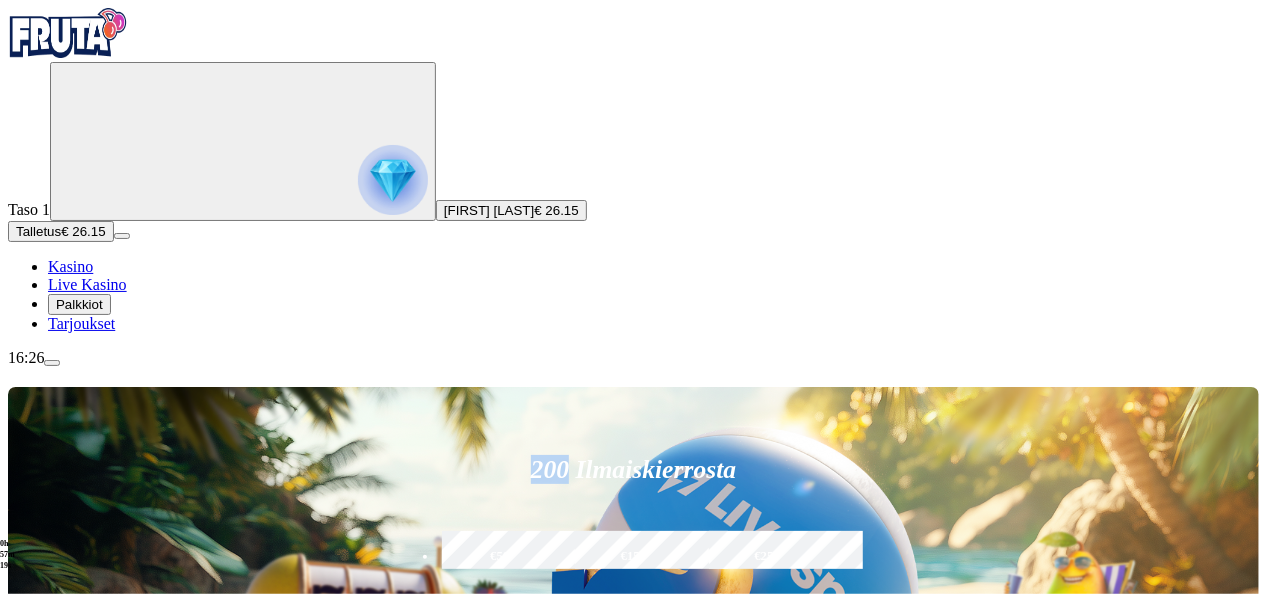 drag, startPoint x: 1271, startPoint y: 139, endPoint x: 1271, endPoint y: 150, distance: 11 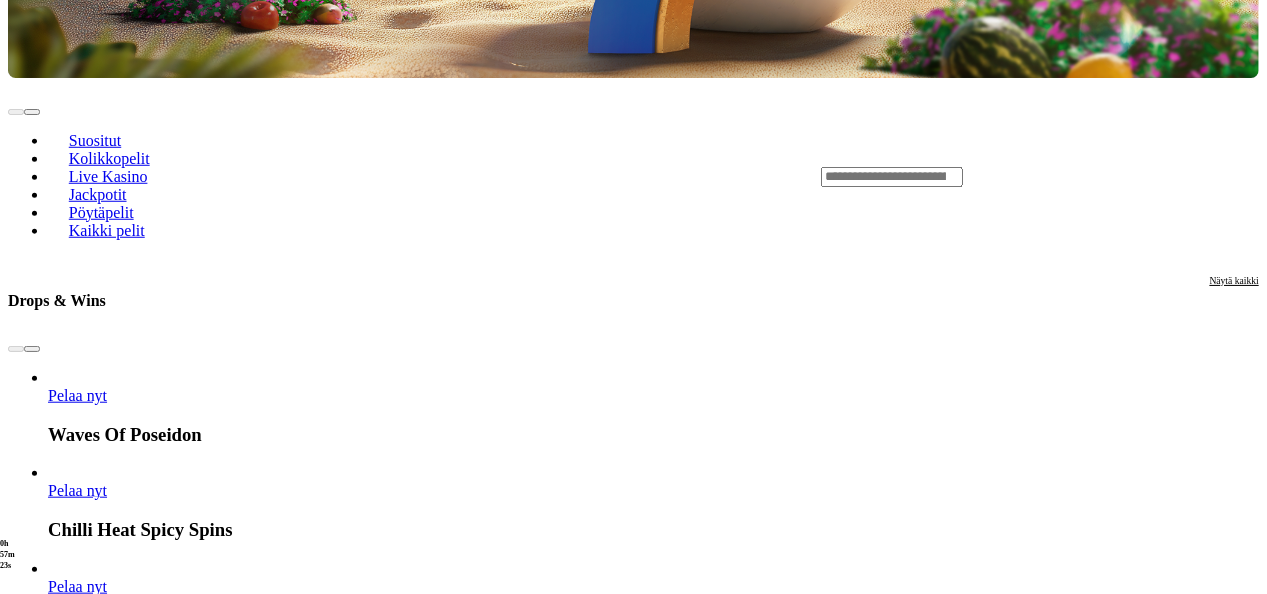 scroll, scrollTop: 836, scrollLeft: 0, axis: vertical 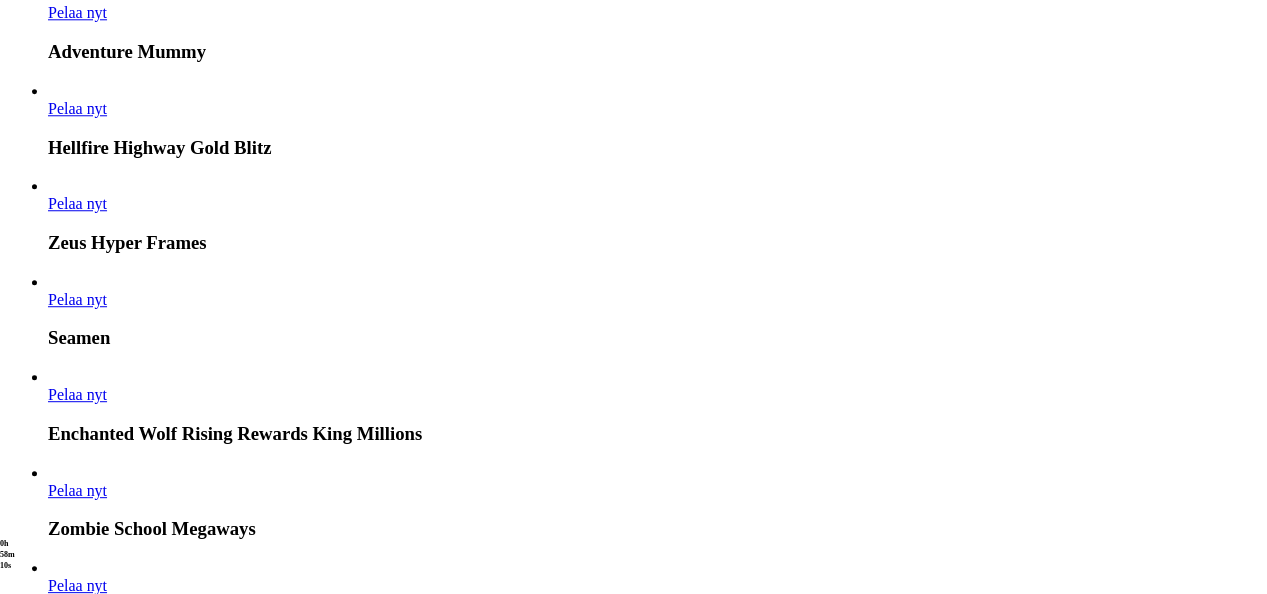 click on "Pelaa nyt" at bounding box center [77, 10372] 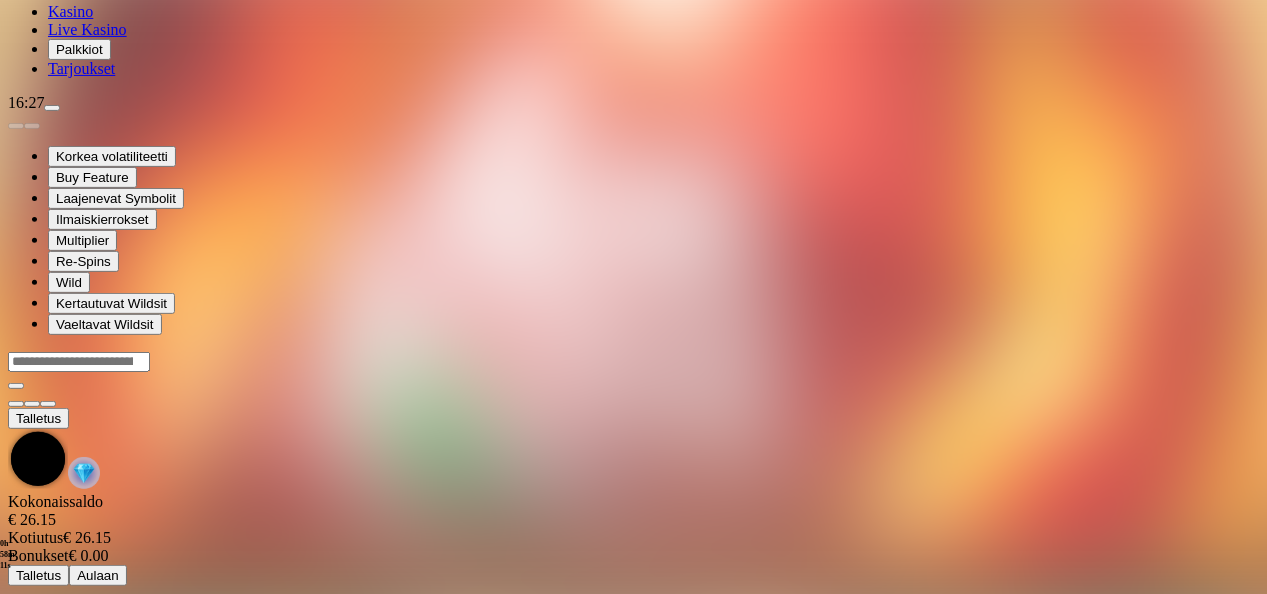 scroll, scrollTop: 0, scrollLeft: 0, axis: both 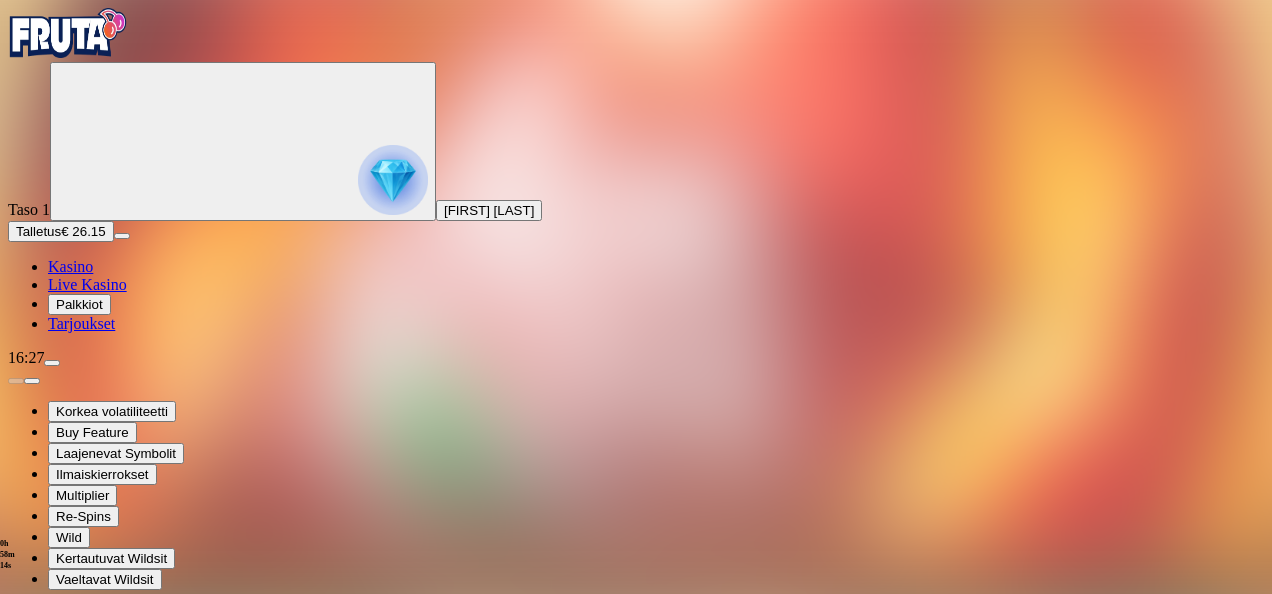 click at bounding box center (48, 799) 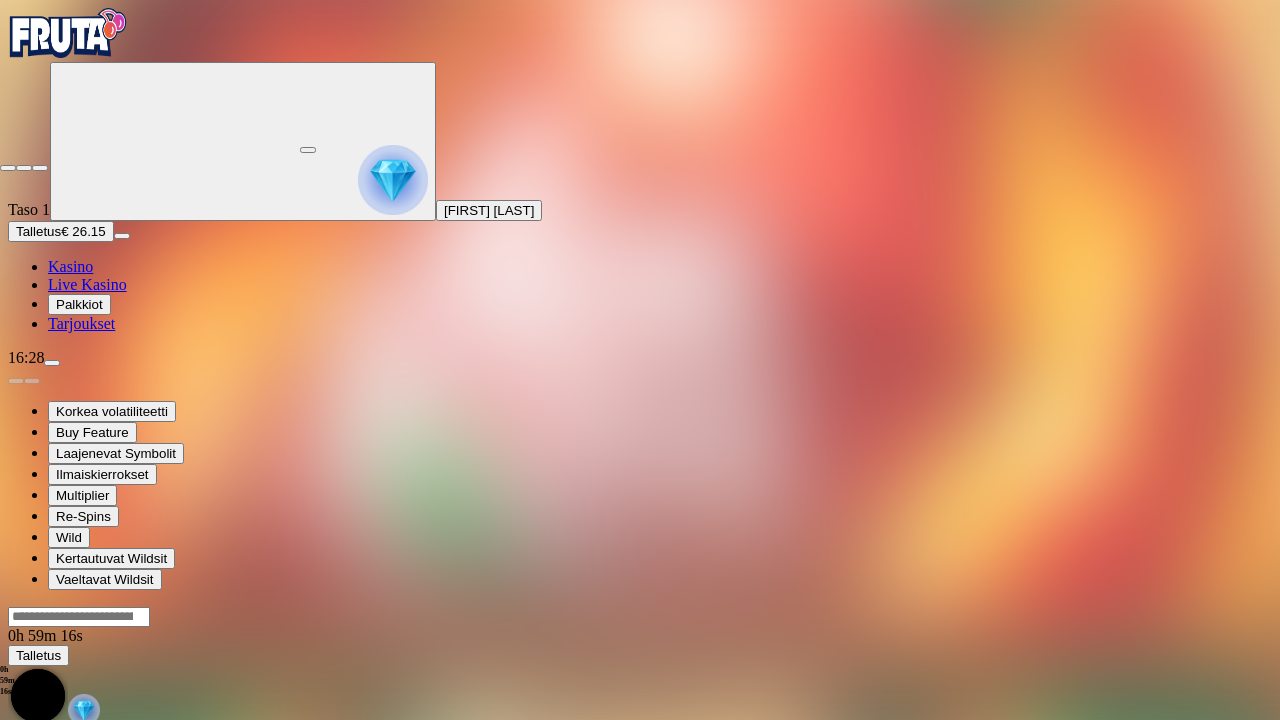 click at bounding box center (8, 168) 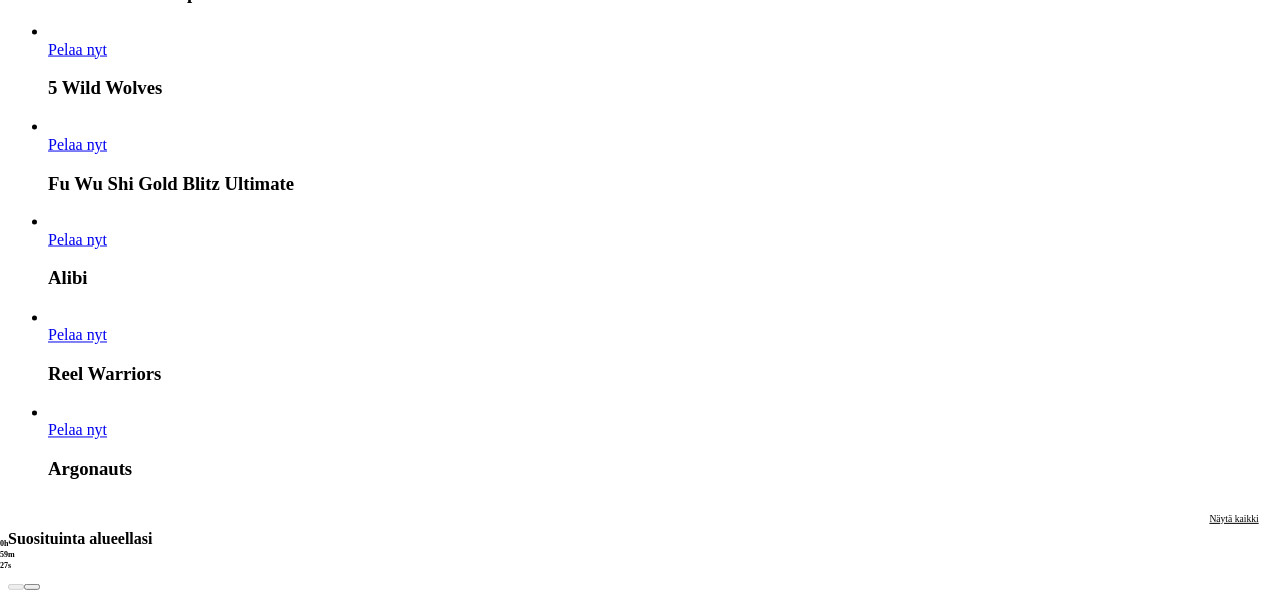 scroll, scrollTop: 1665, scrollLeft: 0, axis: vertical 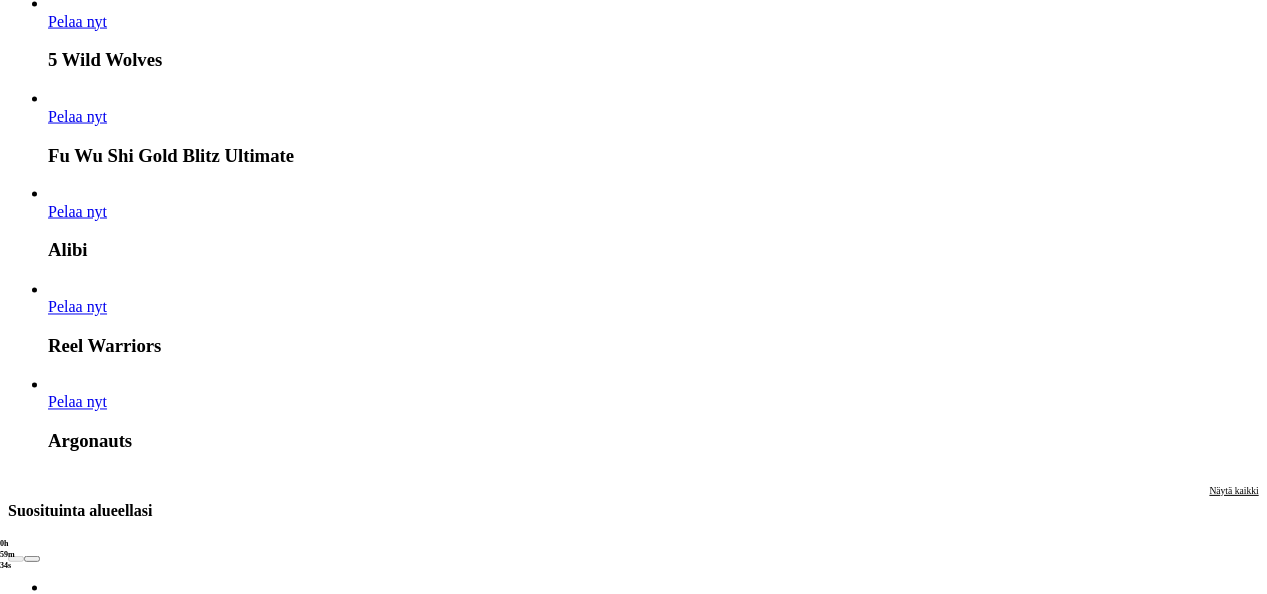 click on "Pelaa nyt" at bounding box center (77, 15668) 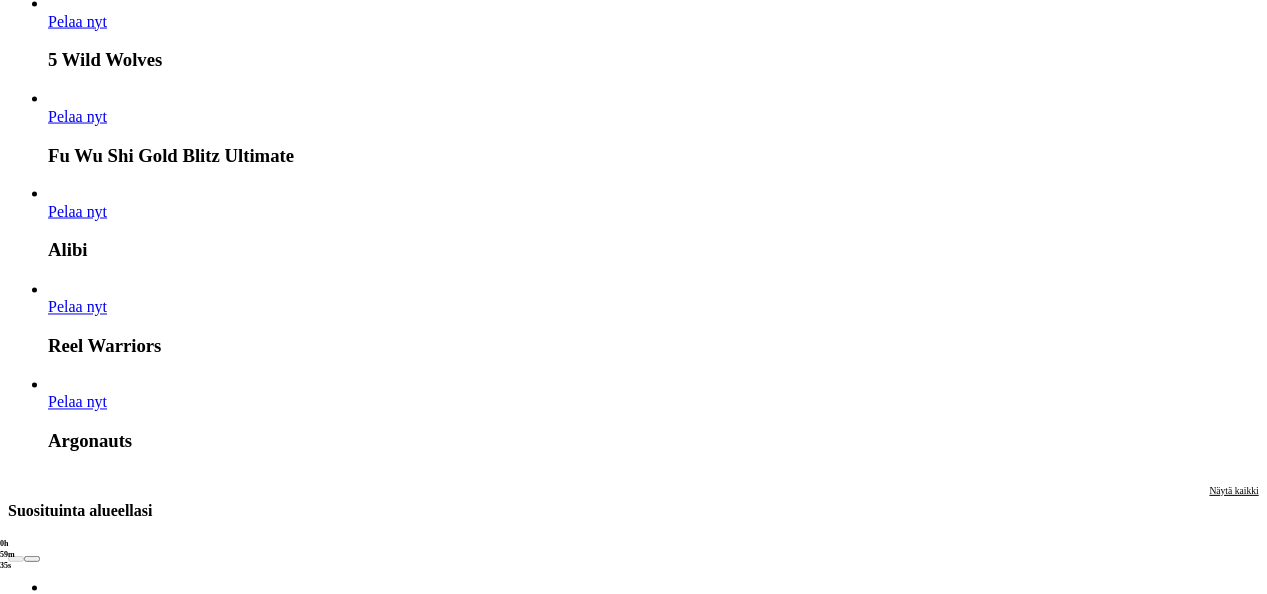 scroll, scrollTop: 0, scrollLeft: 0, axis: both 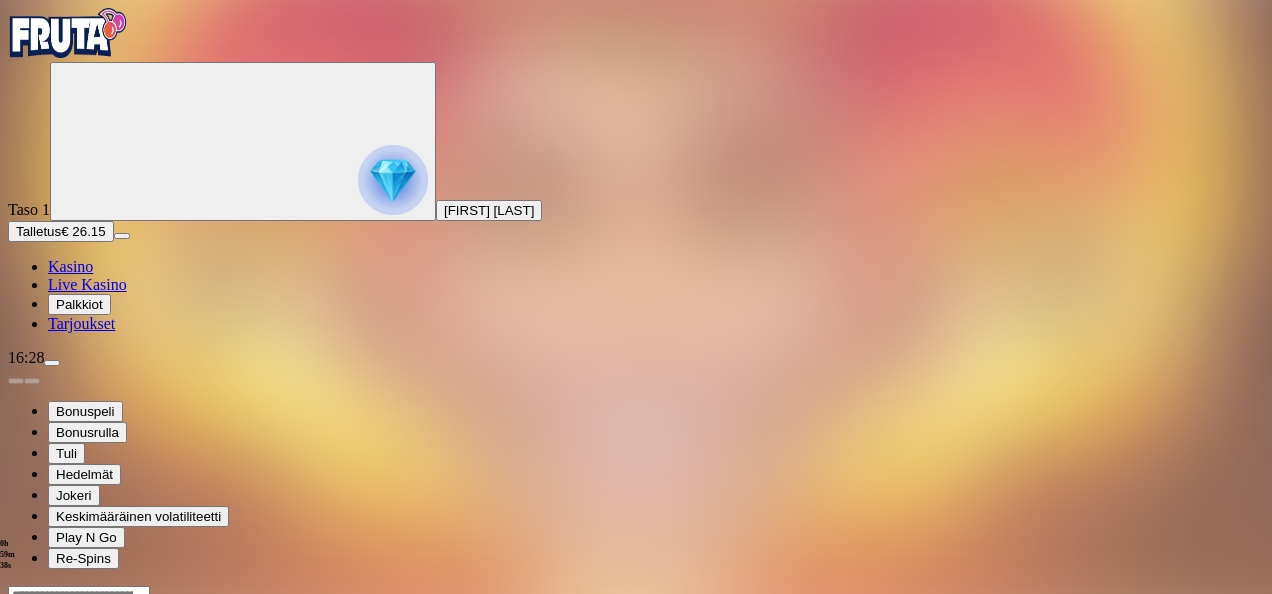 click at bounding box center (48, 778) 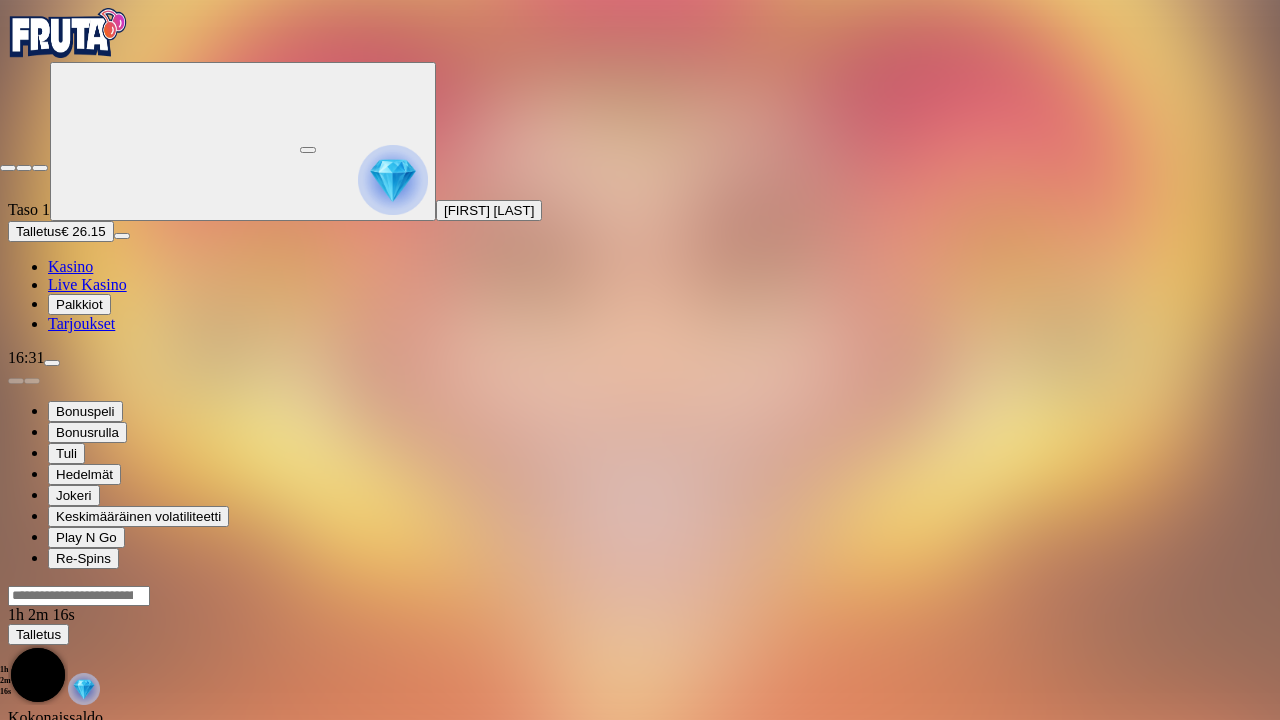 click at bounding box center [8, 168] 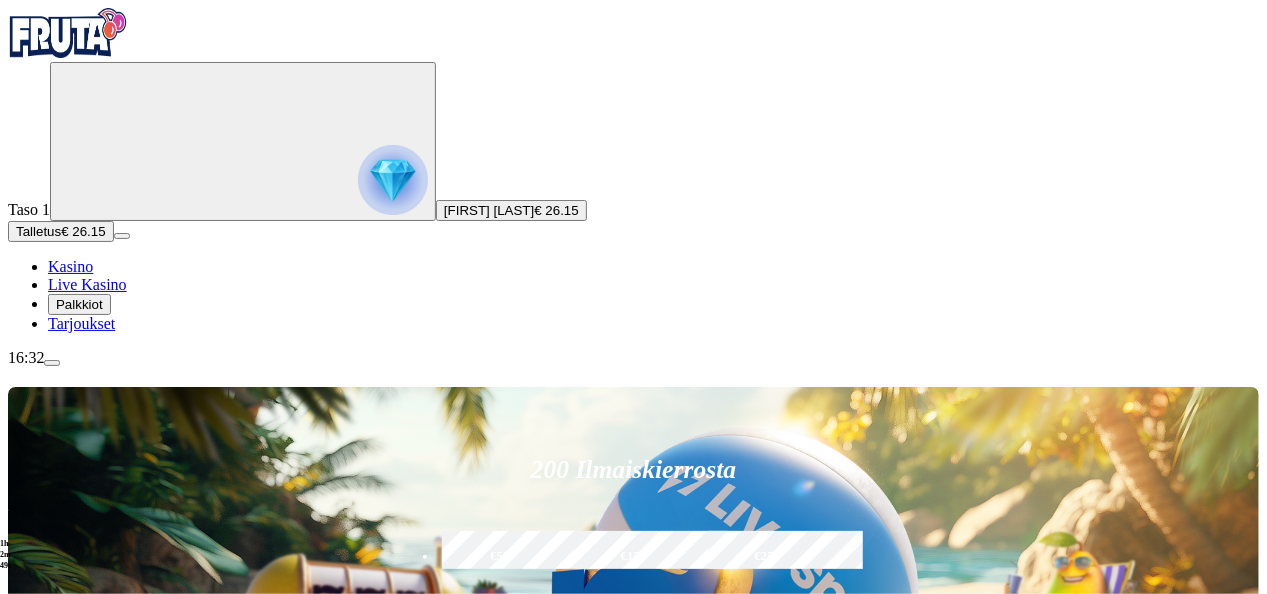click on "200 Ilmaiskierrosta €50 €150 €250 *** € € Talleta ja pelaa 200 kierrätysvapaata ilmaiskierrosta ensitalletuksen yhteydessä. 50 kierrosta per päivä, 4 päivän ajan. Suositut Kolikkopelit Live Kasino Jackpotit Pöytäpelit Kaikki pelit Viimeksi pelattu Pelaa nyt Fire Joker Pelaa nyt Path of Destiny Pelaa nyt The Chillies Pelaa nyt Pink Elephants 2 Reborn Pelaa nyt Play'n GO Buffalo of Wealth Pelaa nyt Coin Strike 2: Hold and Win Pelaa nyt Wild Rhino Stampede Stacks Pelaa nyt 5 Wild Wolves Pelaa nyt Fu Wu Shi Gold Blitz Ultimate Pelaa nyt Alibi Pelaa nyt Reel Warriors Suosituinta alueellasi Näytä kaikki Pelaa nyt Gates of Olympus Super Scatter  Pelaa nyt Rad Maxx Pelaa nyt Cherry Pop Pelaa nyt Thor’s Rage Pelaa nyt Wanted Dead or a Wild Pelaa nyt Esqueleto Explosivo 2 Pelaa nyt Barbarossa Pelaa nyt Moon Princess 100 Pelaa nyt Sweet Bonanza Pelaa nyt Le Bandit Pelaa nyt Reactoonz Uusia pelejä Näytä kaikki Pelaa nyt Cash Spree Dragon Pelaa nyt Argonauts Pelaa nyt Pelaa nyt Rainbow Princess ." at bounding box center [633, 8275] 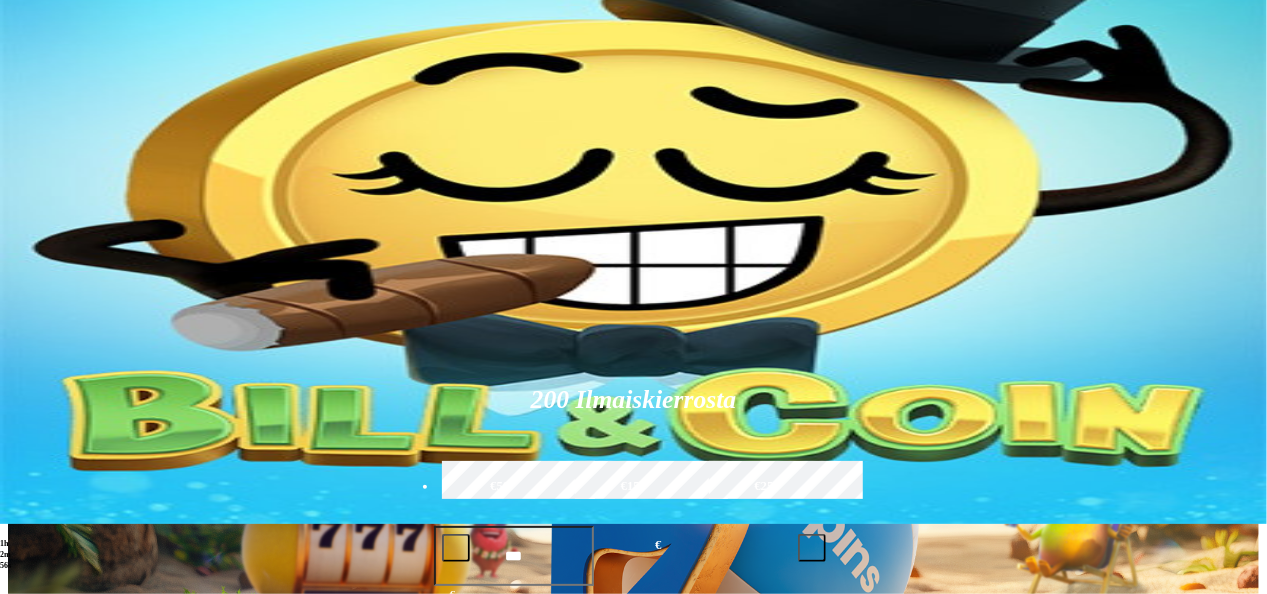 scroll, scrollTop: 0, scrollLeft: 0, axis: both 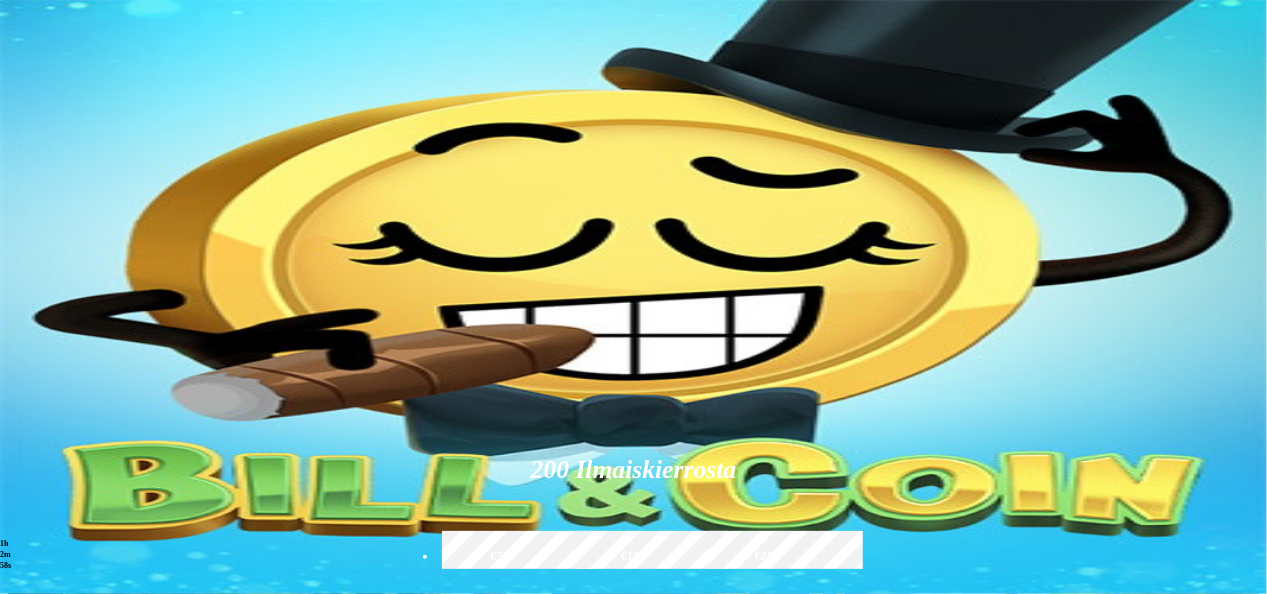 click on "Kolikkopelit" at bounding box center (109, 876) 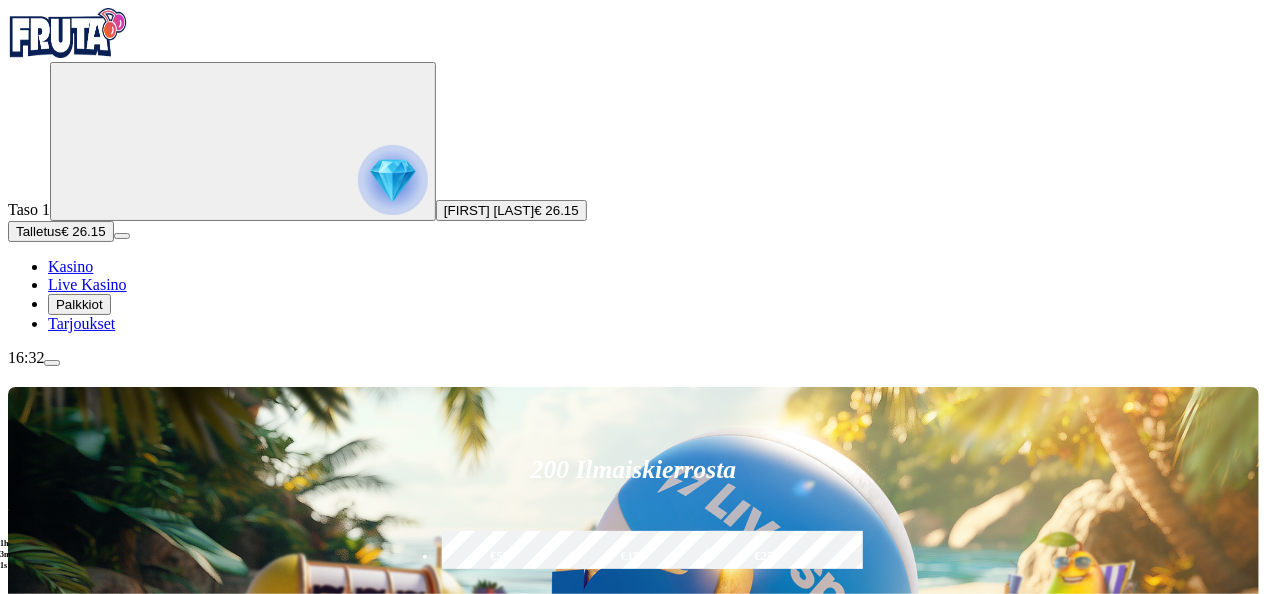 scroll, scrollTop: 520, scrollLeft: 0, axis: vertical 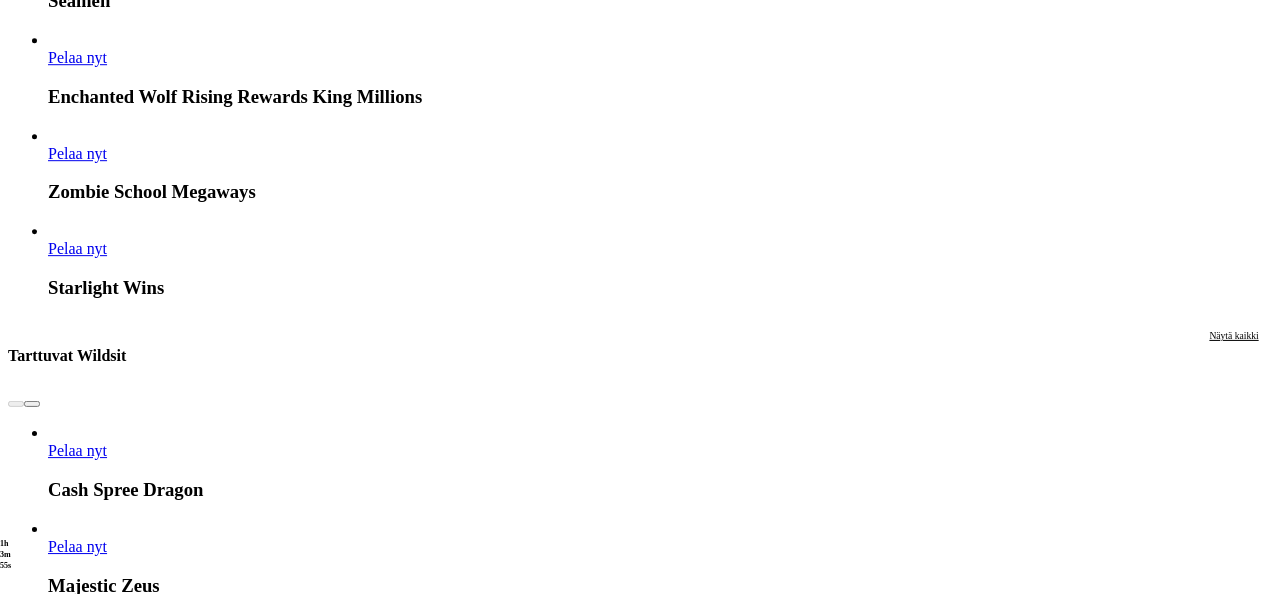 click on "Pelaa nyt" at bounding box center (77, 11096) 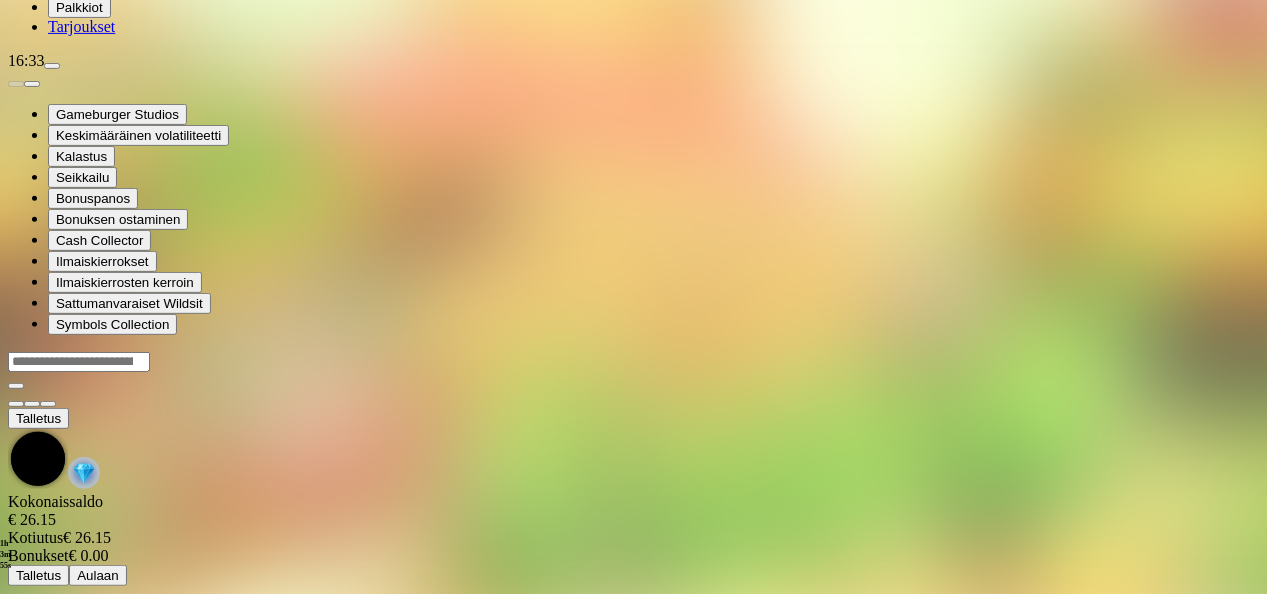 scroll, scrollTop: 0, scrollLeft: 0, axis: both 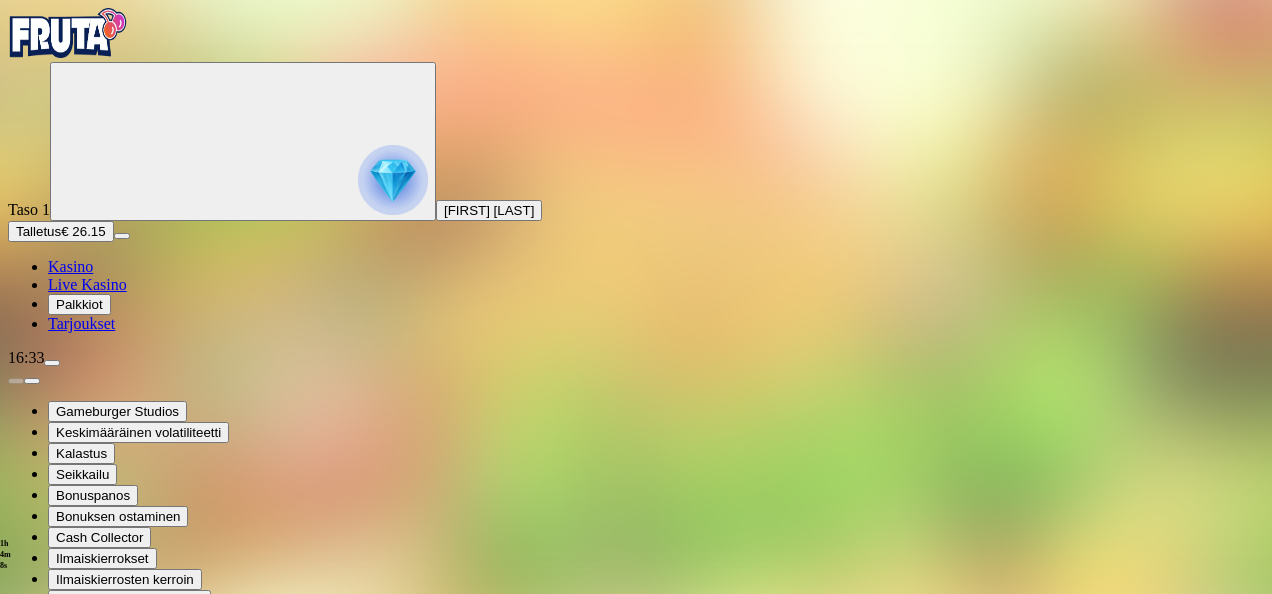 click at bounding box center [48, 841] 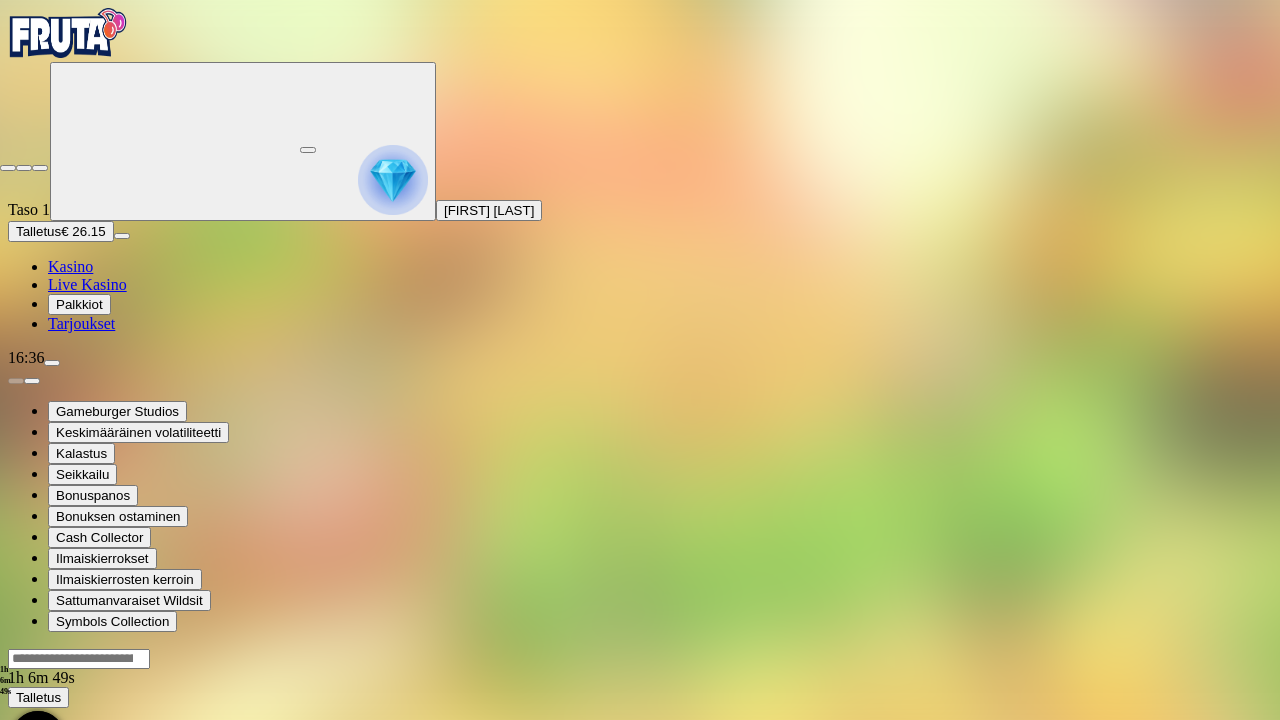 click at bounding box center [8, 168] 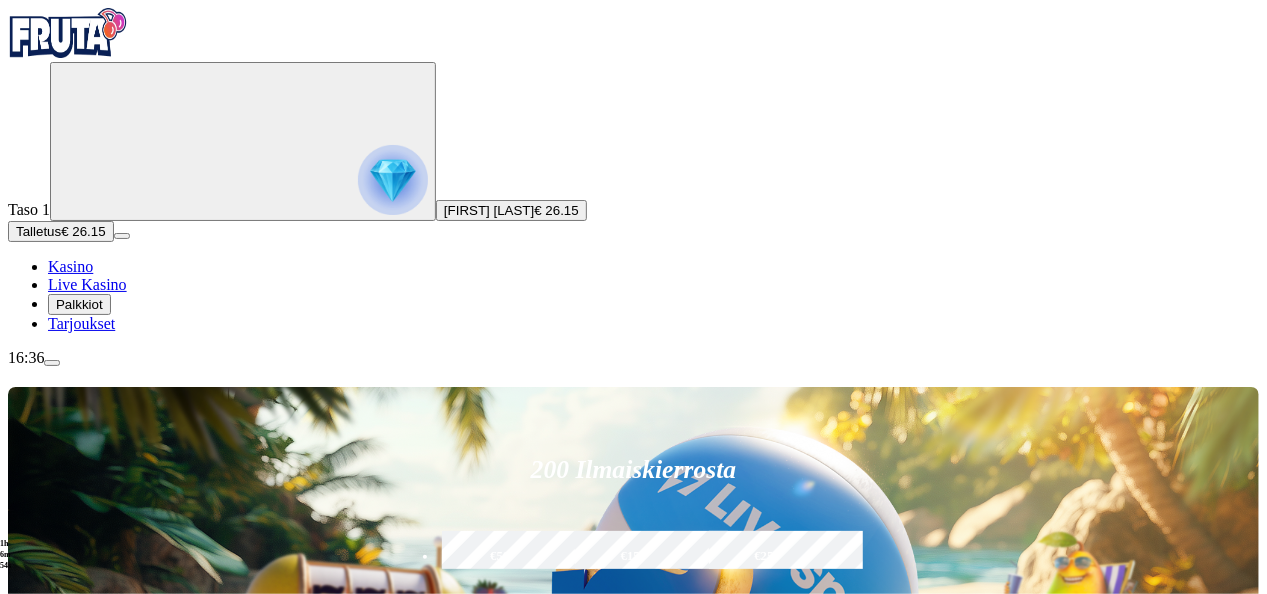 click on "200 Ilmaiskierrosta €50 €150 €250 *** € € Talleta ja pelaa 200 kierrätysvapaata ilmaiskierrosta ensitalletuksen yhteydessä. 50 kierrosta per päivä, 4 päivän ajan. Suositut Kolikkopelit Live Kasino Jackpotit Pöytäpelit Kaikki pelit Viimeksi pelattu Pelaa nyt Fire Joker Pelaa nyt Path of Destiny Pelaa nyt The Chillies Pelaa nyt Pink Elephants 2 Reborn Pelaa nyt Play'n GO Buffalo of Wealth Pelaa nyt Fishin' Triple Pots of Gold POWER COMBO Pelaa nyt Coin Strike 2: Hold and Win Pelaa nyt Wild Rhino Stampede Stacks Pelaa nyt 5 Wild Wolves Pelaa nyt Fu Wu Shi Gold Blitz Ultimate Pelaa nyt Alibi Suosituinta alueellasi Näytä kaikki Pelaa nyt Gates of Olympus Super Scatter  Pelaa nyt Rad Maxx Pelaa nyt Cherry Pop Pelaa nyt Thor’s Rage Pelaa nyt Wanted Dead or a Wild Pelaa nyt Esqueleto Explosivo 2 Pelaa nyt Barbarossa Pelaa nyt Moon Princess 100 Pelaa nyt Sweet Bonanza Pelaa nyt Le Bandit Pelaa nyt Reactoonz Uusia pelejä Näytä kaikki Pelaa nyt Cash Spree Dragon Pelaa nyt Argonauts Pelaa nyt FAQ" at bounding box center (633, 8275) 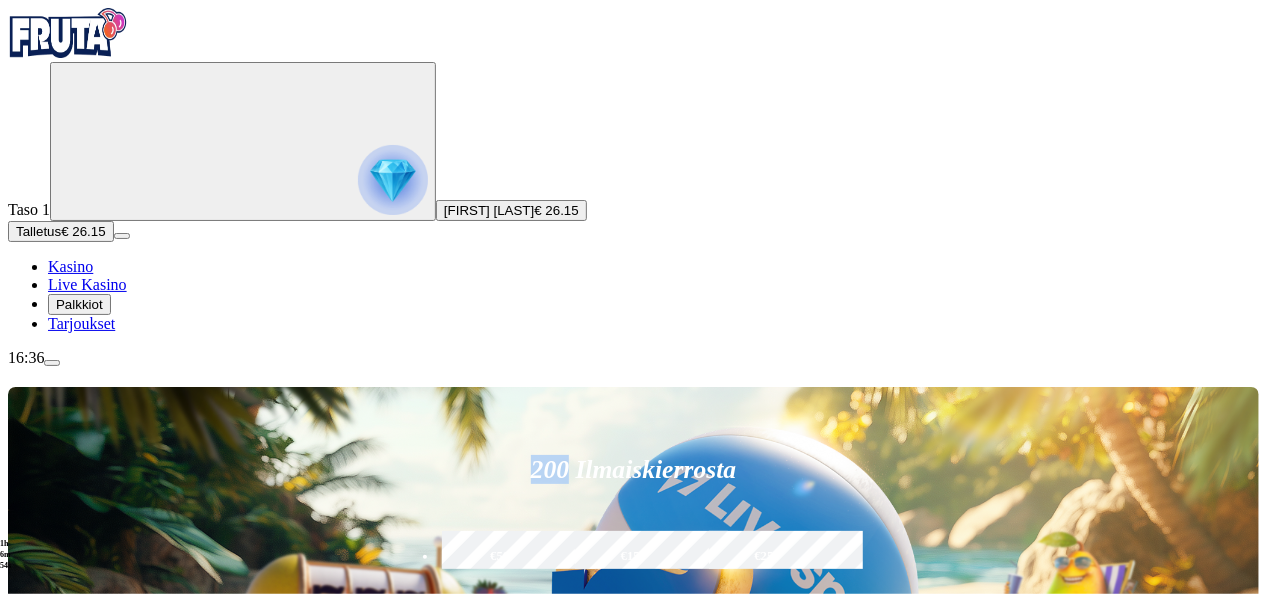 drag, startPoint x: 1266, startPoint y: 155, endPoint x: 1266, endPoint y: 200, distance: 45 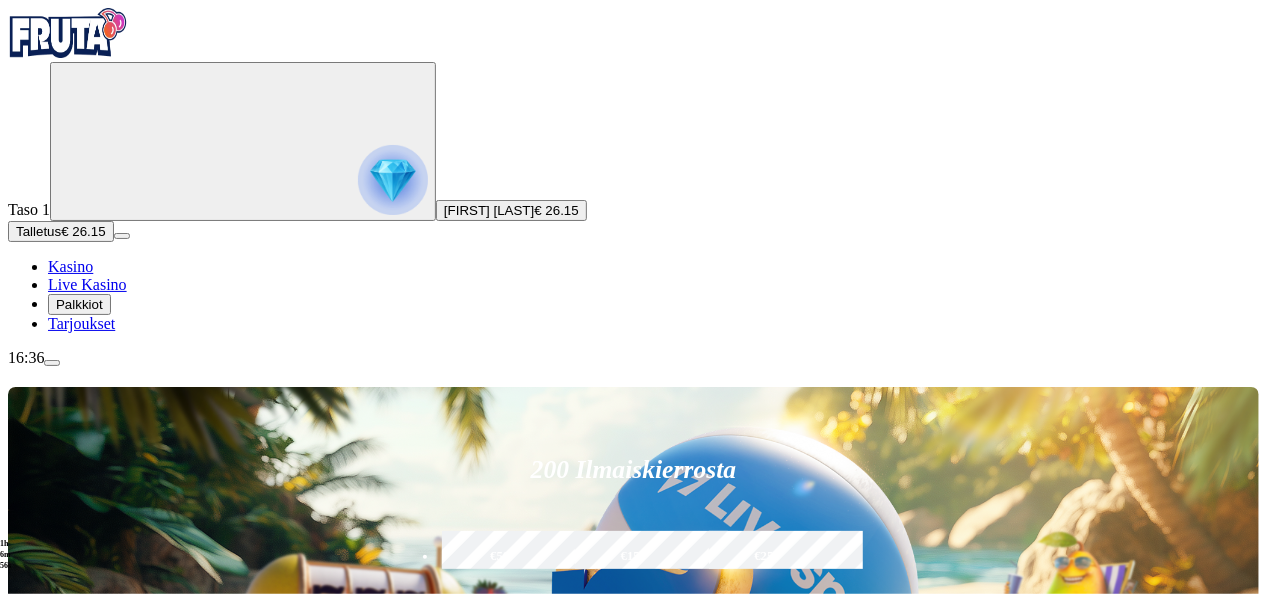 drag, startPoint x: 1266, startPoint y: 200, endPoint x: 1265, endPoint y: 263, distance: 63.007935 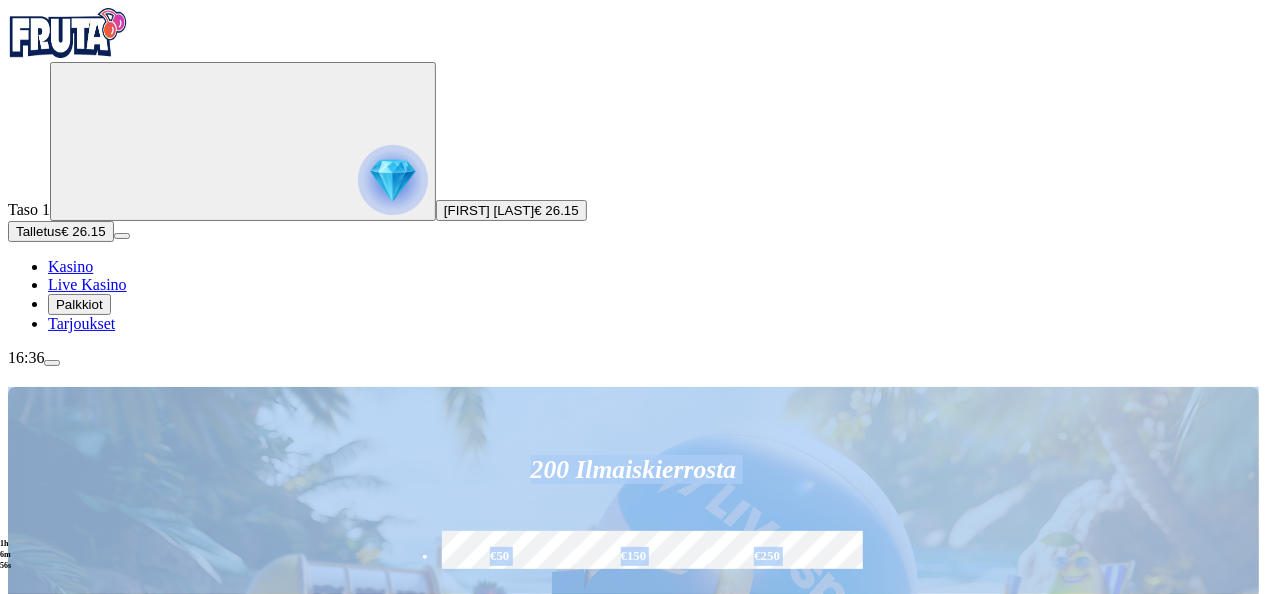 drag, startPoint x: 1265, startPoint y: 263, endPoint x: 1270, endPoint y: 372, distance: 109.11462 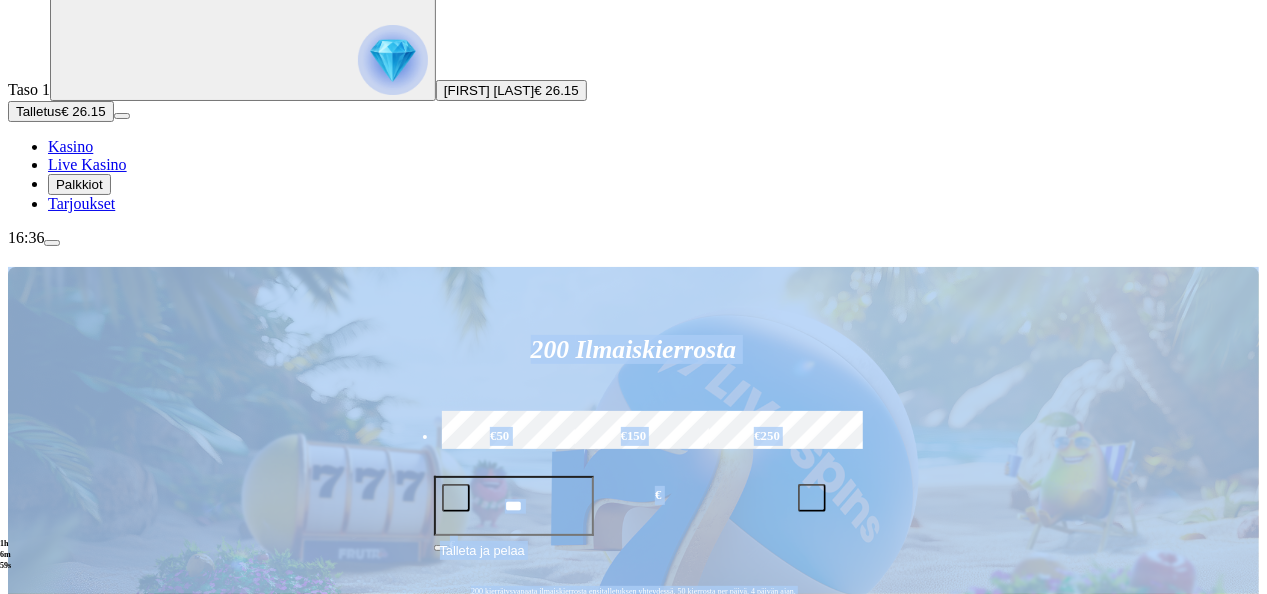scroll, scrollTop: 160, scrollLeft: 0, axis: vertical 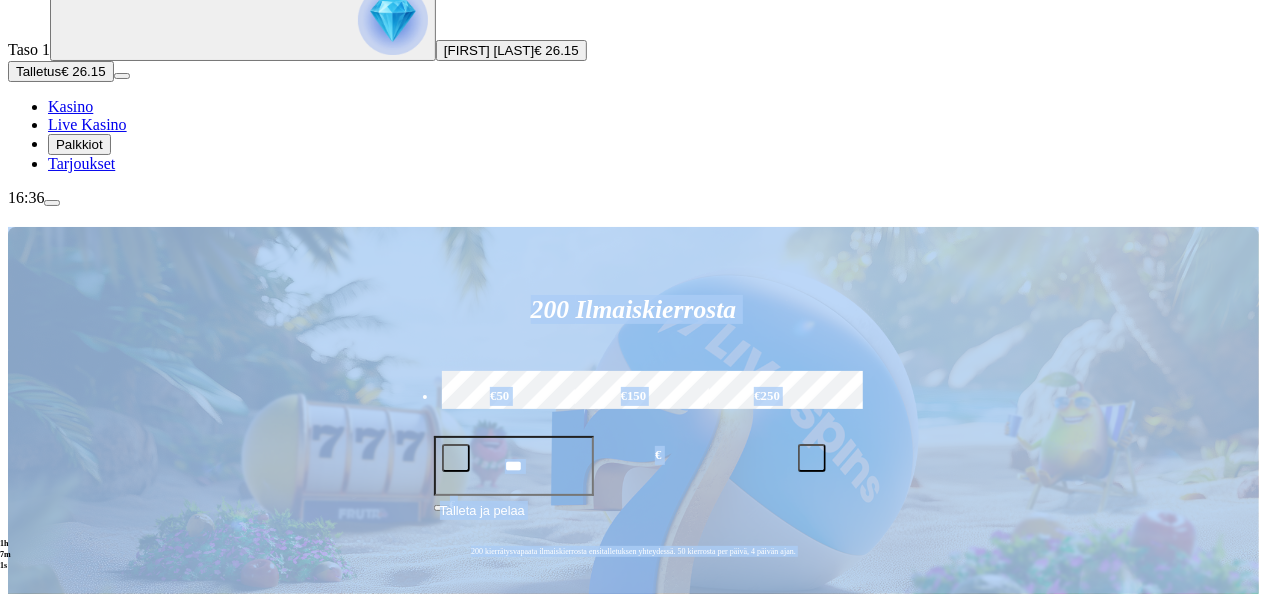 click on "Kolikkopelit" at bounding box center (109, 716) 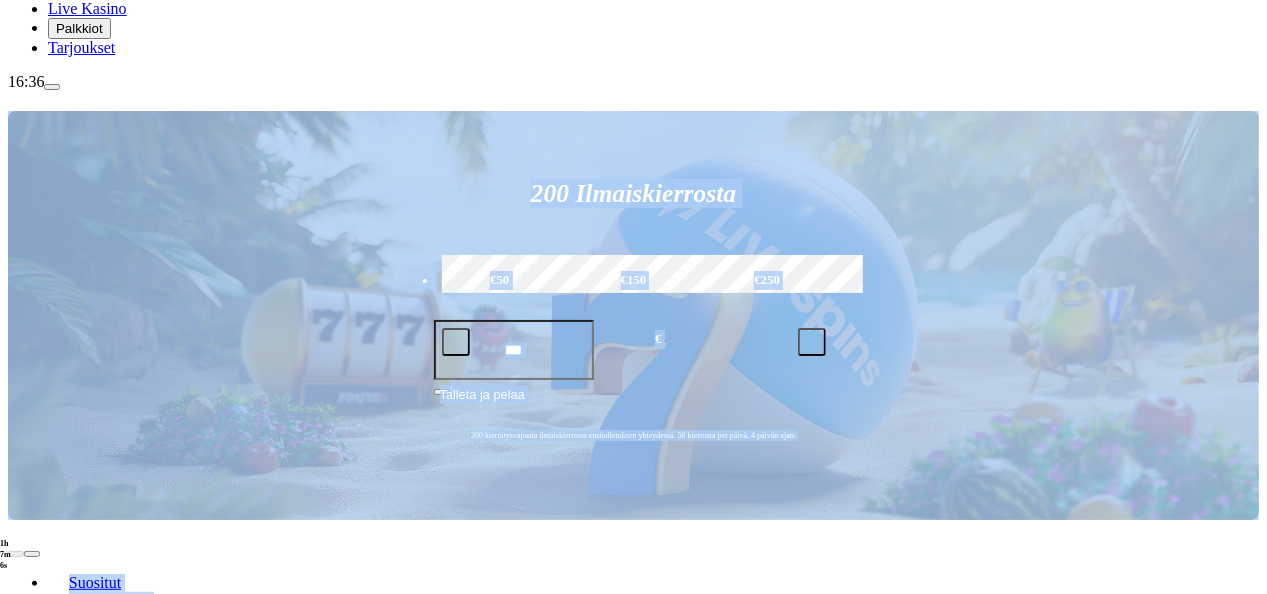 scroll, scrollTop: 280, scrollLeft: 0, axis: vertical 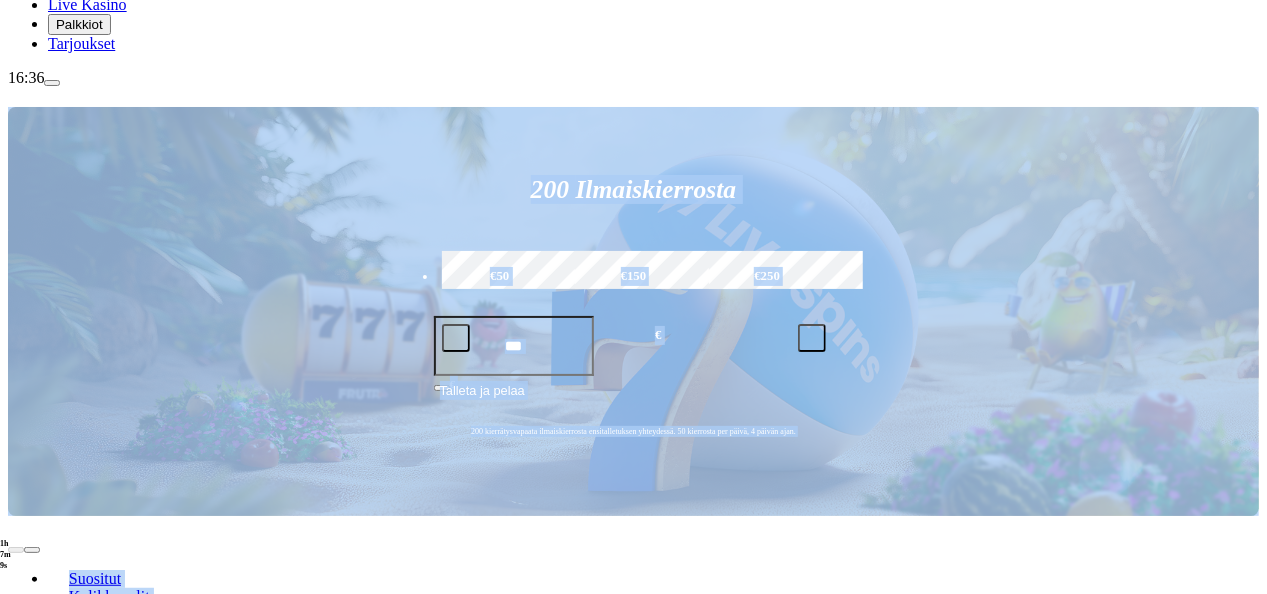 click on "Näytä kaikki" at bounding box center (1234, 718) 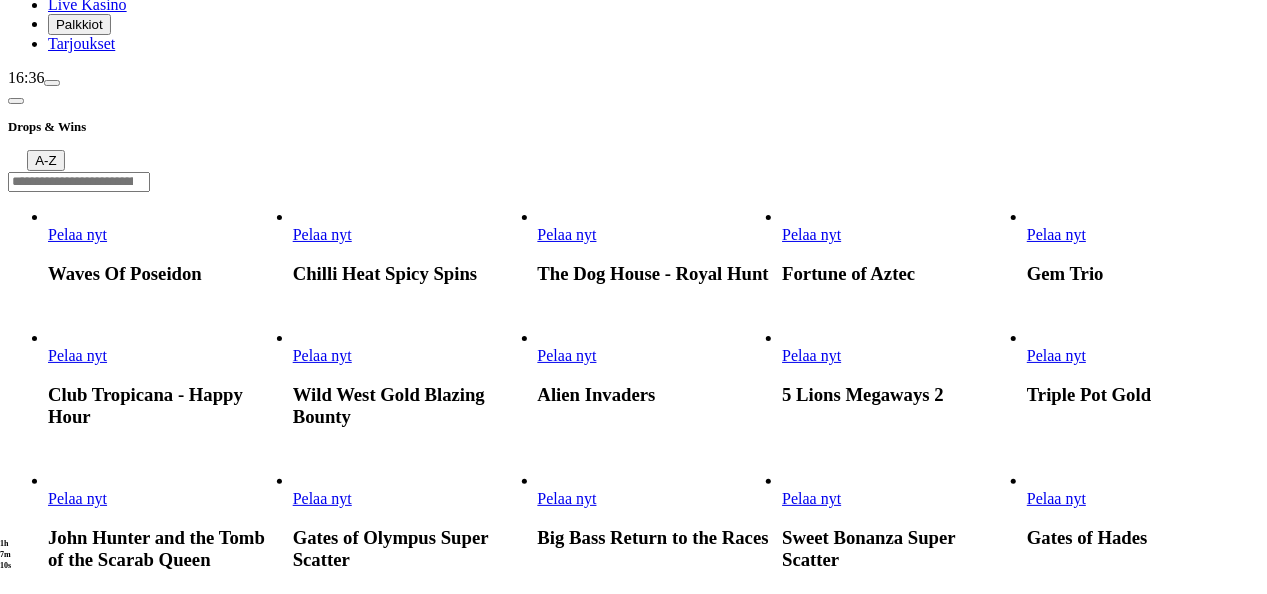 scroll, scrollTop: 0, scrollLeft: 0, axis: both 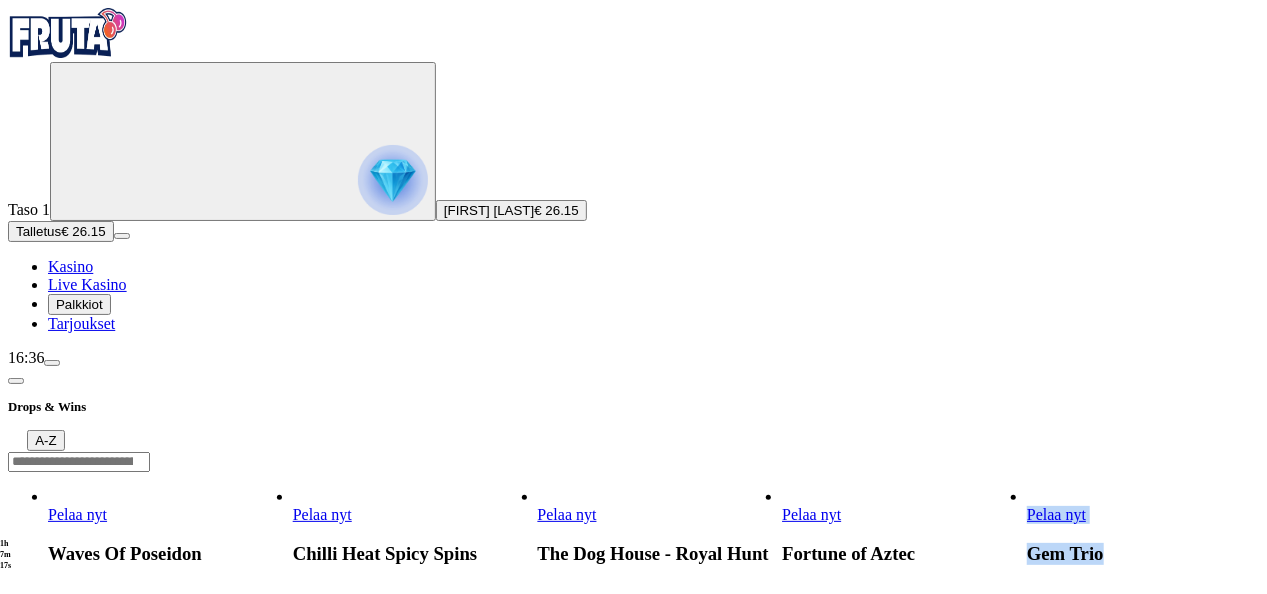 drag, startPoint x: 1264, startPoint y: 208, endPoint x: 1266, endPoint y: 299, distance: 91.02197 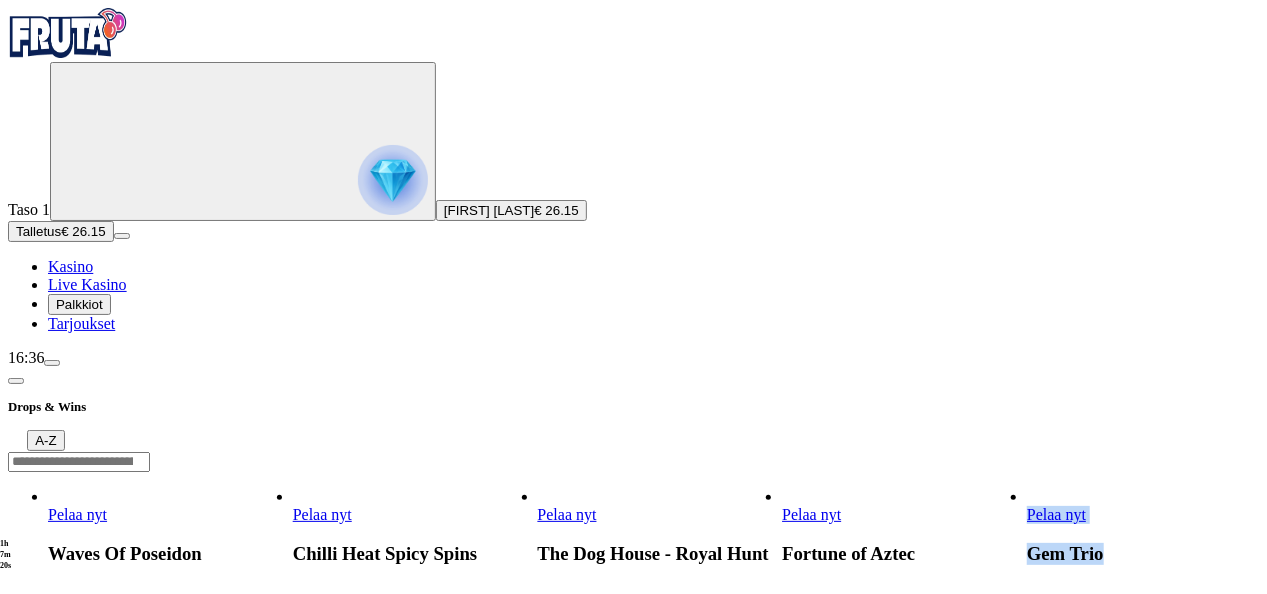 drag, startPoint x: 1266, startPoint y: 299, endPoint x: 1234, endPoint y: 314, distance: 35.341194 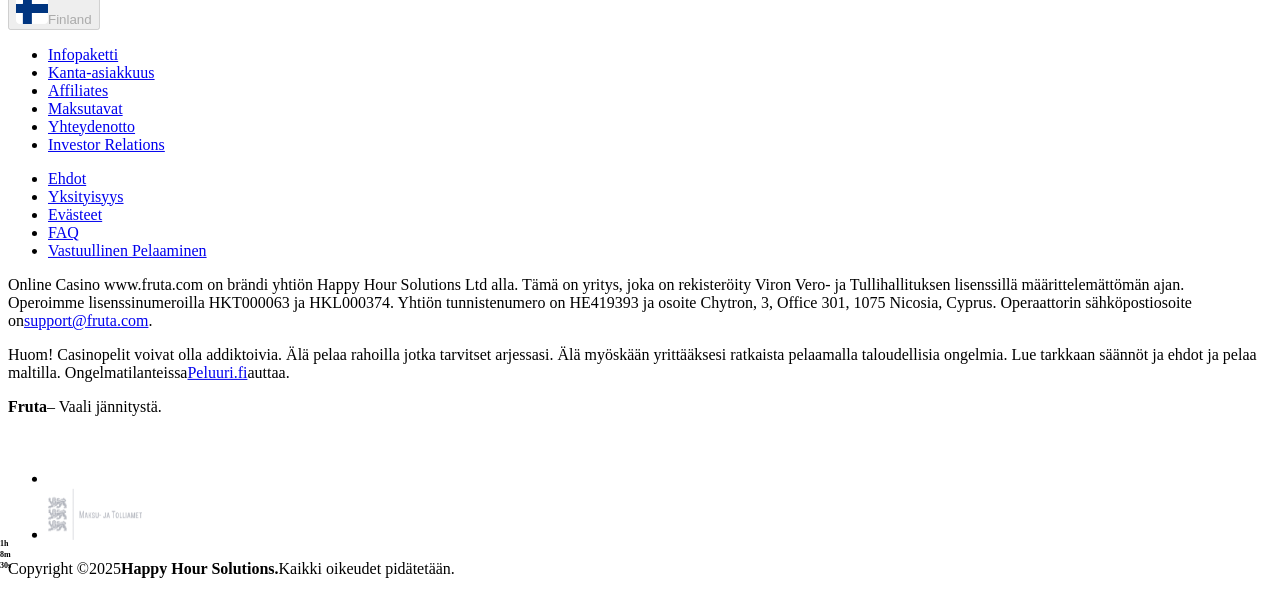 scroll, scrollTop: 2680, scrollLeft: 0, axis: vertical 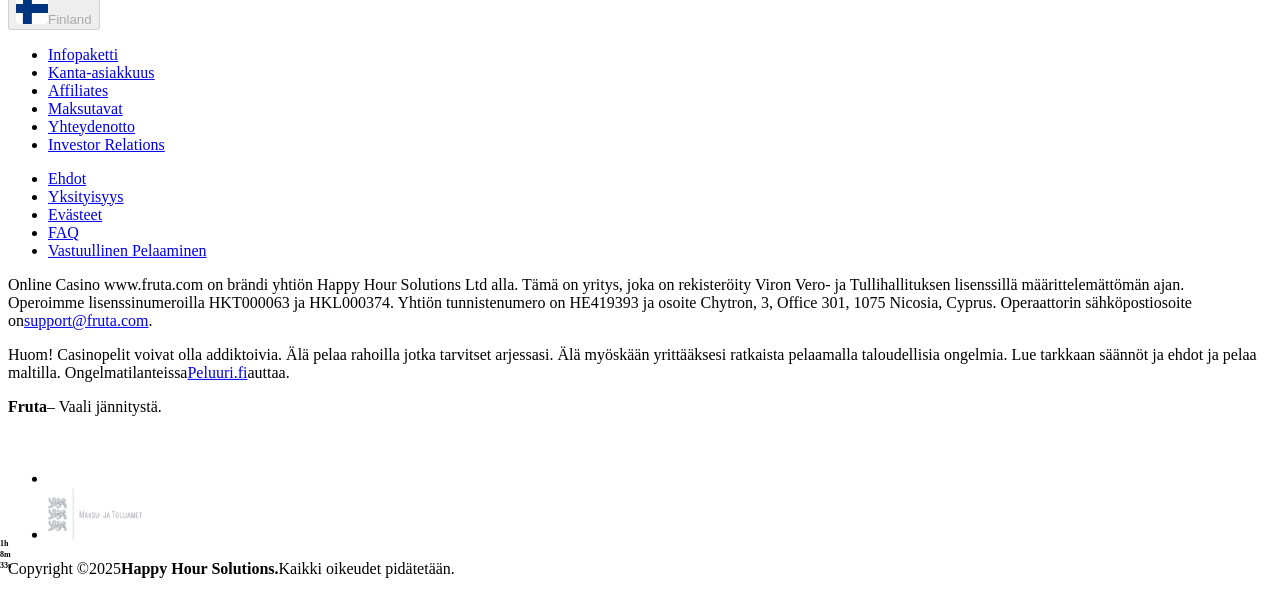 click on "Pelaa nyt" at bounding box center [77, -266] 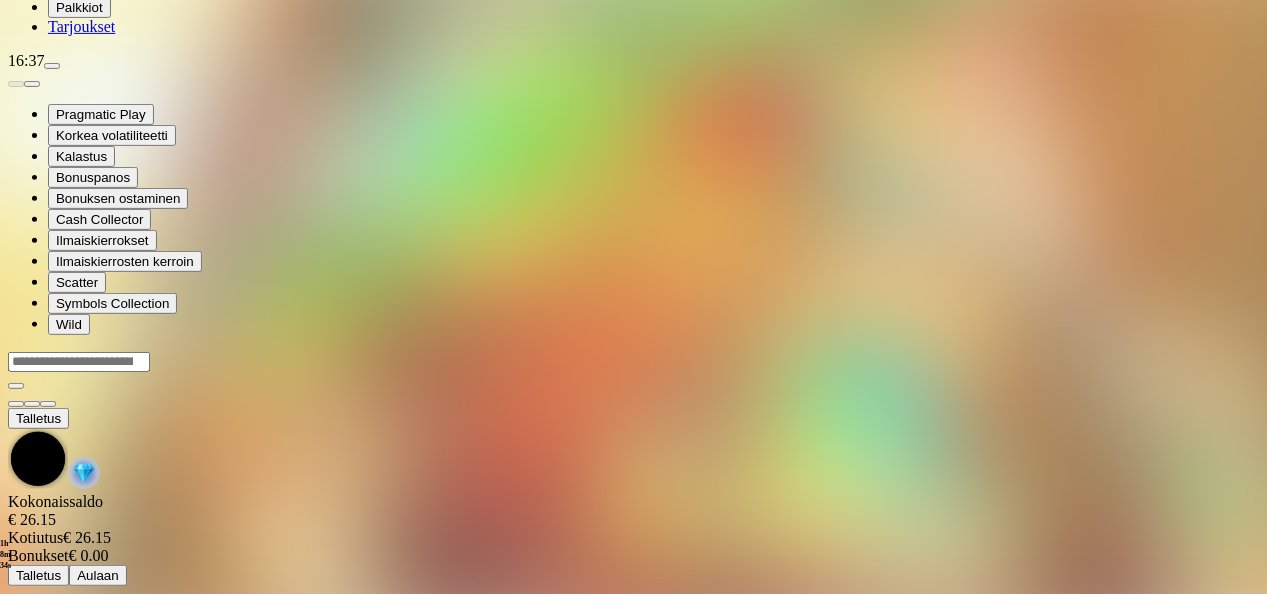 scroll, scrollTop: 0, scrollLeft: 0, axis: both 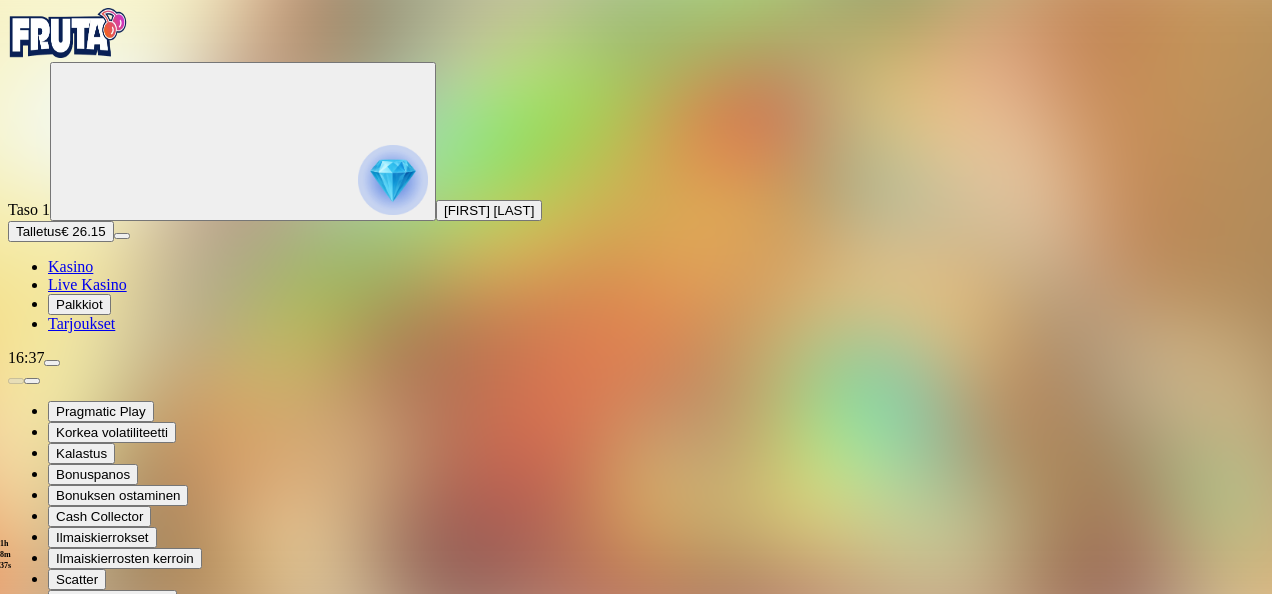 click at bounding box center [48, 841] 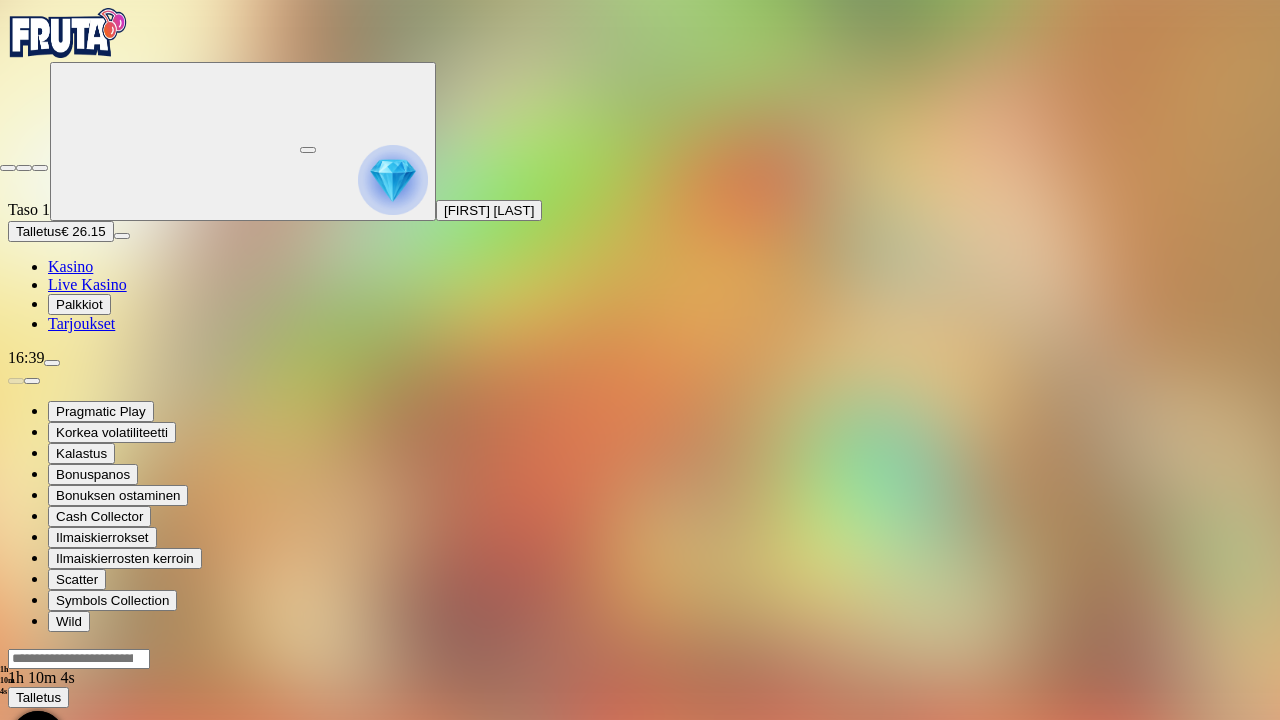 click at bounding box center (8, 168) 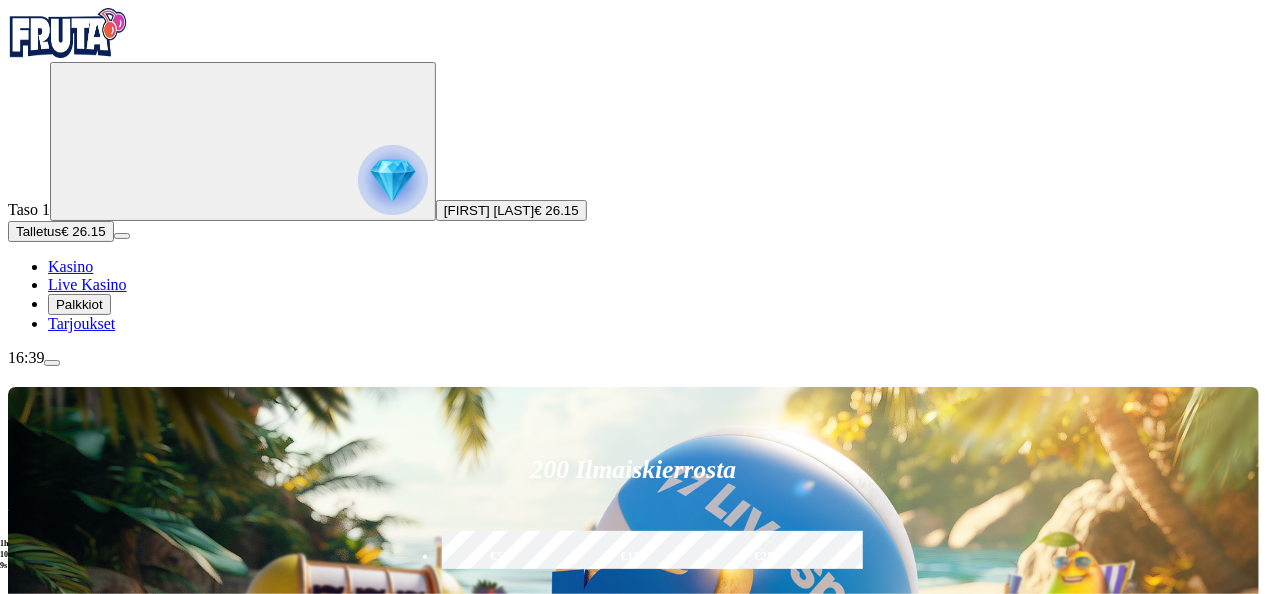 click on "Kolikkopelit" at bounding box center [109, 876] 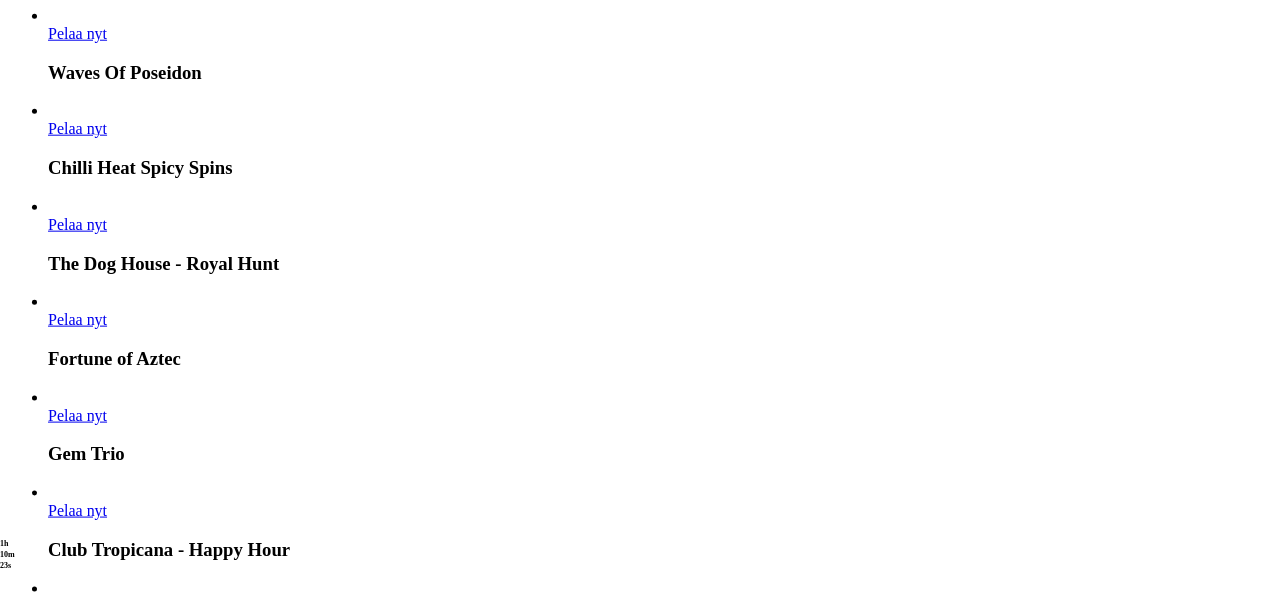 scroll, scrollTop: 1120, scrollLeft: 0, axis: vertical 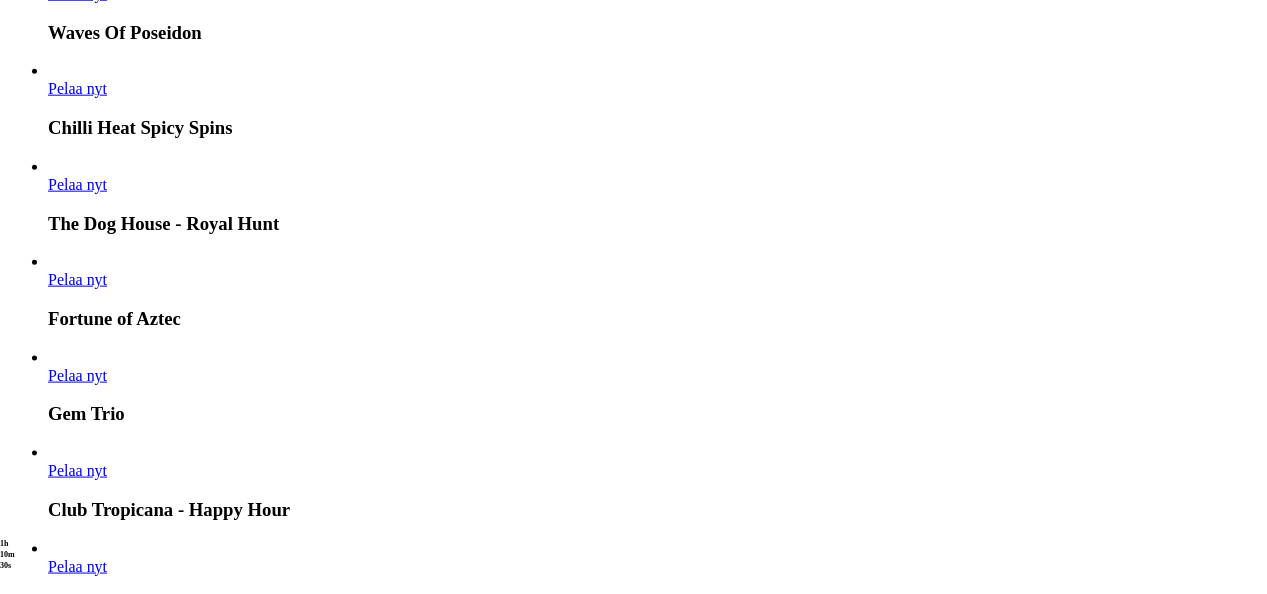click on "Näytä kaikki" at bounding box center (1234, 4505) 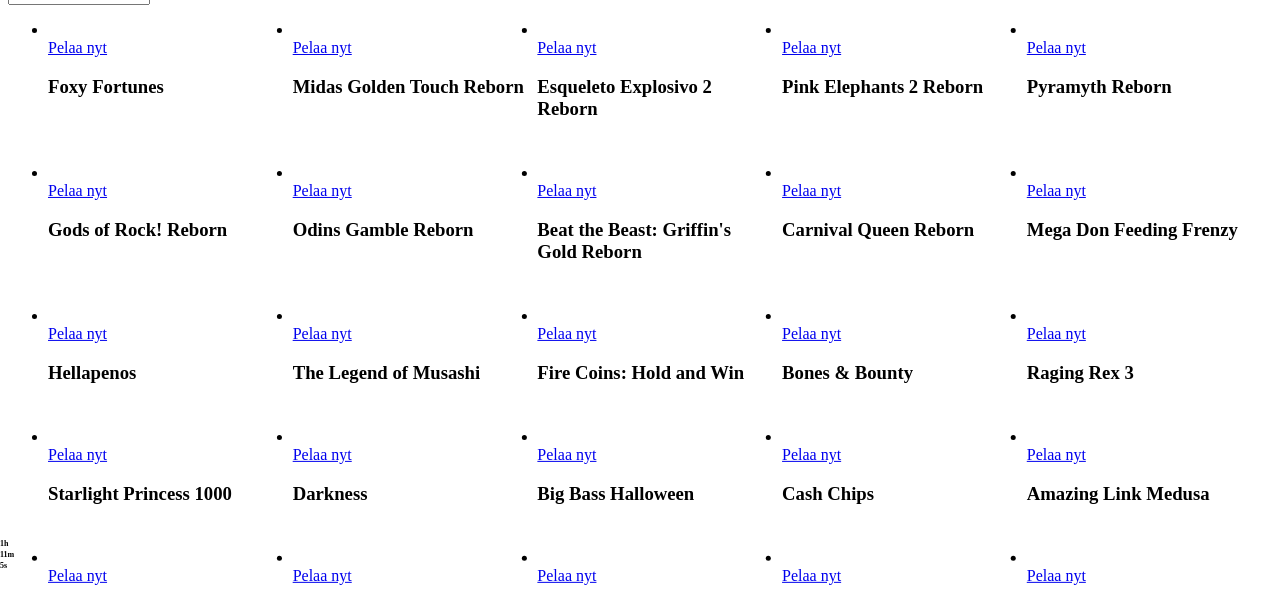 scroll, scrollTop: 440, scrollLeft: 0, axis: vertical 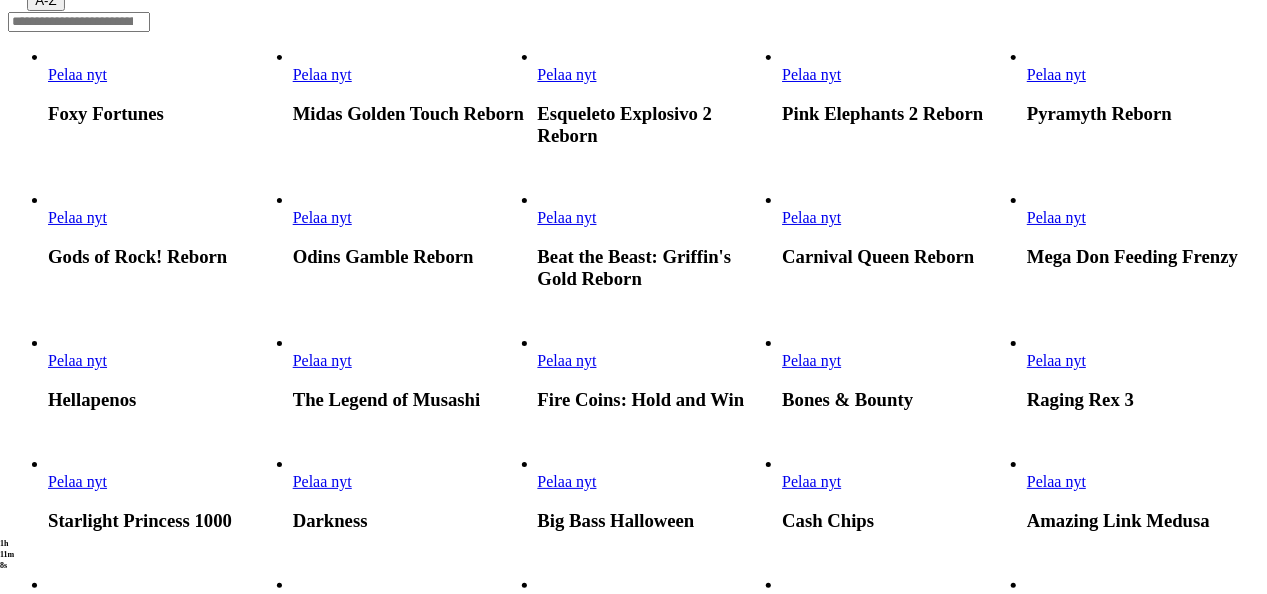click on "Pelaa nyt" at bounding box center [567, 360] 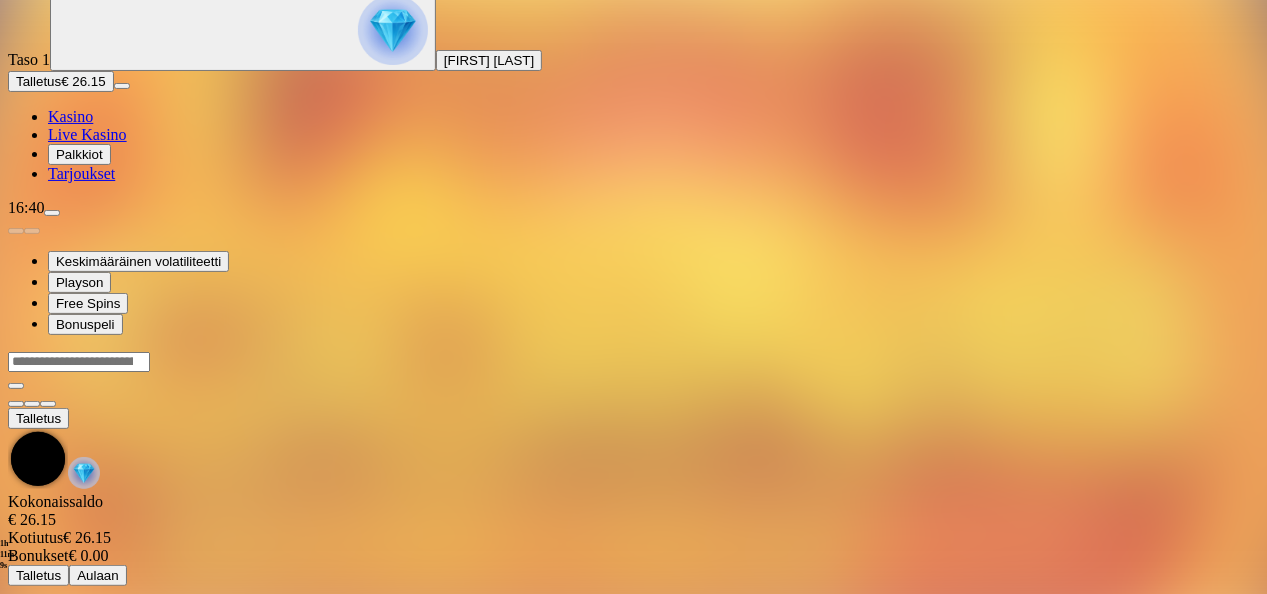 scroll, scrollTop: 0, scrollLeft: 0, axis: both 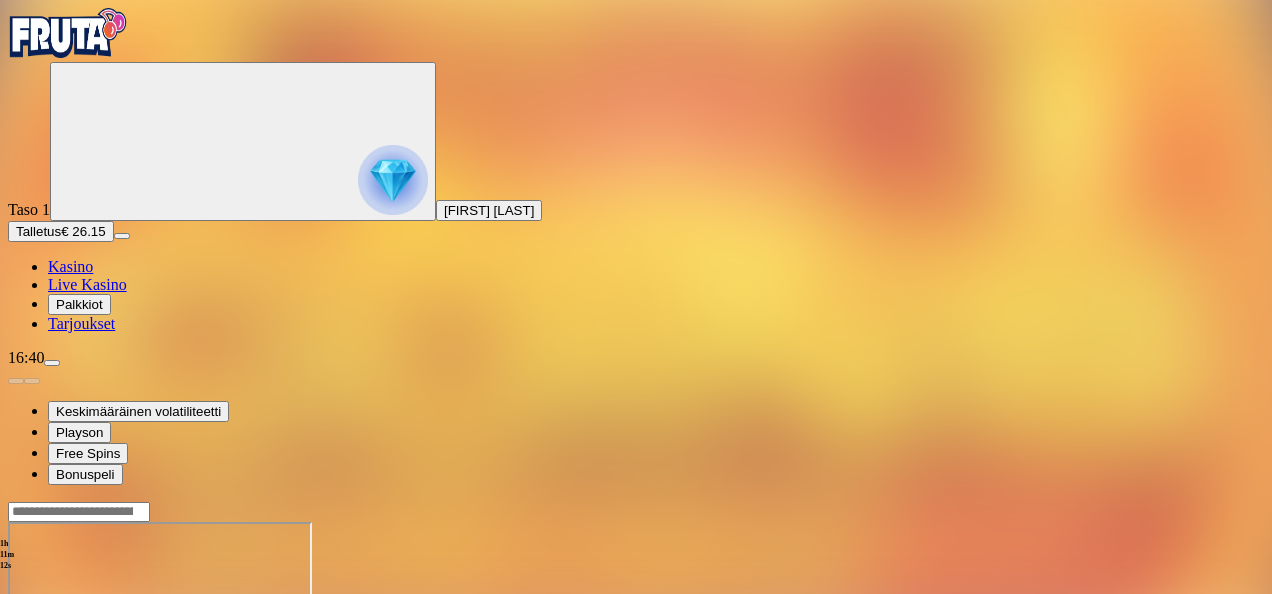 click at bounding box center (48, 694) 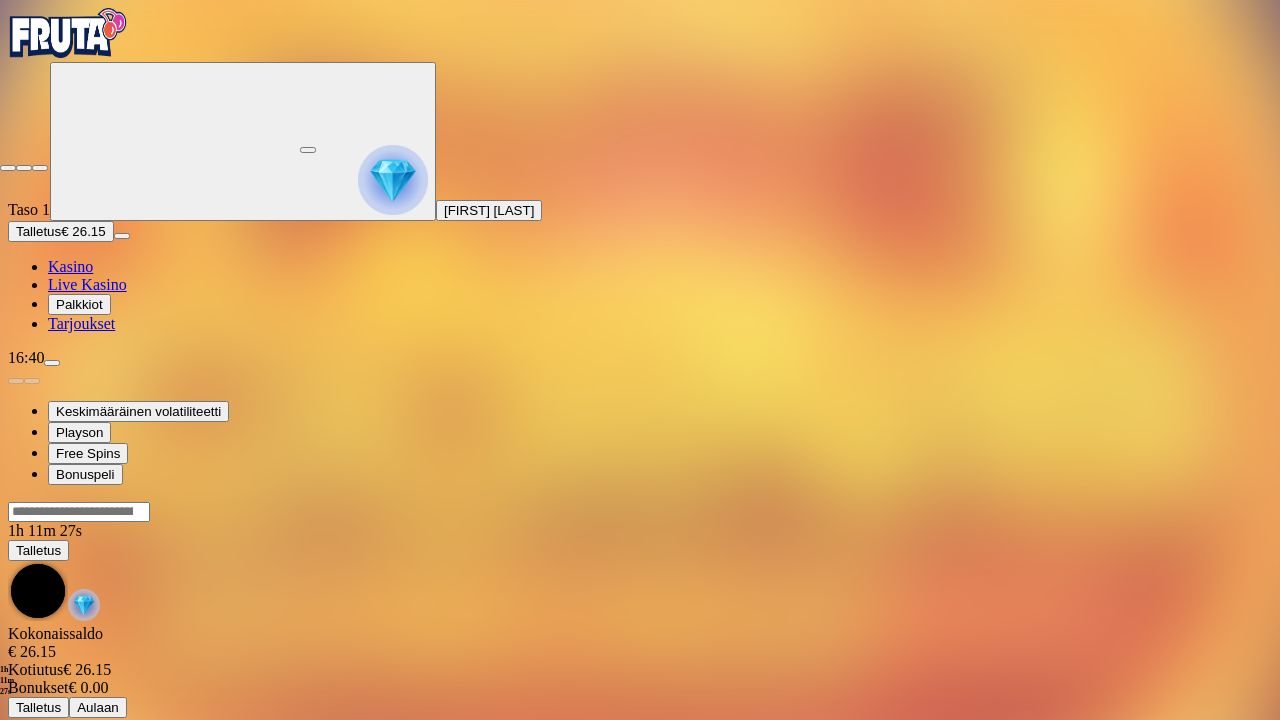 click at bounding box center [8, 168] 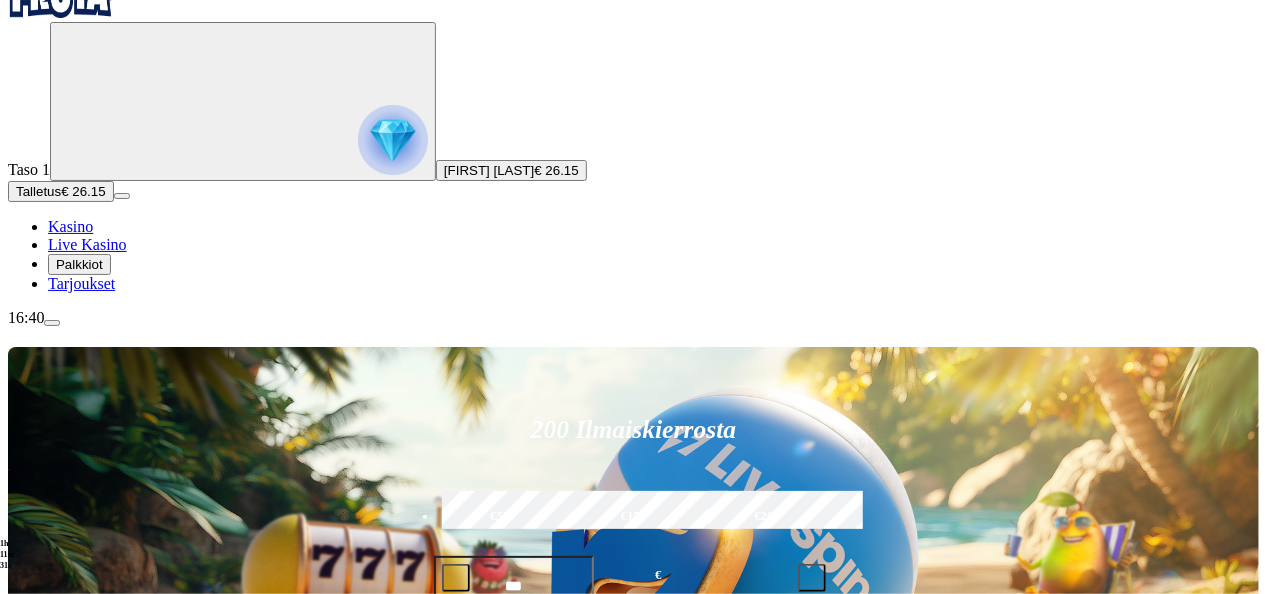 scroll, scrollTop: 80, scrollLeft: 0, axis: vertical 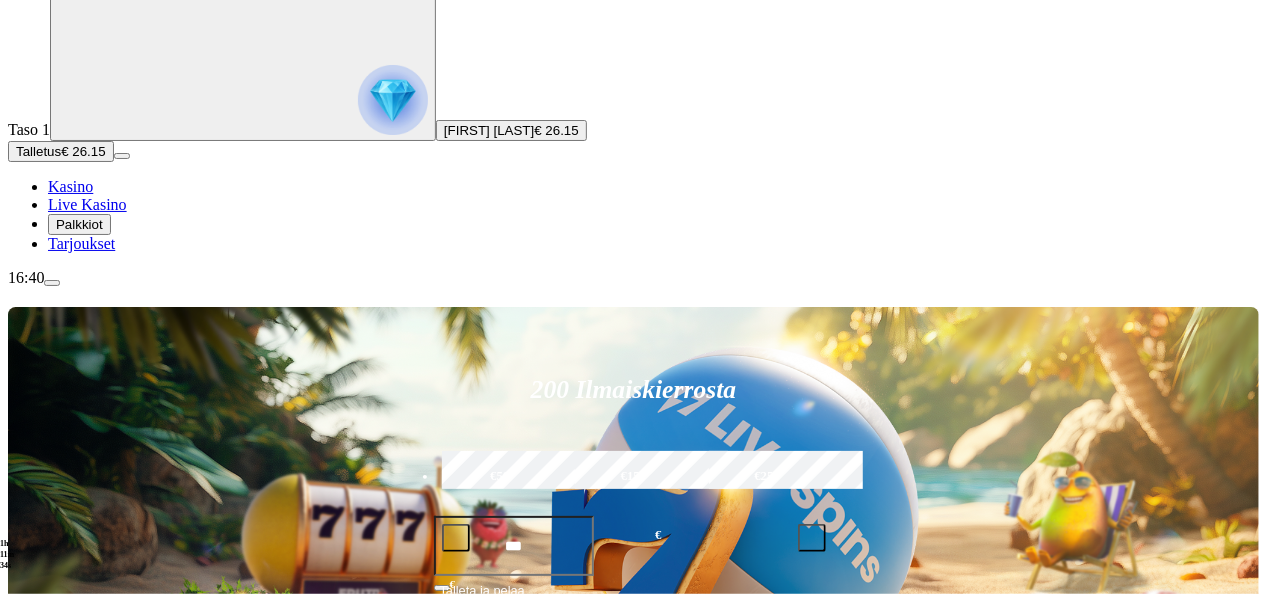 click at bounding box center [32, 750] 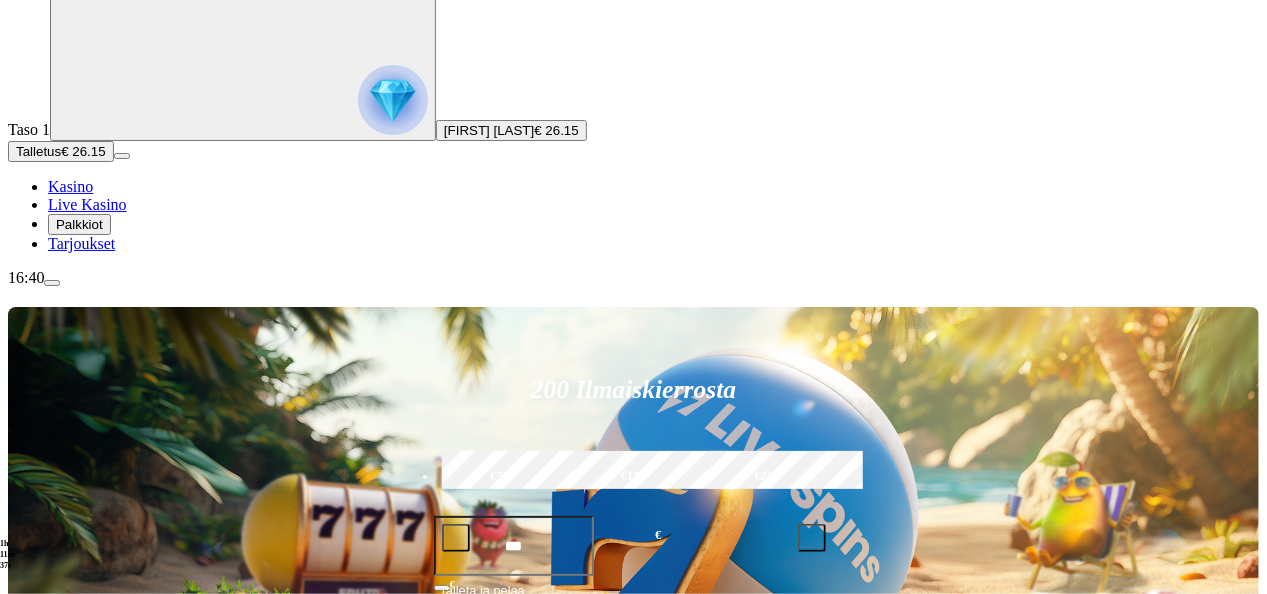 click on "Jackpotit" at bounding box center [-124, 832] 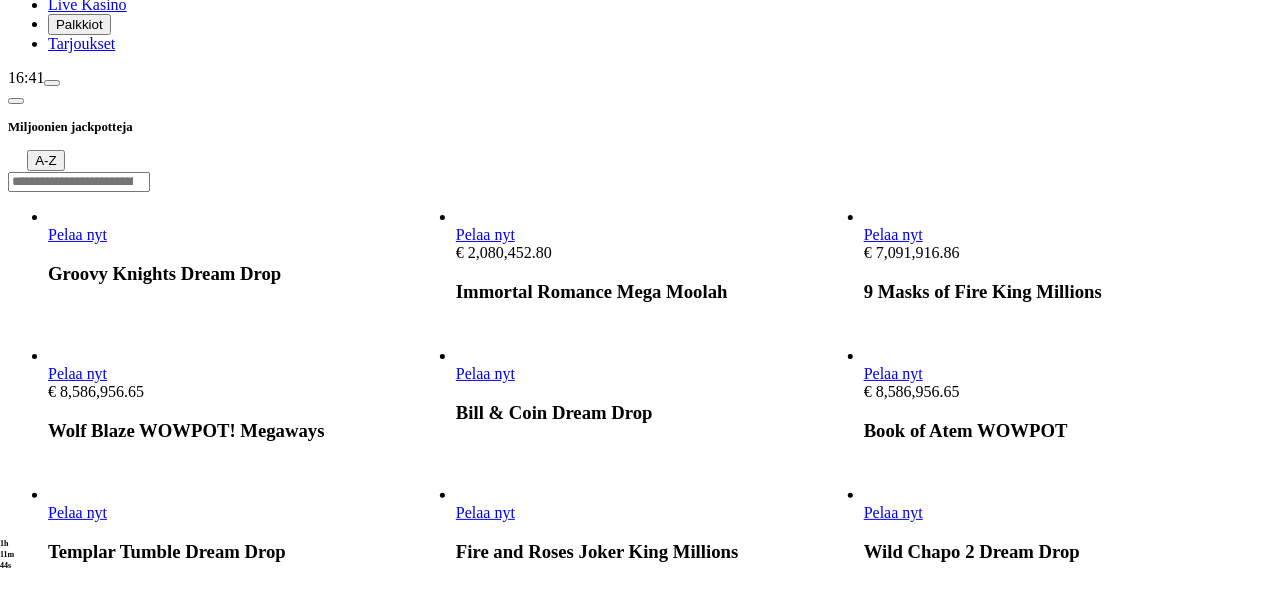 scroll, scrollTop: 320, scrollLeft: 0, axis: vertical 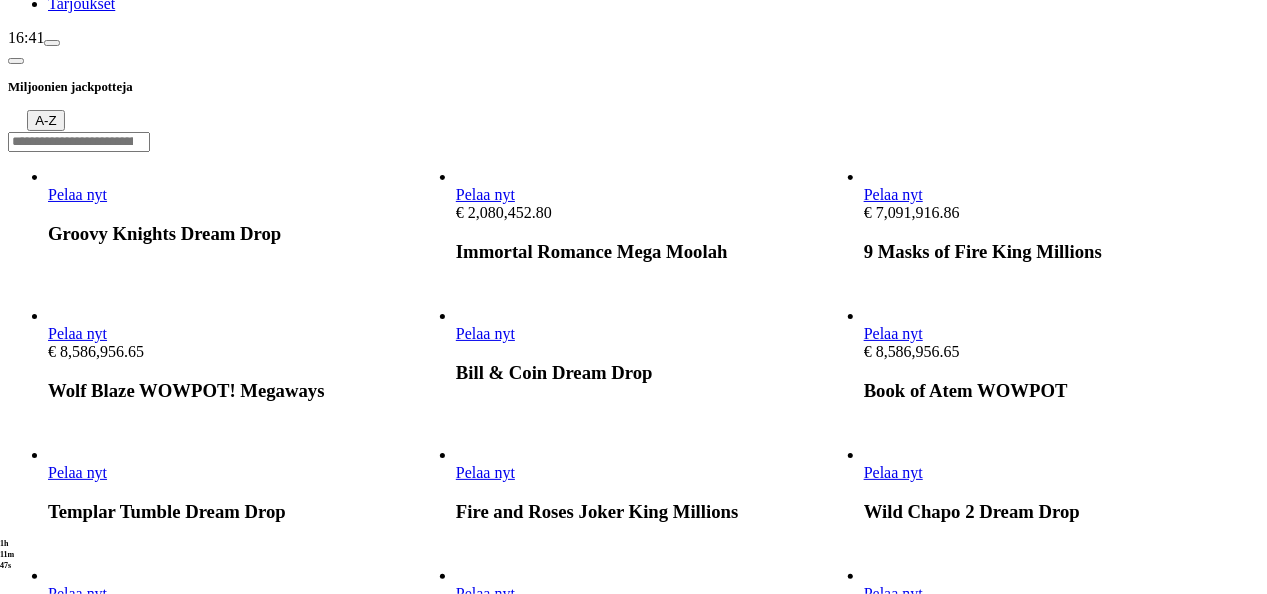 click on "Pelaa nyt" at bounding box center [77, 333] 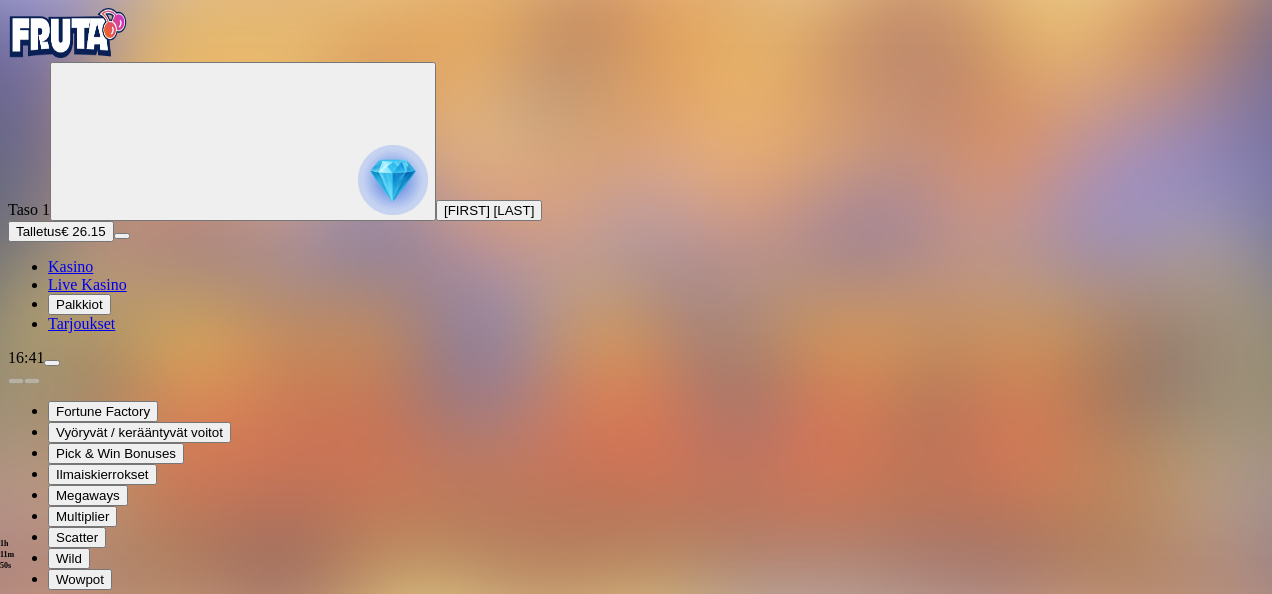 click at bounding box center (48, 799) 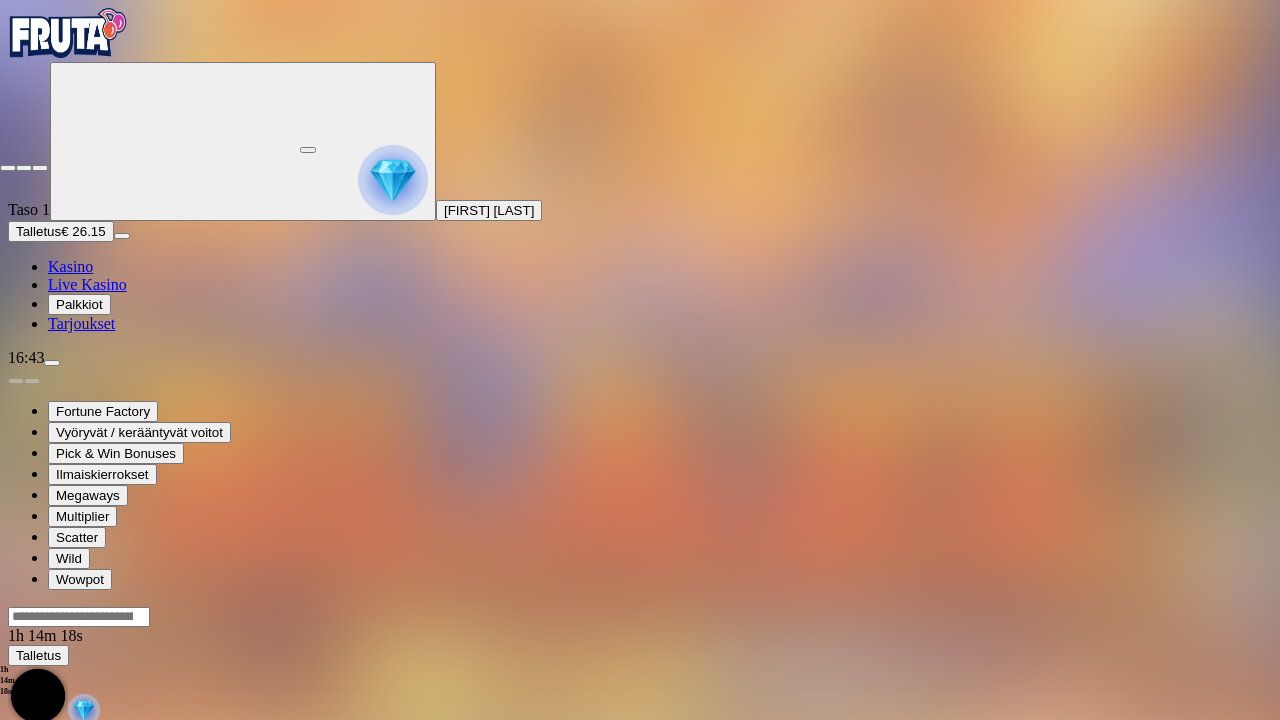 click at bounding box center (8, 168) 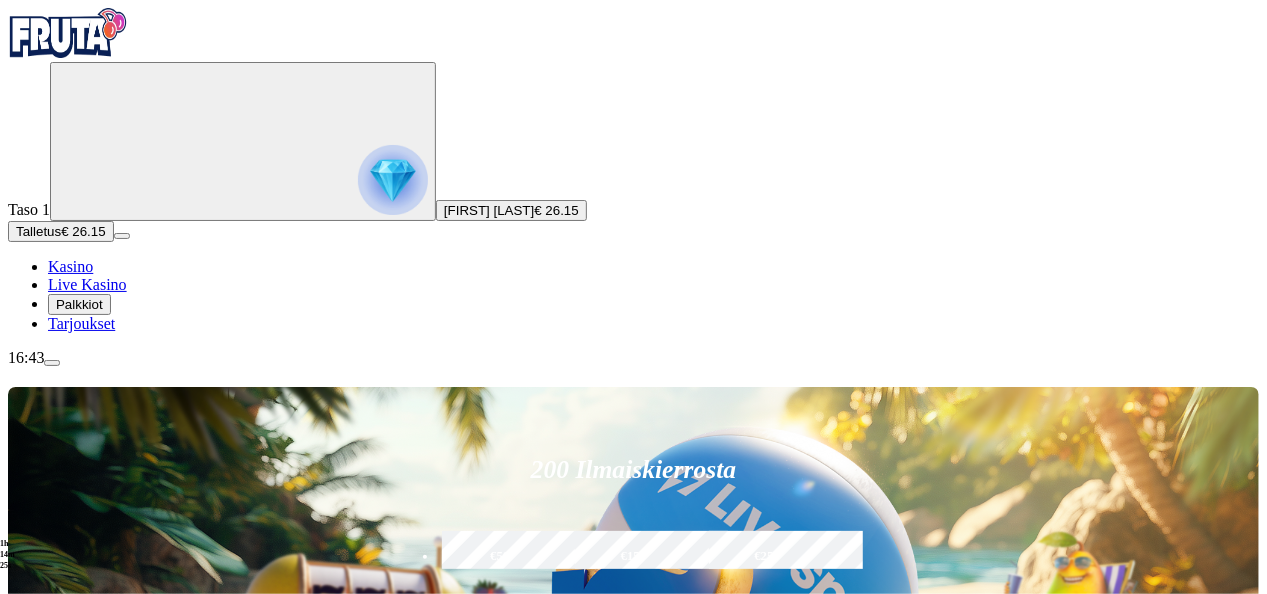 click on "Jackpotit" at bounding box center [98, 912] 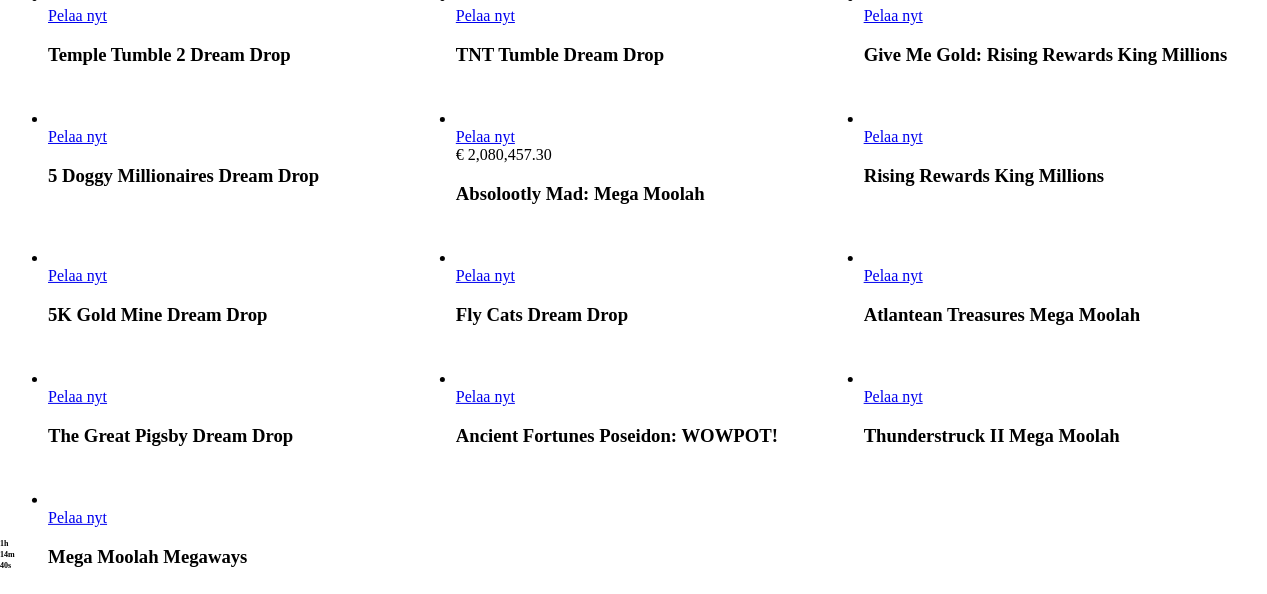 scroll, scrollTop: 1160, scrollLeft: 0, axis: vertical 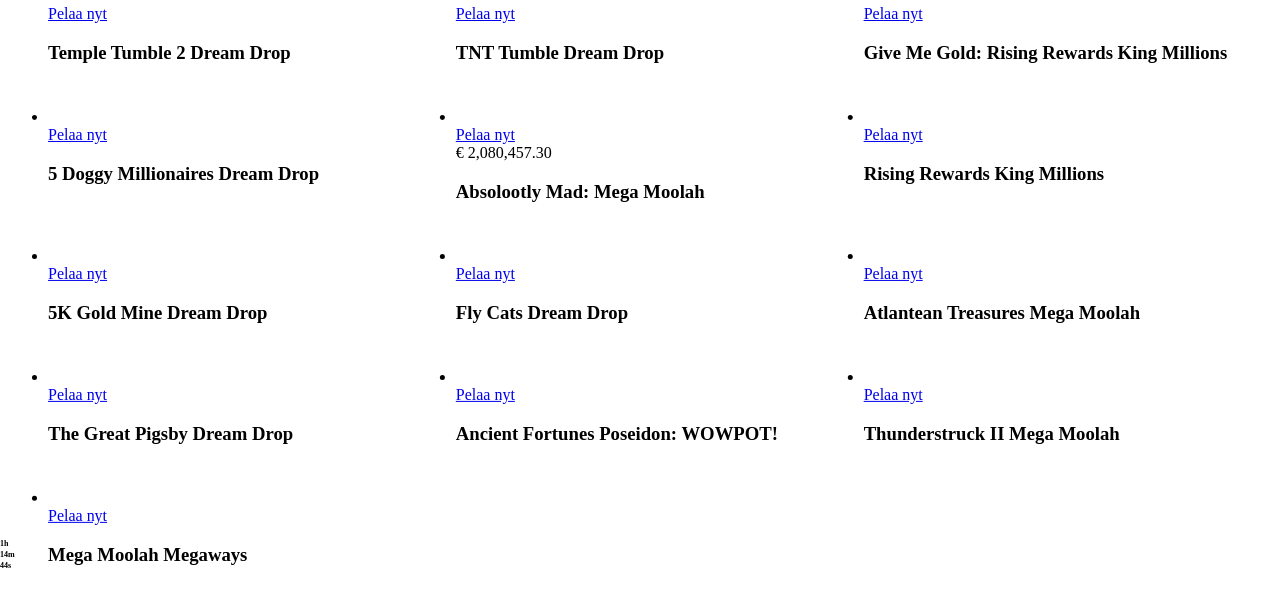 click on "Pelaa nyt" at bounding box center (77, -247) 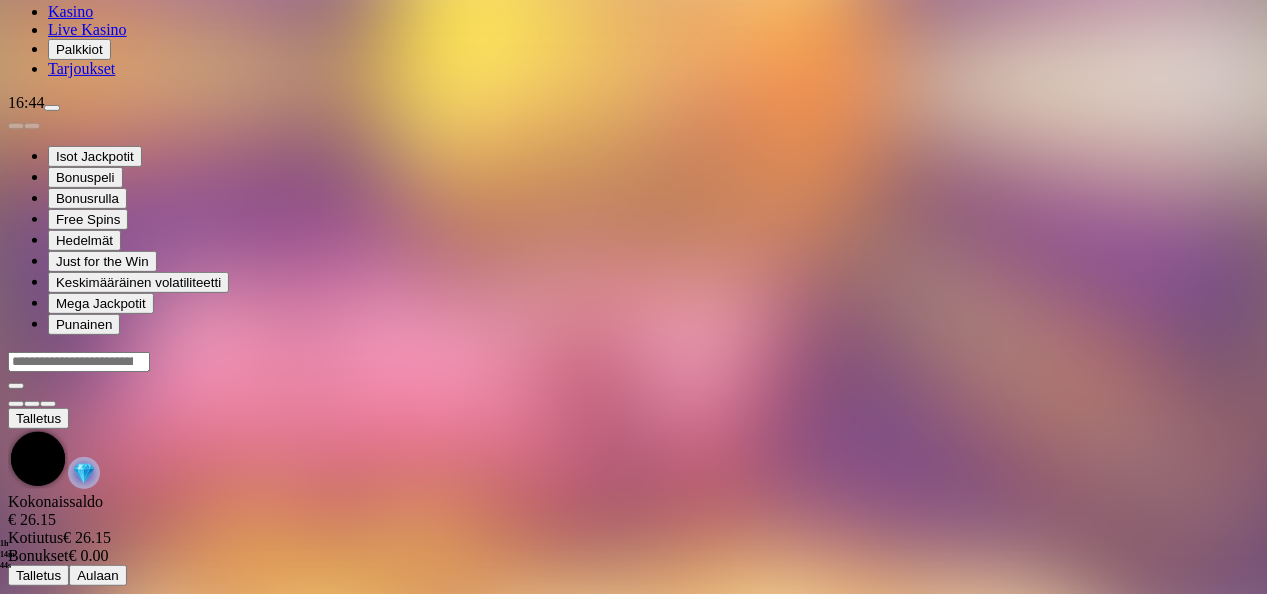 scroll, scrollTop: 0, scrollLeft: 0, axis: both 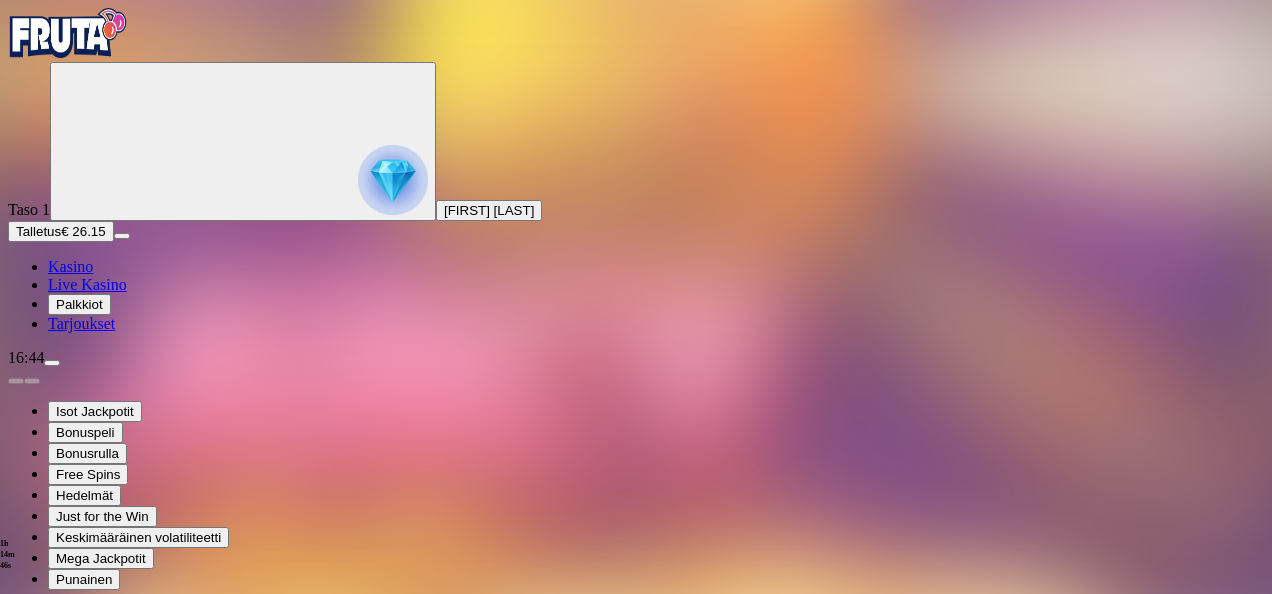 click at bounding box center [48, 799] 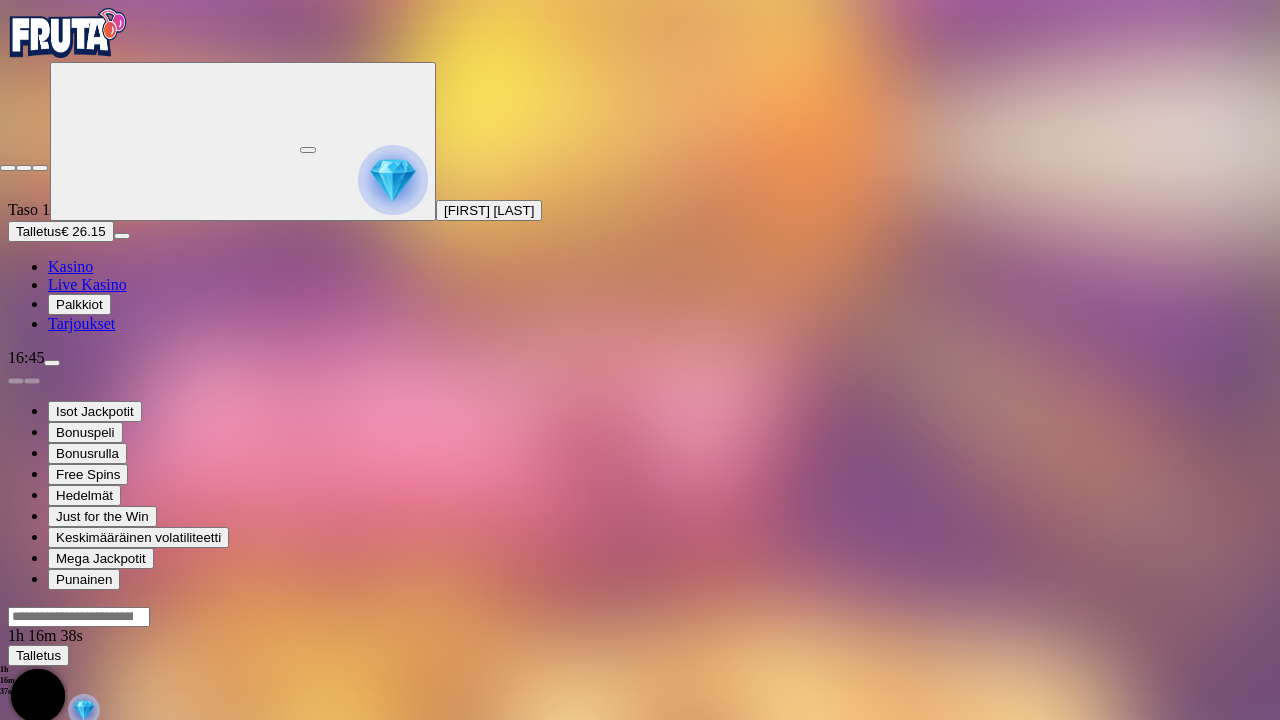 click at bounding box center (8, 168) 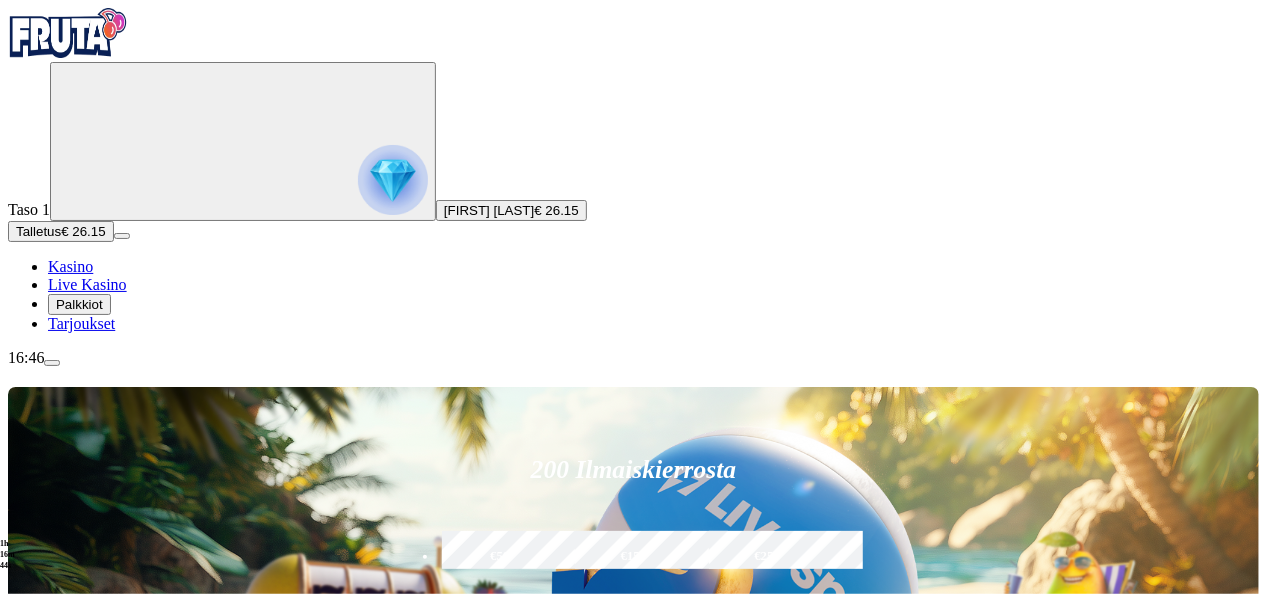 click on "Kolikkopelit" at bounding box center [109, 876] 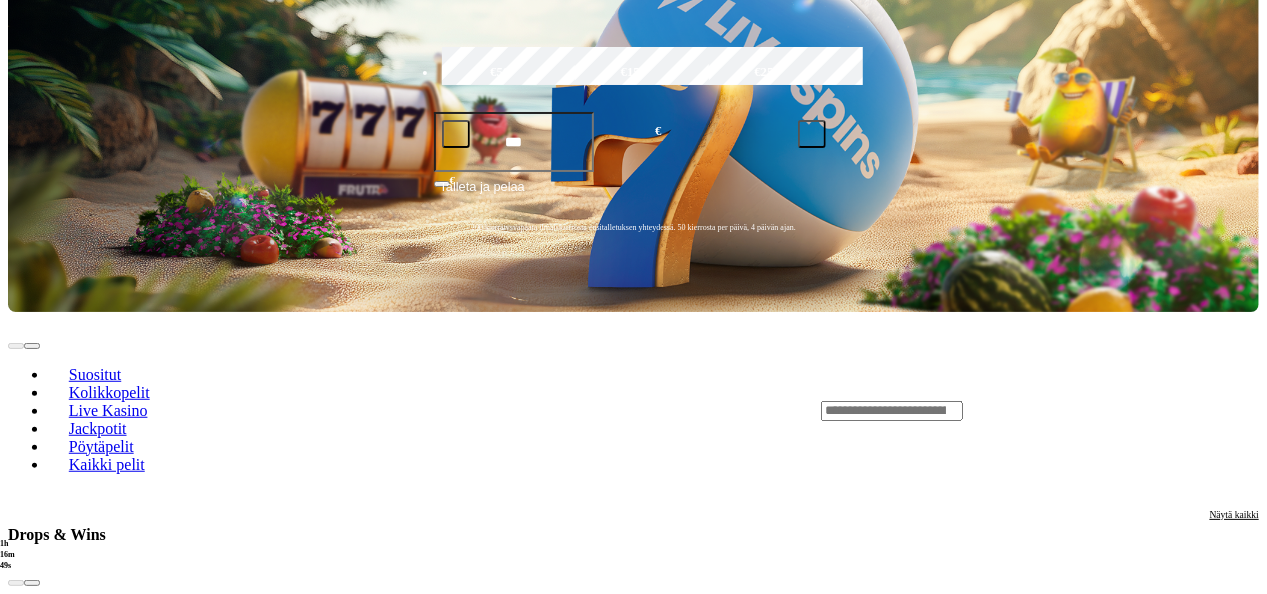 scroll, scrollTop: 520, scrollLeft: 0, axis: vertical 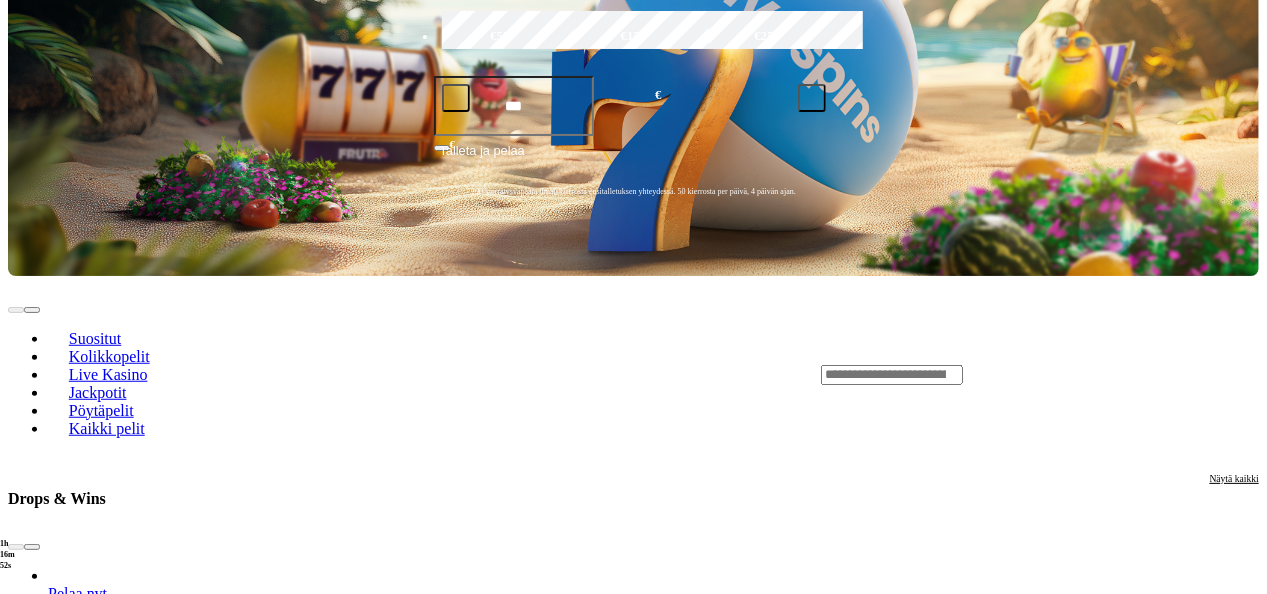 click on "Näytä kaikki" at bounding box center [1234, 1635] 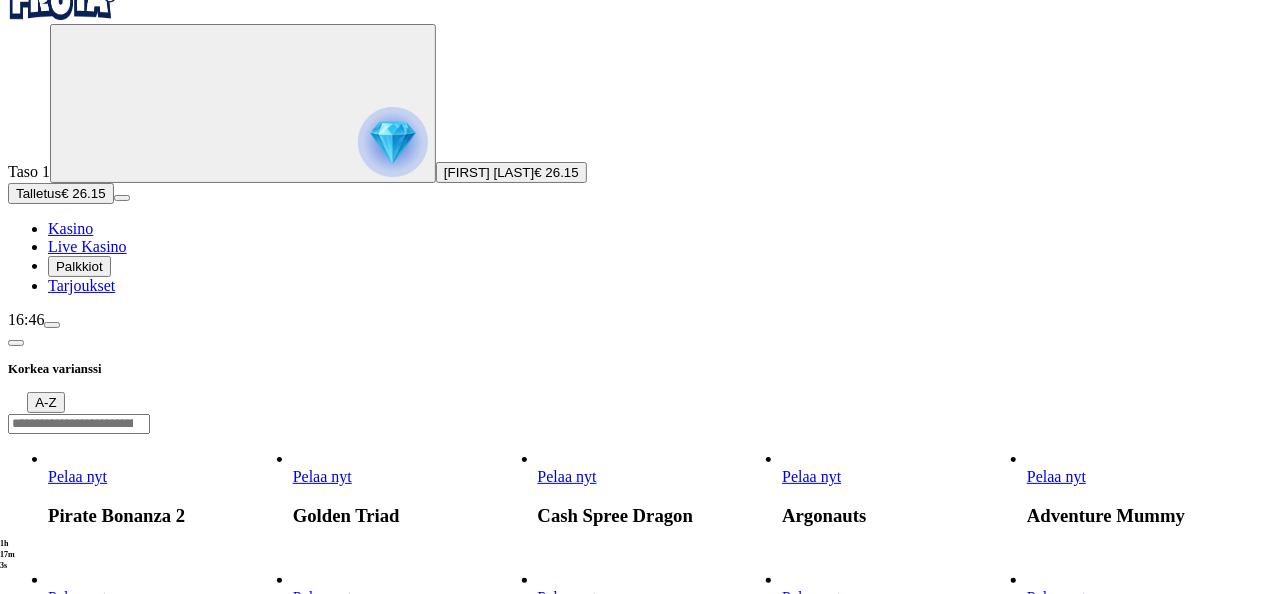 scroll, scrollTop: 40, scrollLeft: 0, axis: vertical 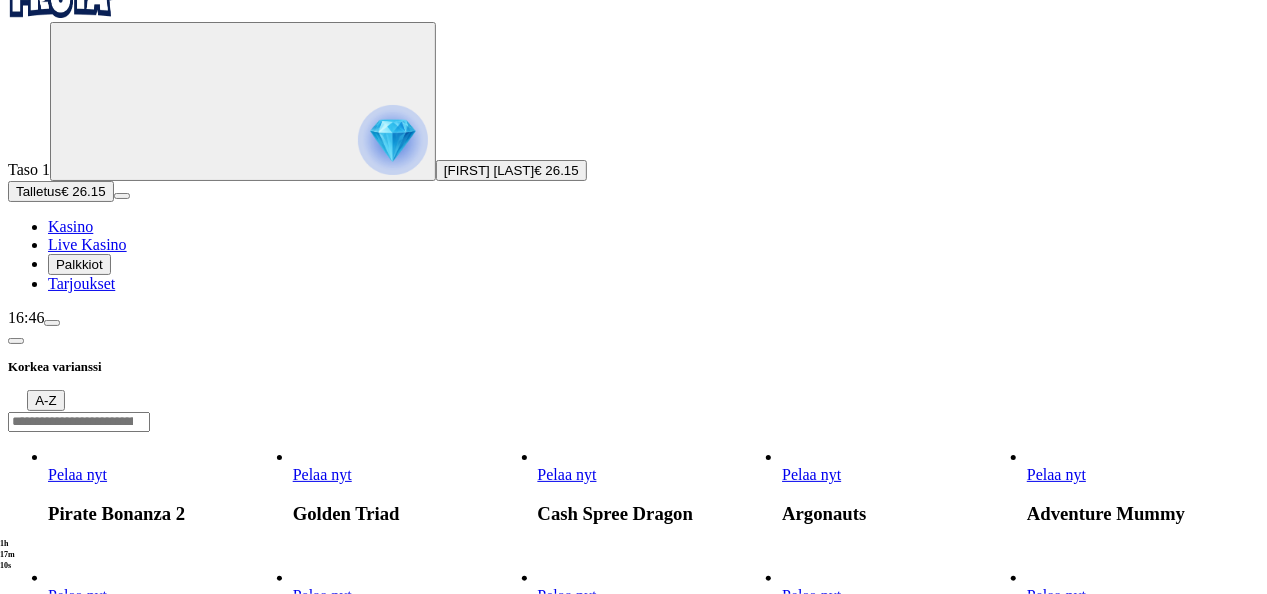 click on "Pelaa nyt" at bounding box center (811, 595) 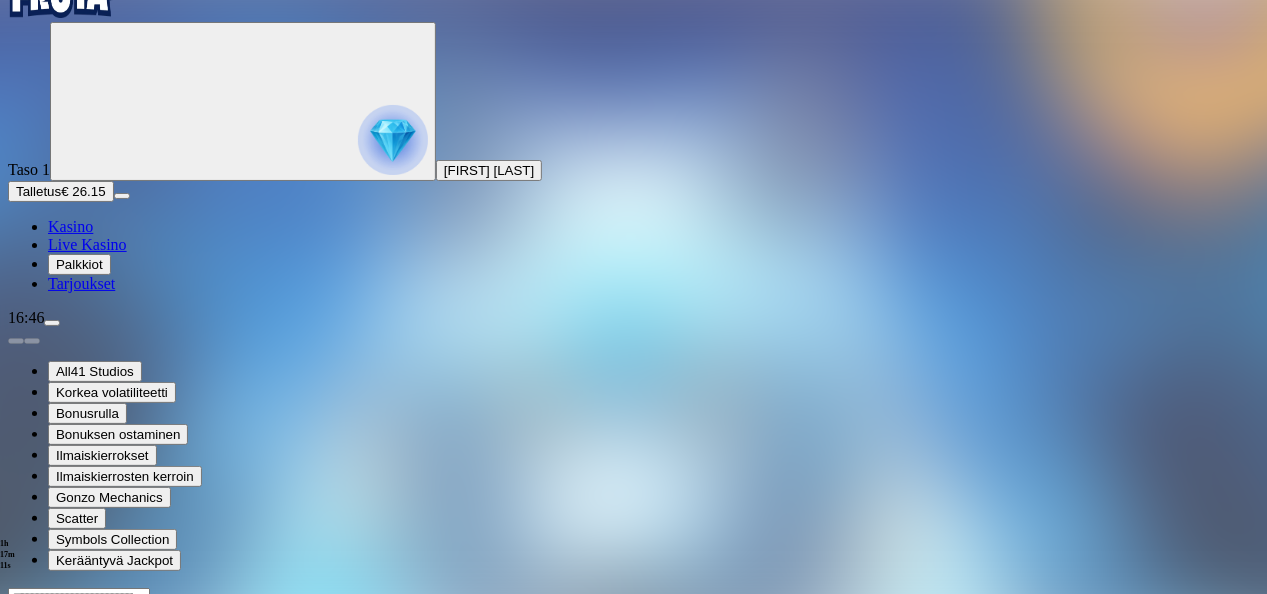 scroll, scrollTop: 0, scrollLeft: 0, axis: both 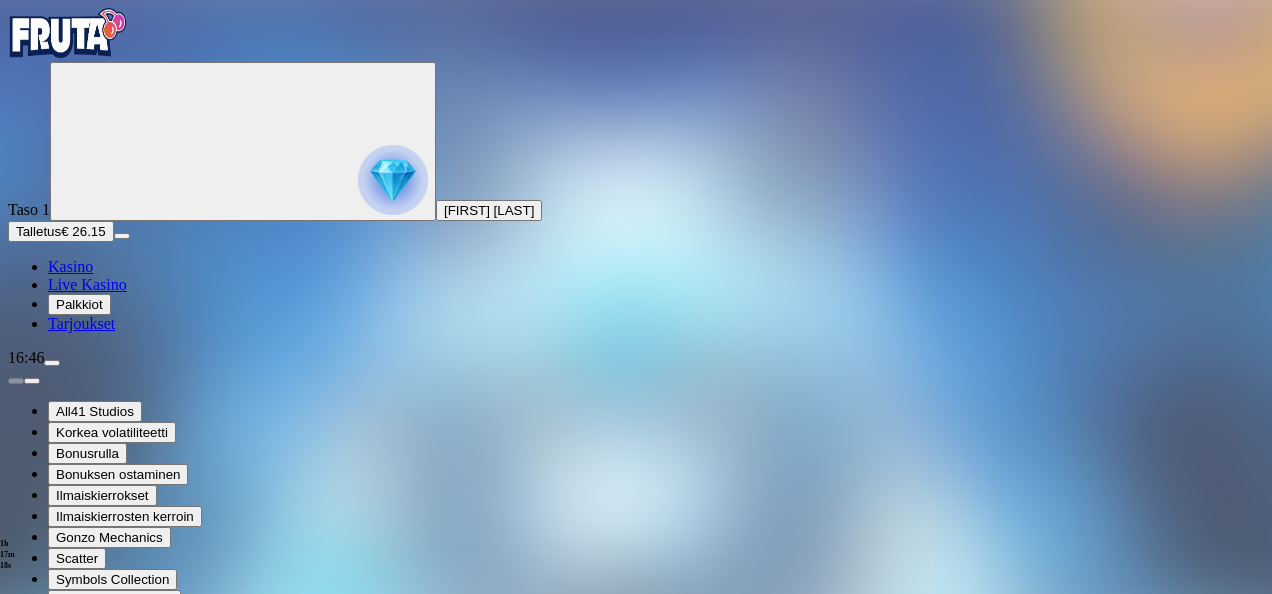 click at bounding box center (48, 820) 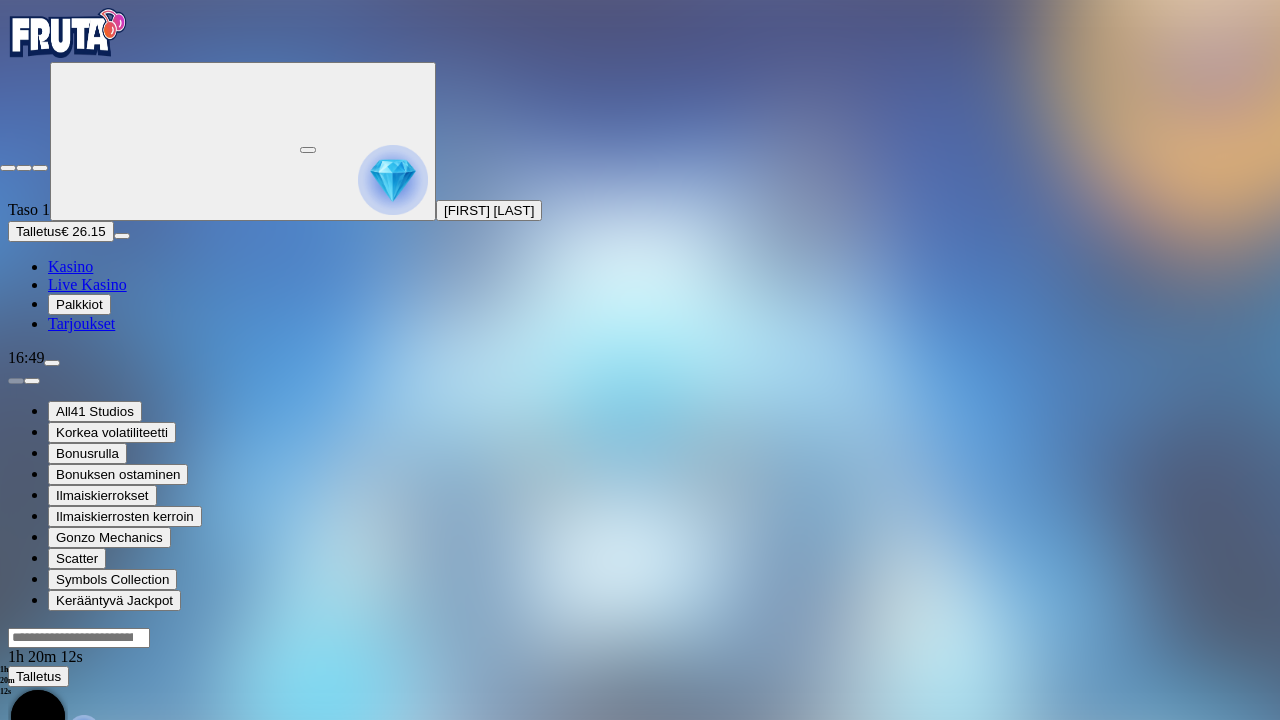click at bounding box center [8, 168] 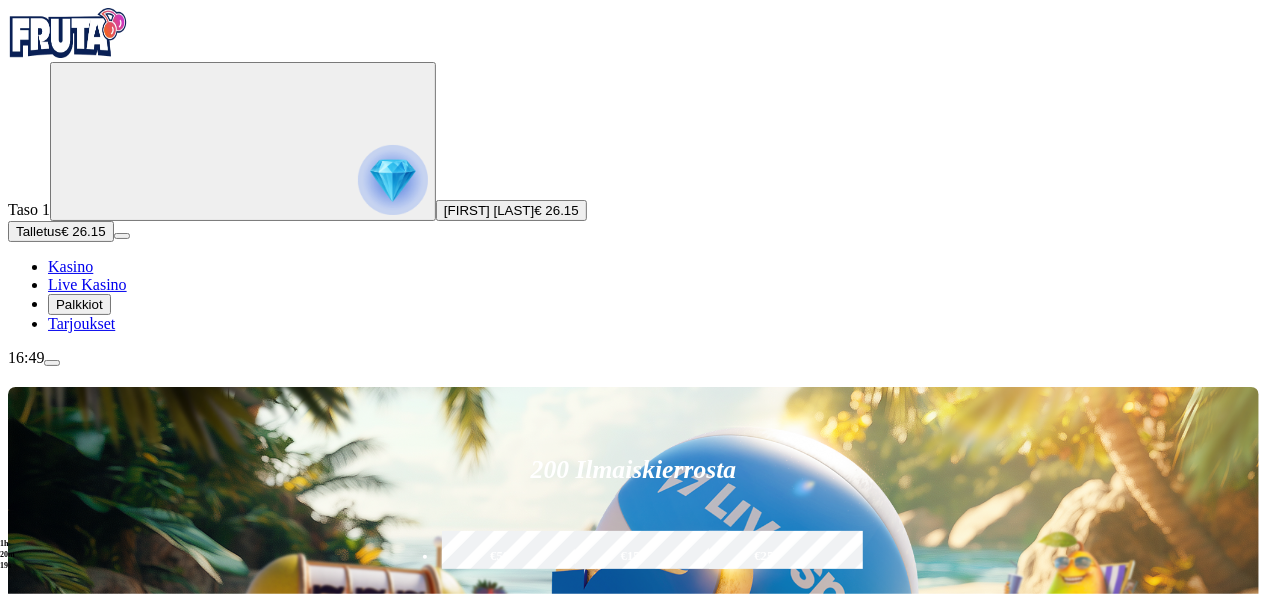 click on "Kolikkopelit" at bounding box center [109, 876] 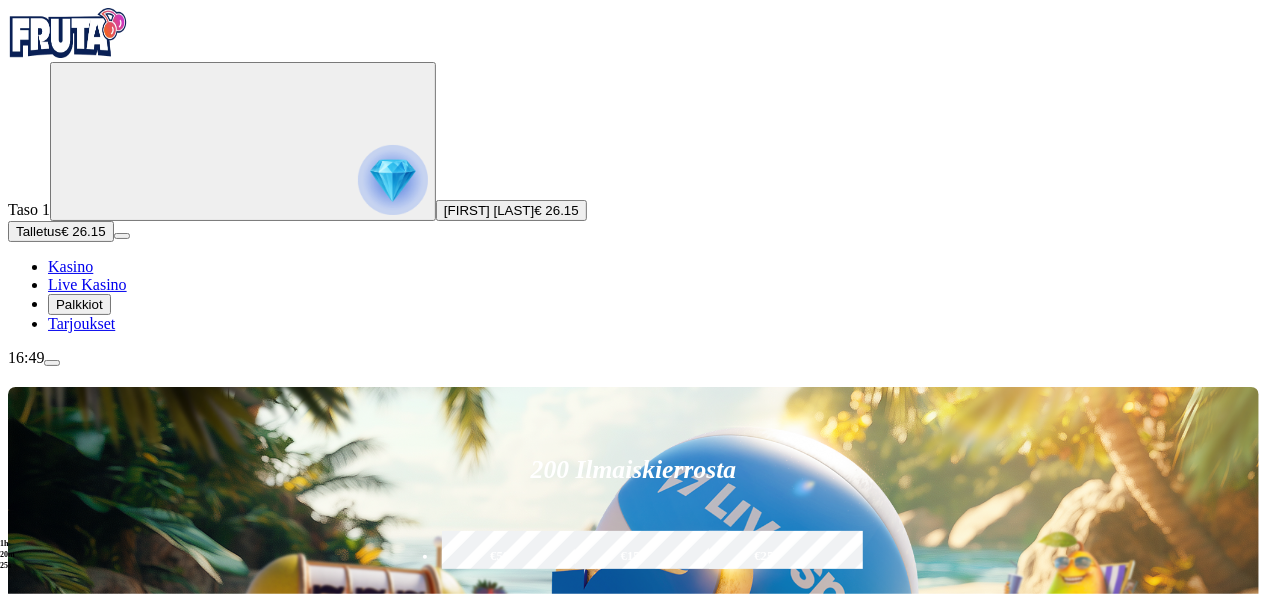 click on "200 Ilmaiskierrosta €50 €150 €250 *** € € Talleta ja pelaa 200 kierrätysvapaata ilmaiskierrosta ensitalletuksen yhteydessä. 50 kierrosta per päivä, 4 päivän ajan. Suositut Kolikkopelit Live Kasino Jackpotit Pöytäpelit Kaikki pelit Drops & Wins Näytä kaikki Pelaa nyt Waves Of Poseidon Pelaa nyt Chilli Heat Spicy Spins Pelaa nyt The Dog House - Royal Hunt Pelaa nyt Fortune of Aztec Pelaa nyt Gem Trio Pelaa nyt Club Tropicana - Happy Hour Pelaa nyt Wild West Gold Blazing Bounty Pelaa nyt Alien Invaders Pelaa nyt 5 Lions Megaways 2 Pelaa nyt Triple Pot Gold Pelaa nyt John Hunter and the Tomb of the Scarab Queen Korkea varianssi Näytä kaikki Pelaa nyt Pirate Bonanza 2 Pelaa nyt Golden Triad Pelaa nyt Cash Spree Dragon Pelaa nyt Argonauts Pelaa nyt Adventure Mummy Pelaa nyt Hellfire Highway Gold Blitz Pelaa nyt Zeus Hyper Frames Pelaa nyt Seamen Pelaa nyt Enchanted Wolf Rising Rewards King Millions Pelaa nyt Zombie School Megaways Pelaa nyt Starlight Wins Tarttuvat Wildsit Näytä kaikki Ammit" at bounding box center [633, 3352] 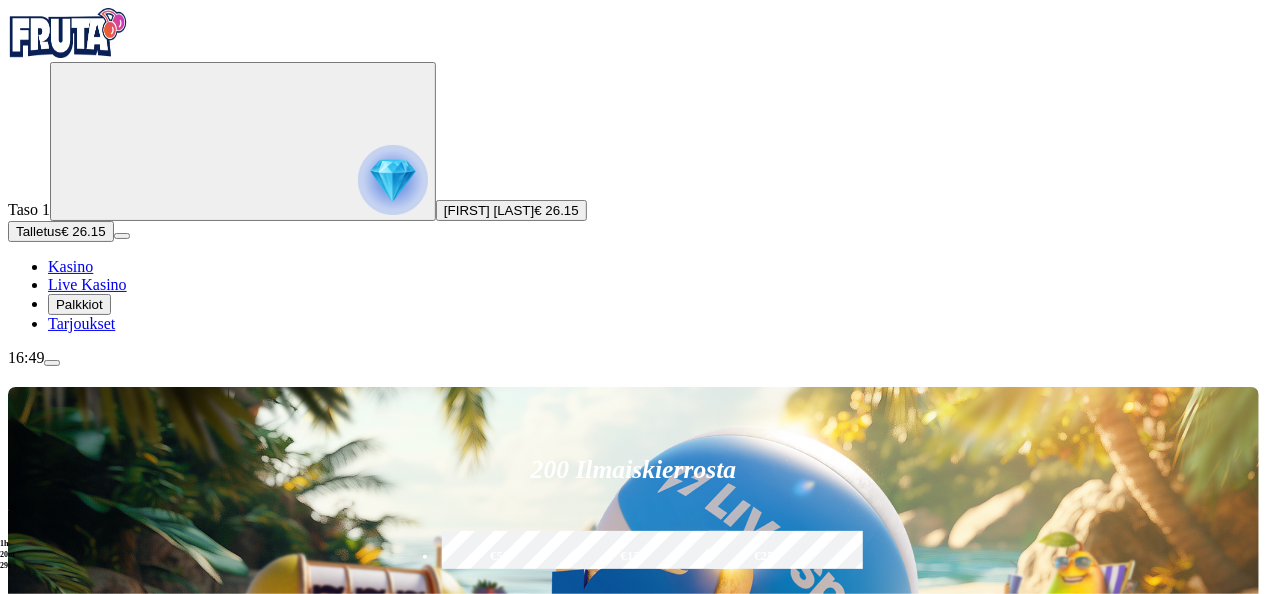 click on "200 Ilmaiskierrosta €50 €150 €250 *** € € Talleta ja pelaa 200 kierrätysvapaata ilmaiskierrosta ensitalletuksen yhteydessä. 50 kierrosta per päivä, 4 päivän ajan. Suositut Kolikkopelit Live Kasino Jackpotit Pöytäpelit Kaikki pelit Drops & Wins Näytä kaikki Pelaa nyt Waves Of Poseidon Pelaa nyt Chilli Heat Spicy Spins Pelaa nyt The Dog House - Royal Hunt Pelaa nyt Fortune of Aztec Pelaa nyt Gem Trio Pelaa nyt Club Tropicana - Happy Hour Pelaa nyt Wild West Gold Blazing Bounty Pelaa nyt Alien Invaders Pelaa nyt 5 Lions Megaways 2 Pelaa nyt Triple Pot Gold Pelaa nyt John Hunter and the Tomb of the Scarab Queen Korkea varianssi Näytä kaikki Pelaa nyt Pirate Bonanza 2 Pelaa nyt Golden Triad Pelaa nyt Cash Spree Dragon Pelaa nyt Argonauts Pelaa nyt Adventure Mummy Pelaa nyt Hellfire Highway Gold Blitz Pelaa nyt Zeus Hyper Frames Pelaa nyt Seamen Pelaa nyt Enchanted Wolf Rising Rewards King Millions Pelaa nyt Zombie School Megaways Pelaa nyt Starlight Wins Tarttuvat Wildsit Näytä kaikki Ammit" at bounding box center (633, 3352) 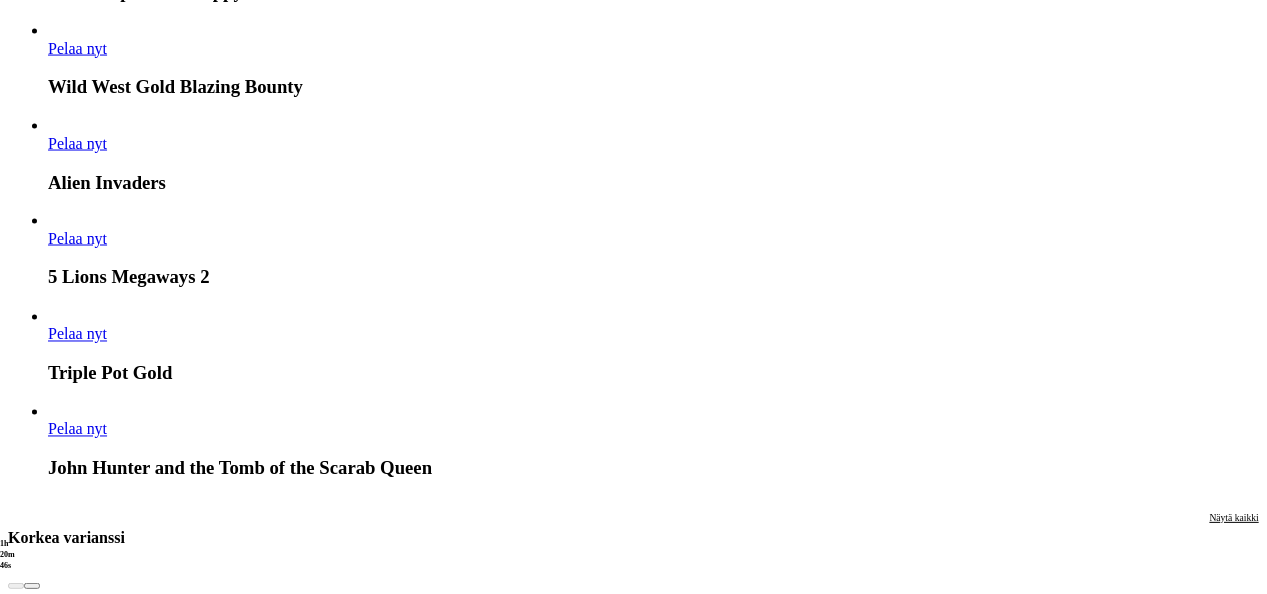 scroll, scrollTop: 1640, scrollLeft: 0, axis: vertical 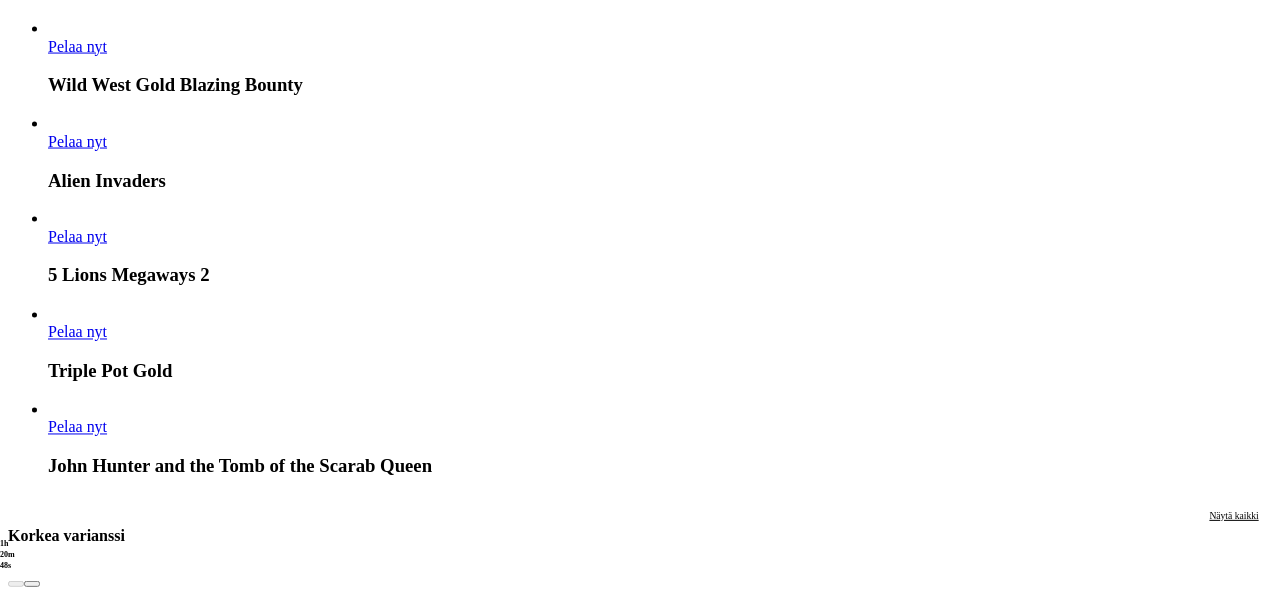 click on "Näytä kaikki" at bounding box center (1234, 6298) 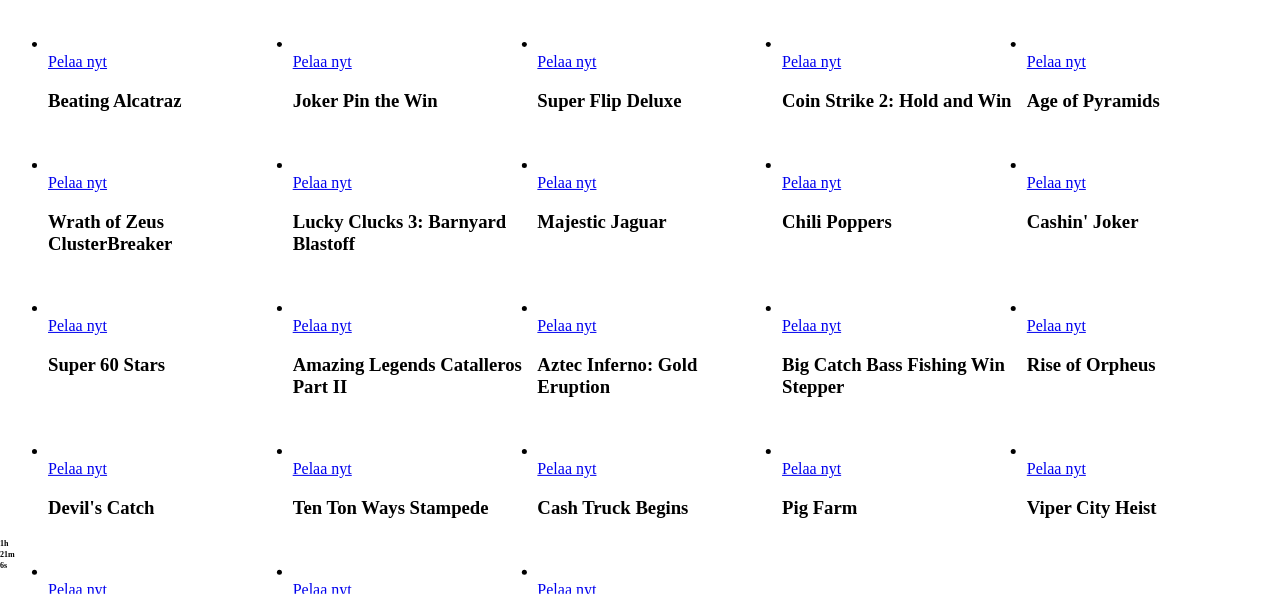 scroll, scrollTop: 600, scrollLeft: 0, axis: vertical 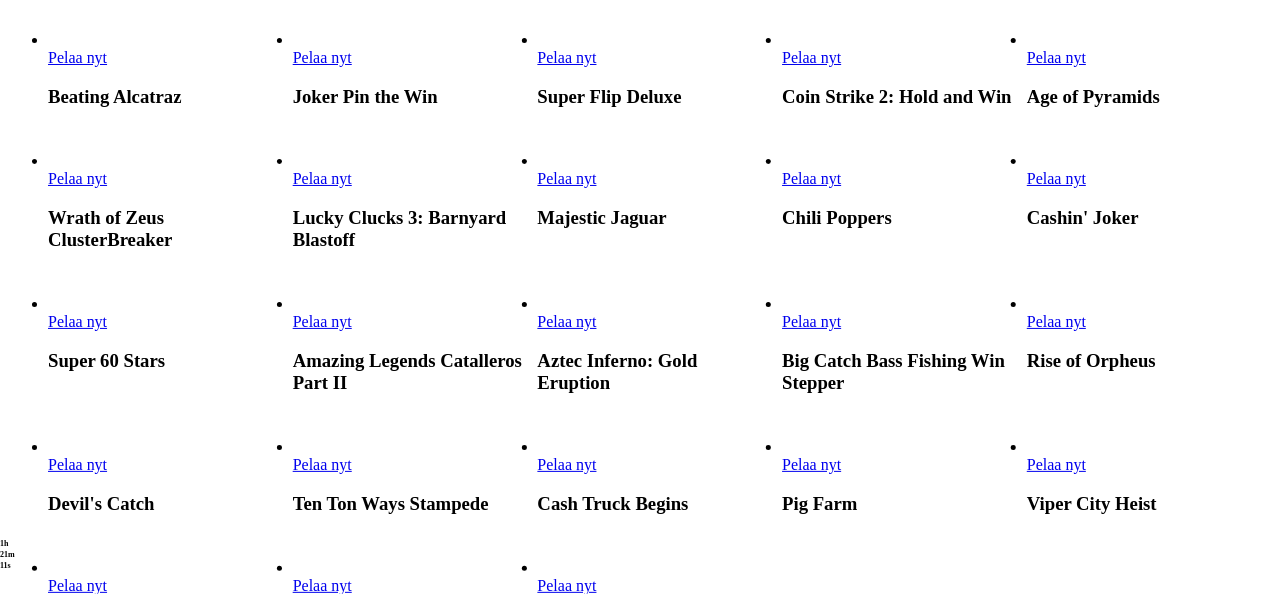 click on "Pelaa nyt" at bounding box center (77, 321) 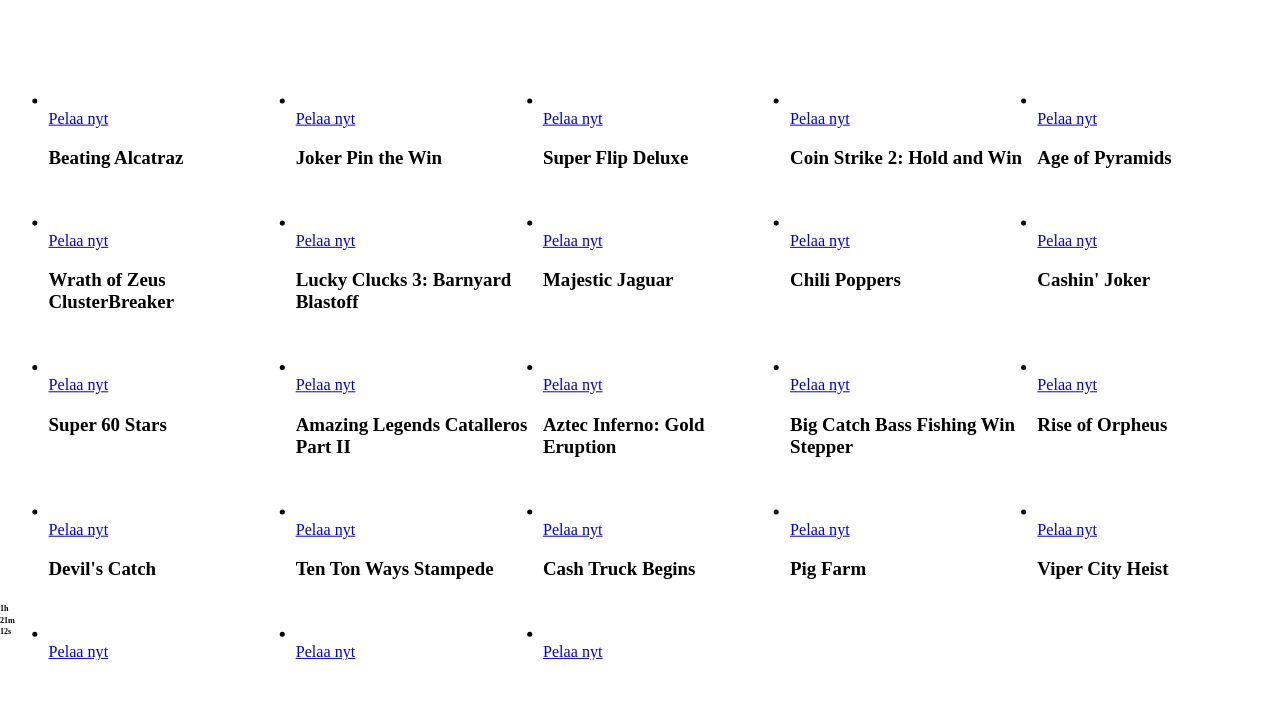 scroll, scrollTop: 0, scrollLeft: 0, axis: both 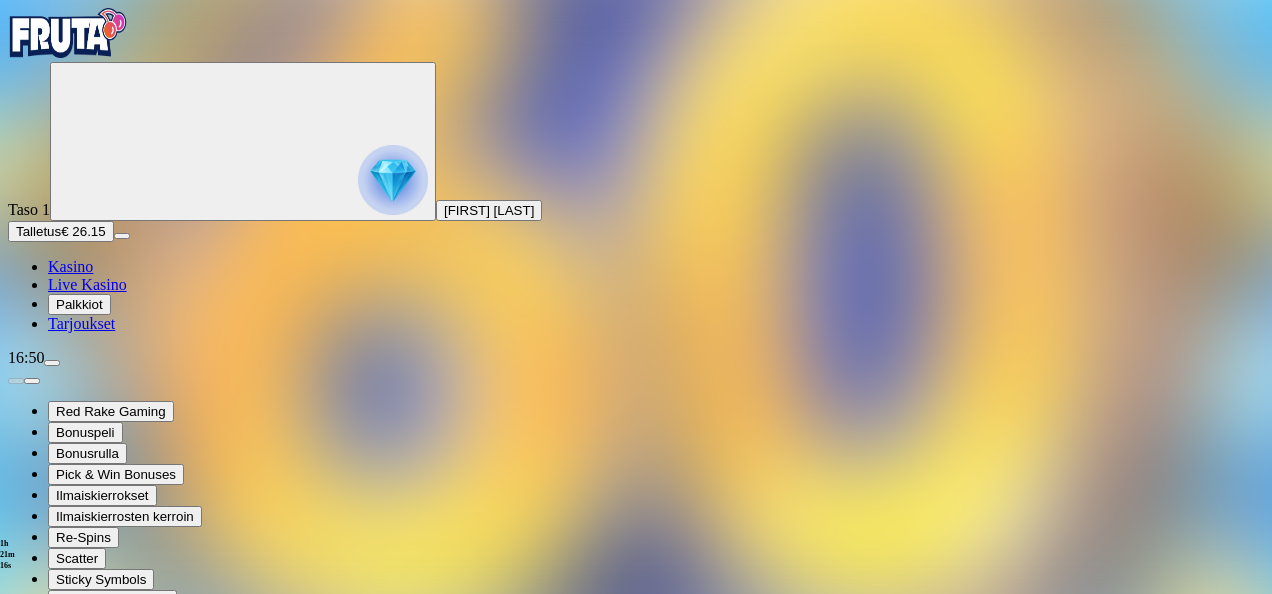 click at bounding box center [48, 841] 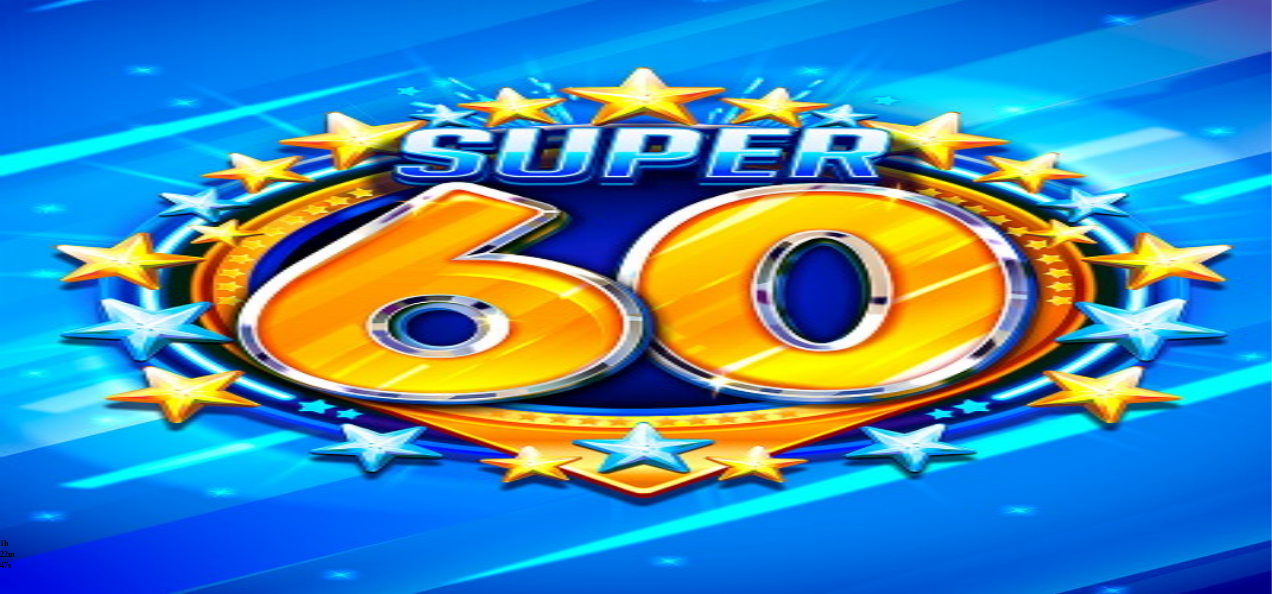 scroll, scrollTop: 0, scrollLeft: 0, axis: both 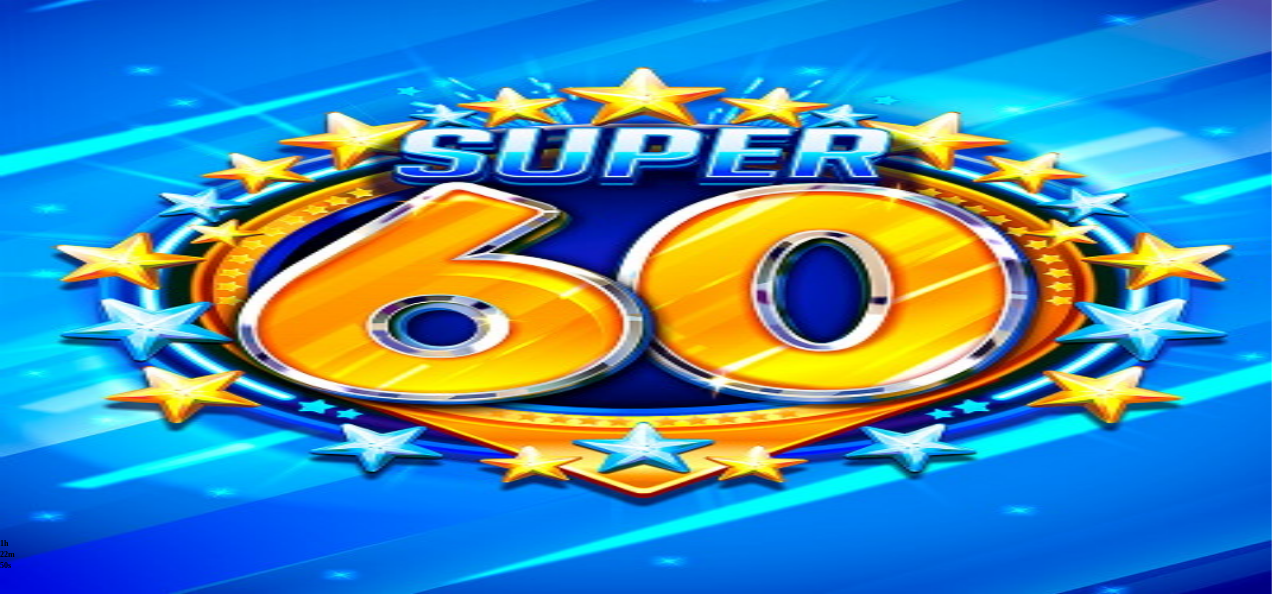 click at bounding box center (48, 841) 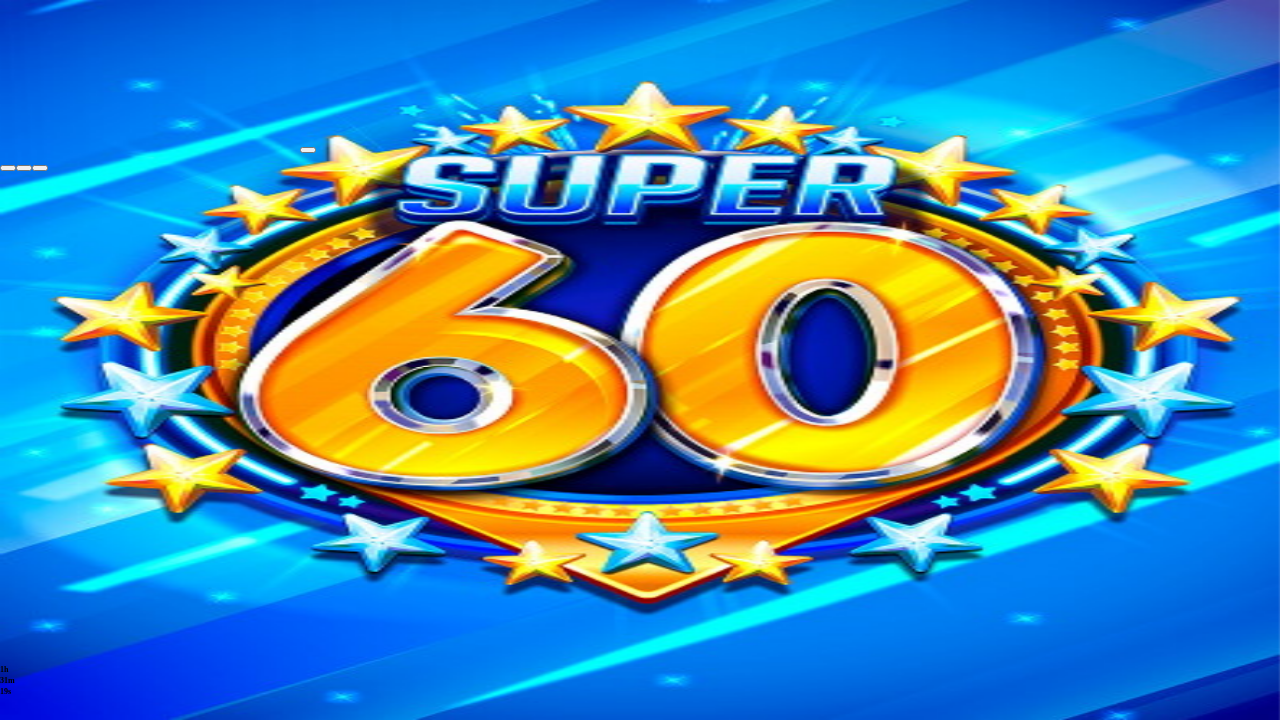 click at bounding box center [8, 168] 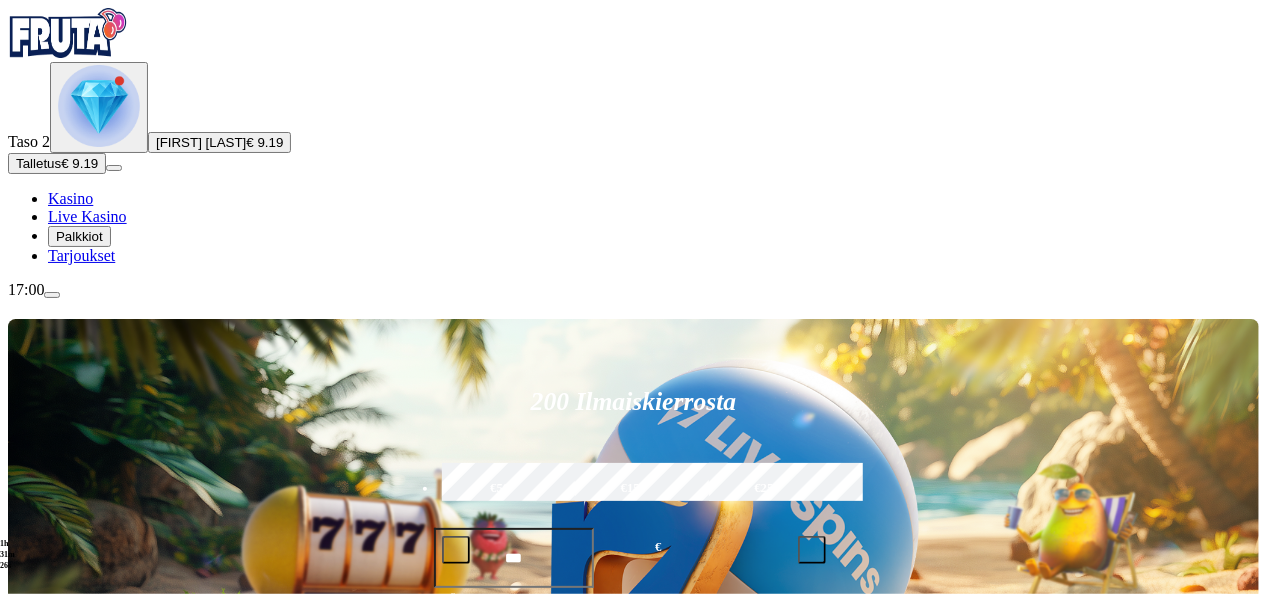 click on "Kolikkopelit" at bounding box center [109, 808] 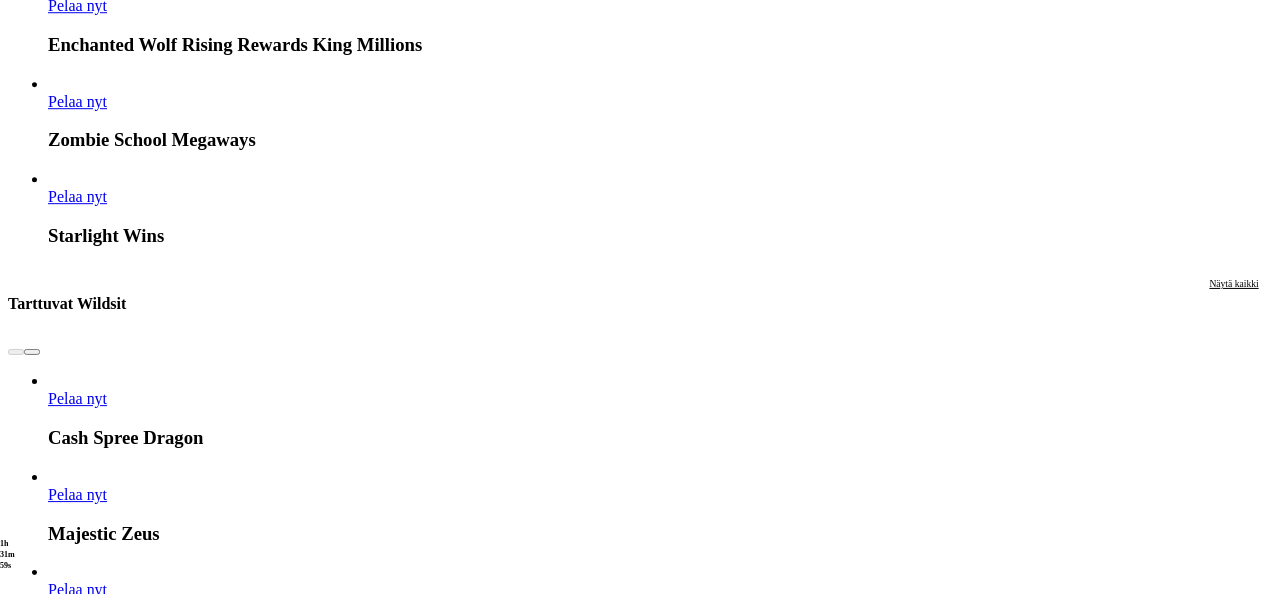 scroll, scrollTop: 2920, scrollLeft: 0, axis: vertical 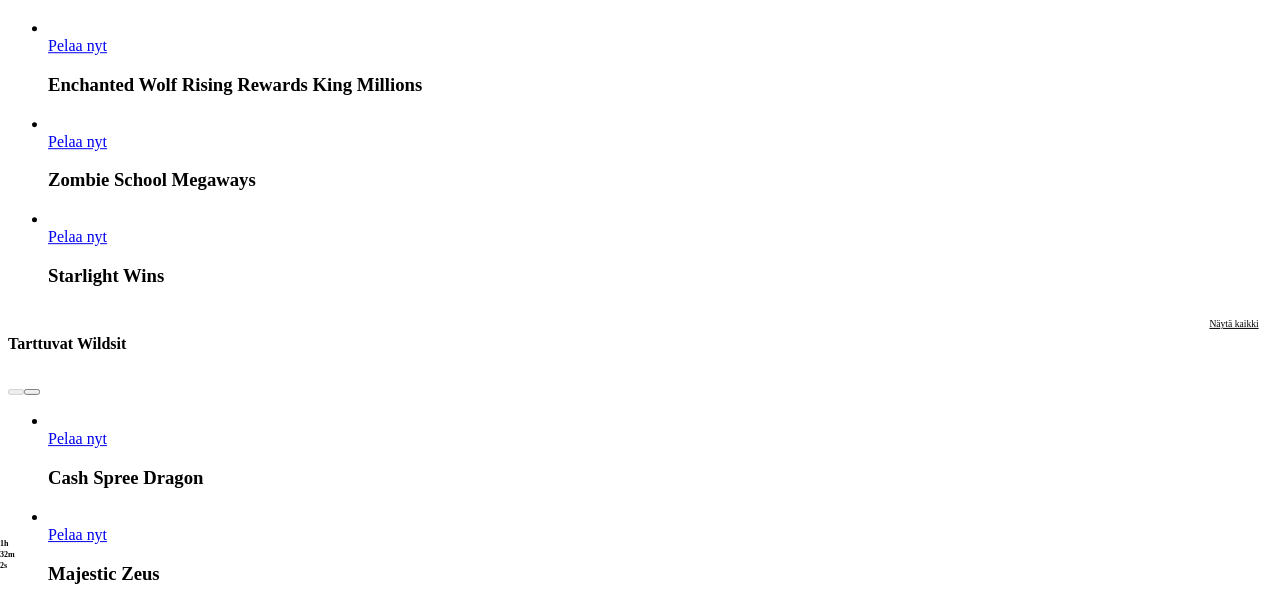 click on "Näytä kaikki" at bounding box center (1234, 10703) 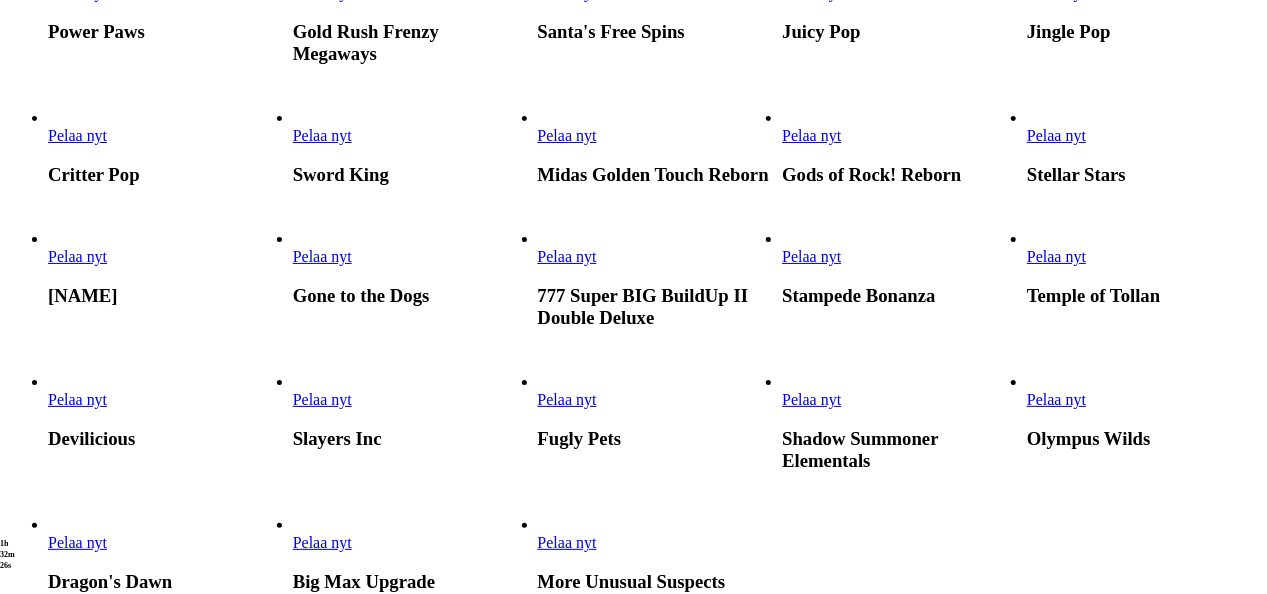 scroll, scrollTop: 600, scrollLeft: 0, axis: vertical 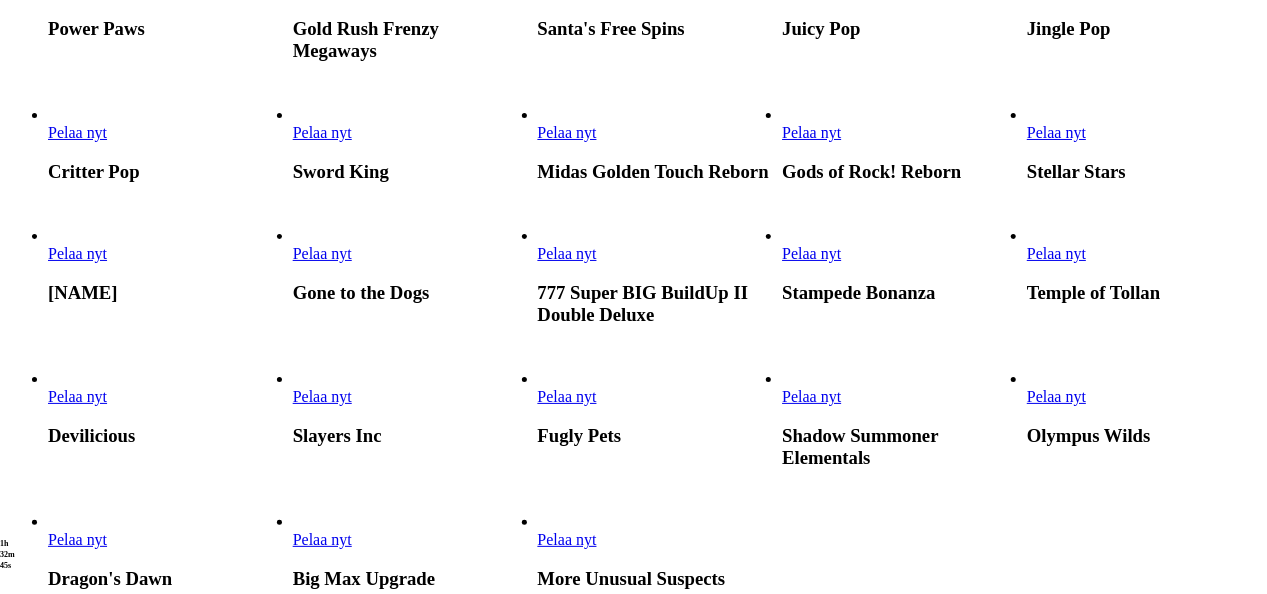 click on "Pelaa nyt" at bounding box center [567, 253] 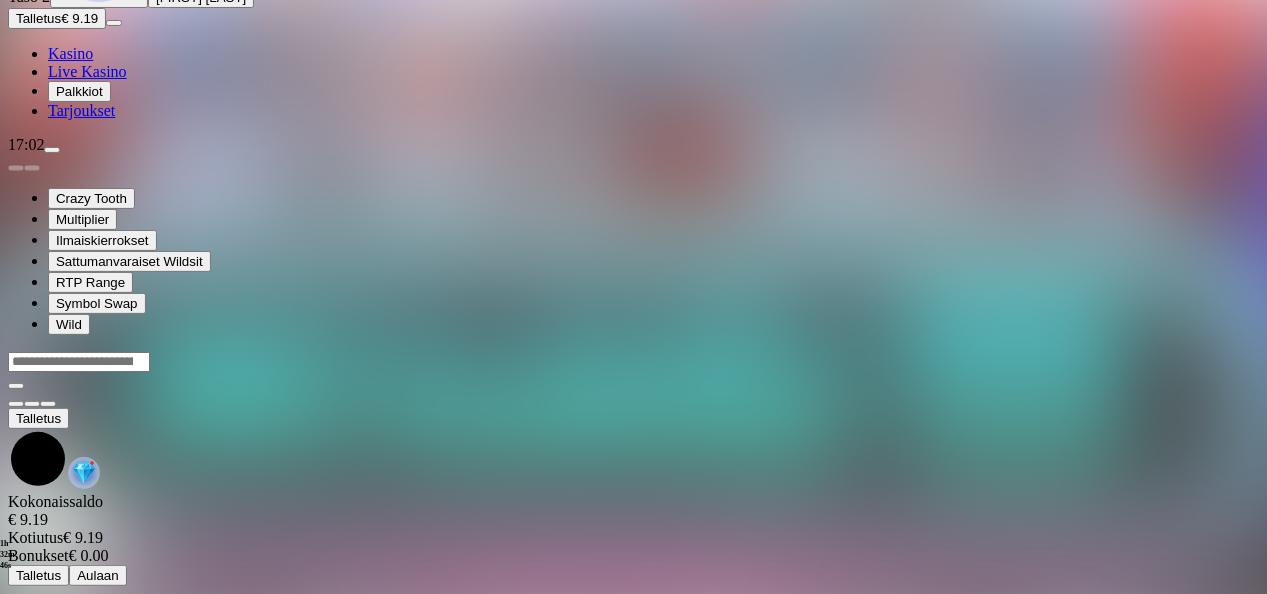 scroll, scrollTop: 0, scrollLeft: 0, axis: both 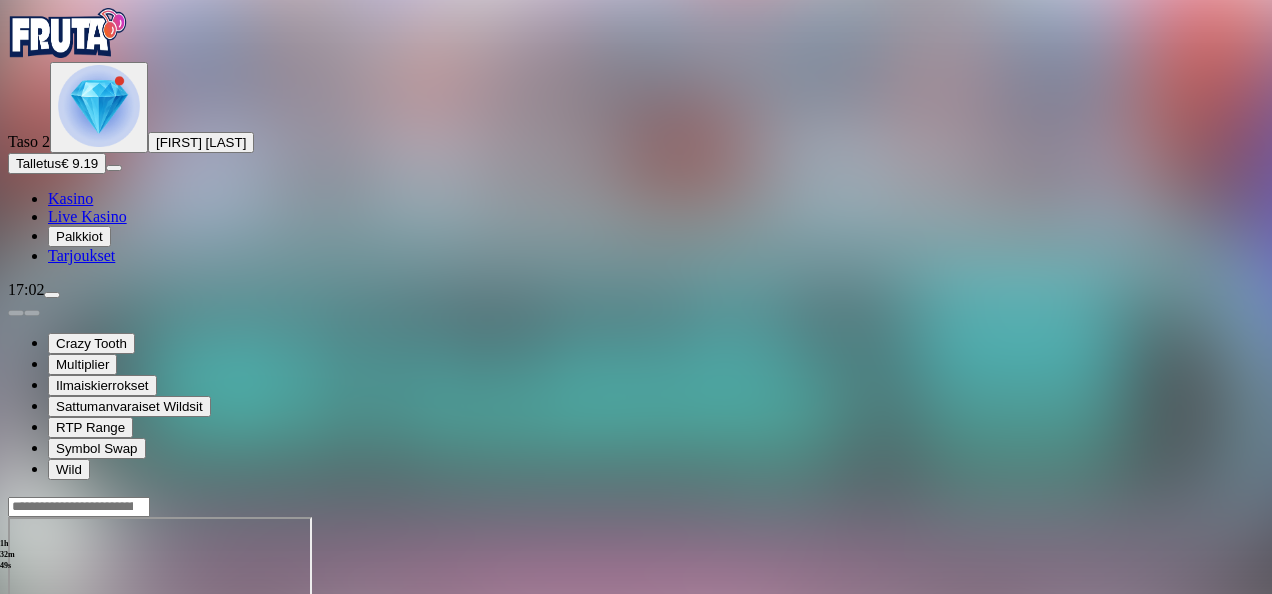click at bounding box center [48, 689] 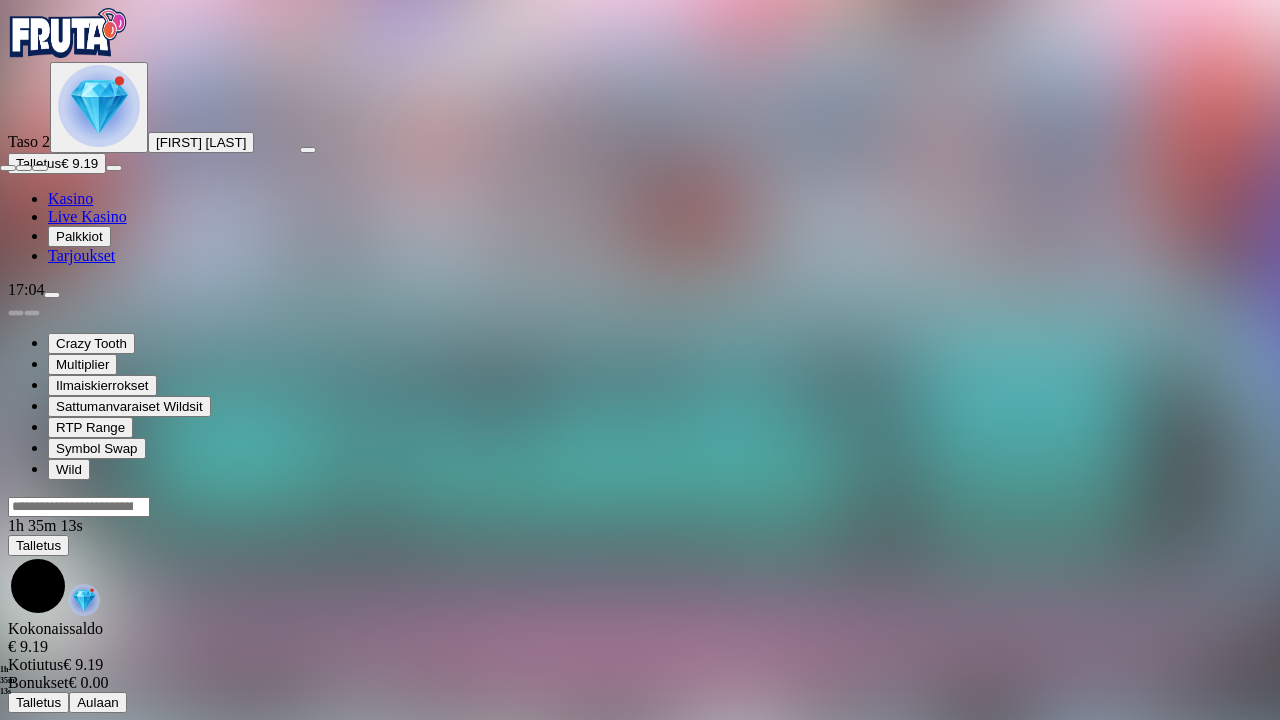 click at bounding box center [8, 168] 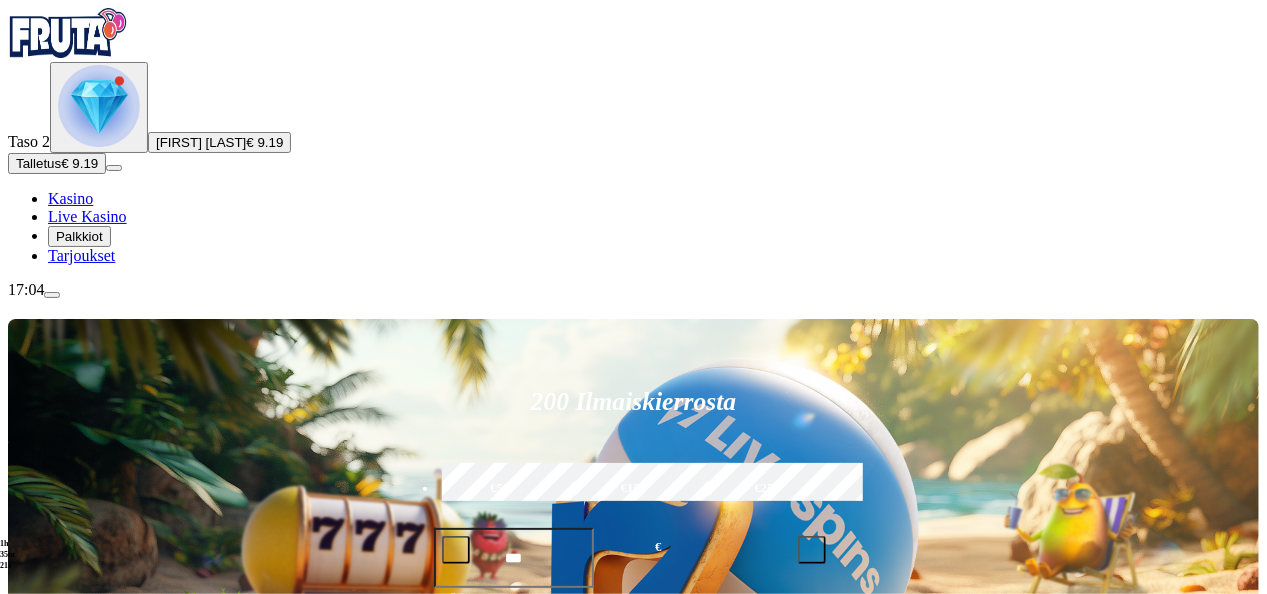 click on "Kolikkopelit" at bounding box center (109, 808) 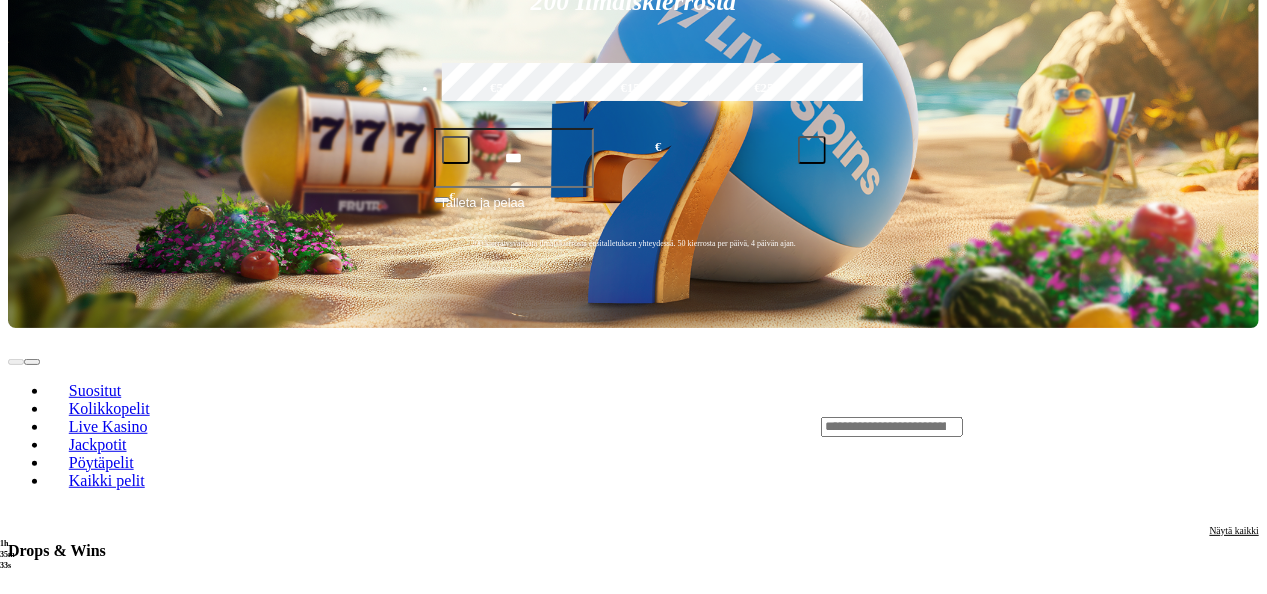 scroll, scrollTop: 440, scrollLeft: 0, axis: vertical 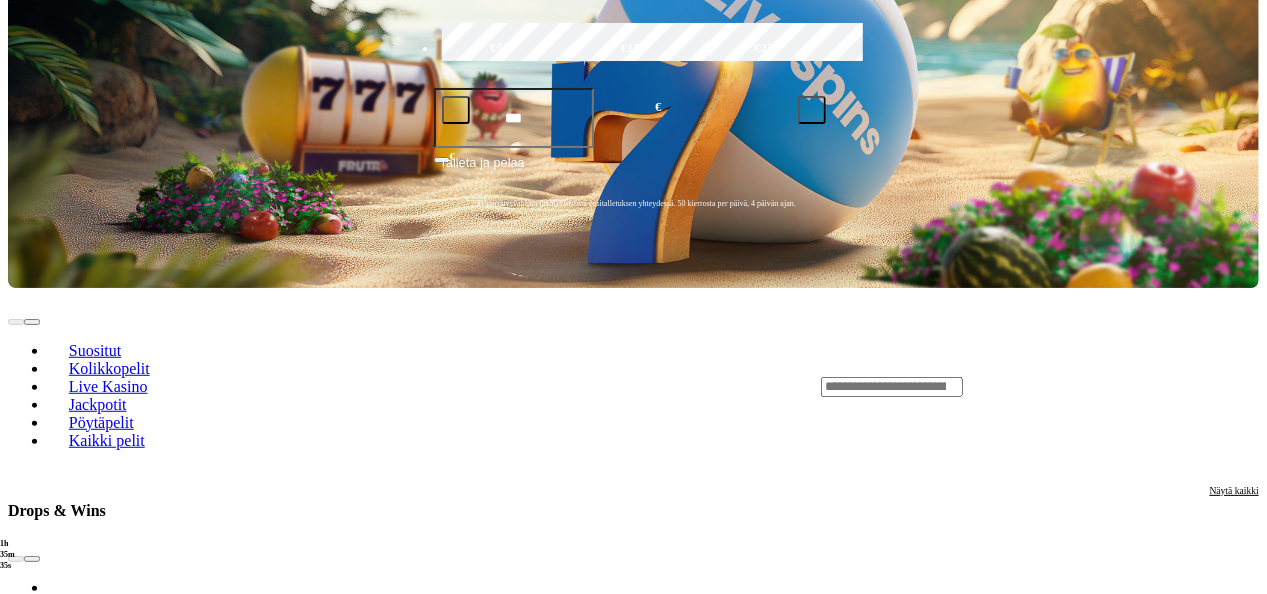 click on "Näytä kaikki" at bounding box center (1234, 1647) 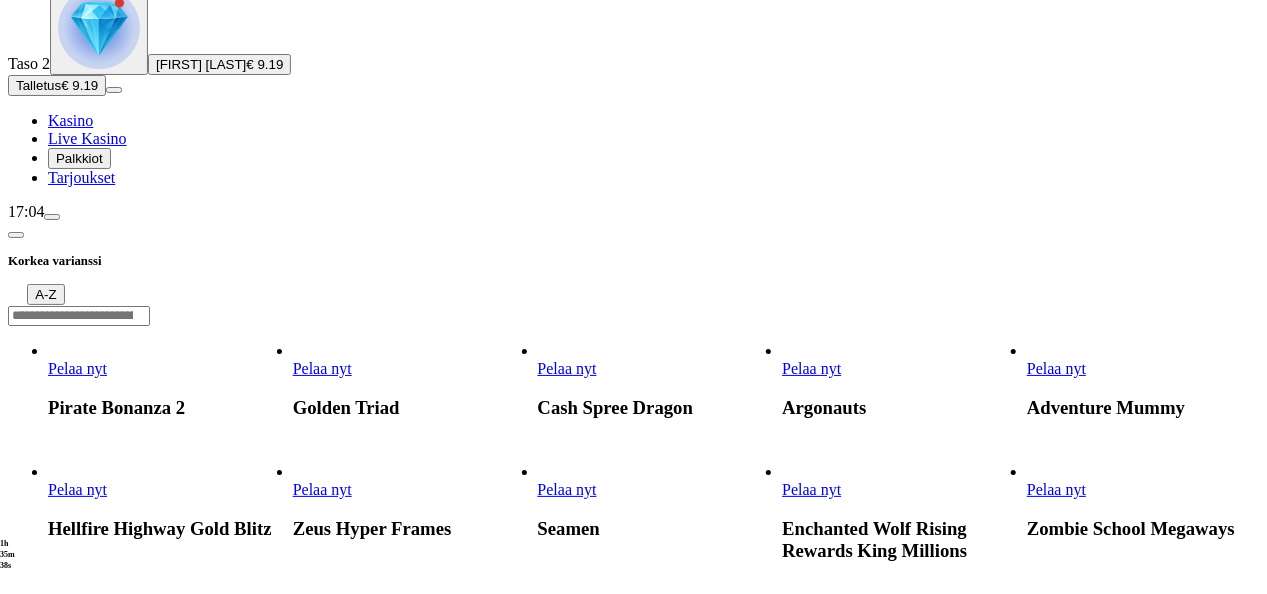 scroll, scrollTop: 80, scrollLeft: 0, axis: vertical 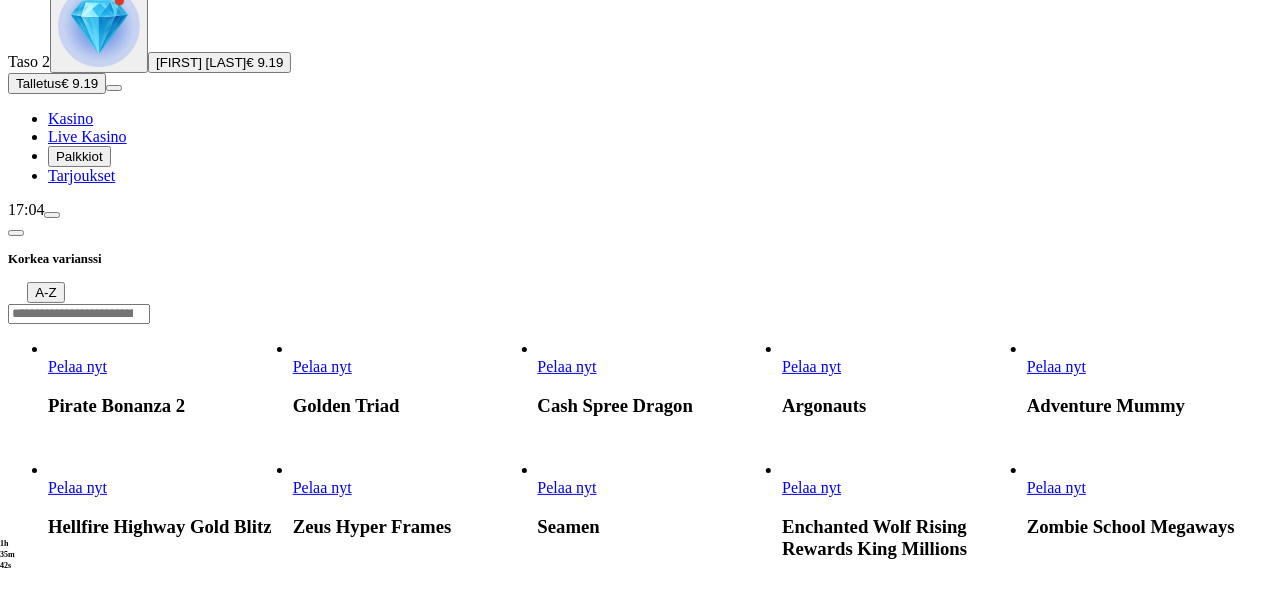 click on "Pelaa nyt" at bounding box center (811, 487) 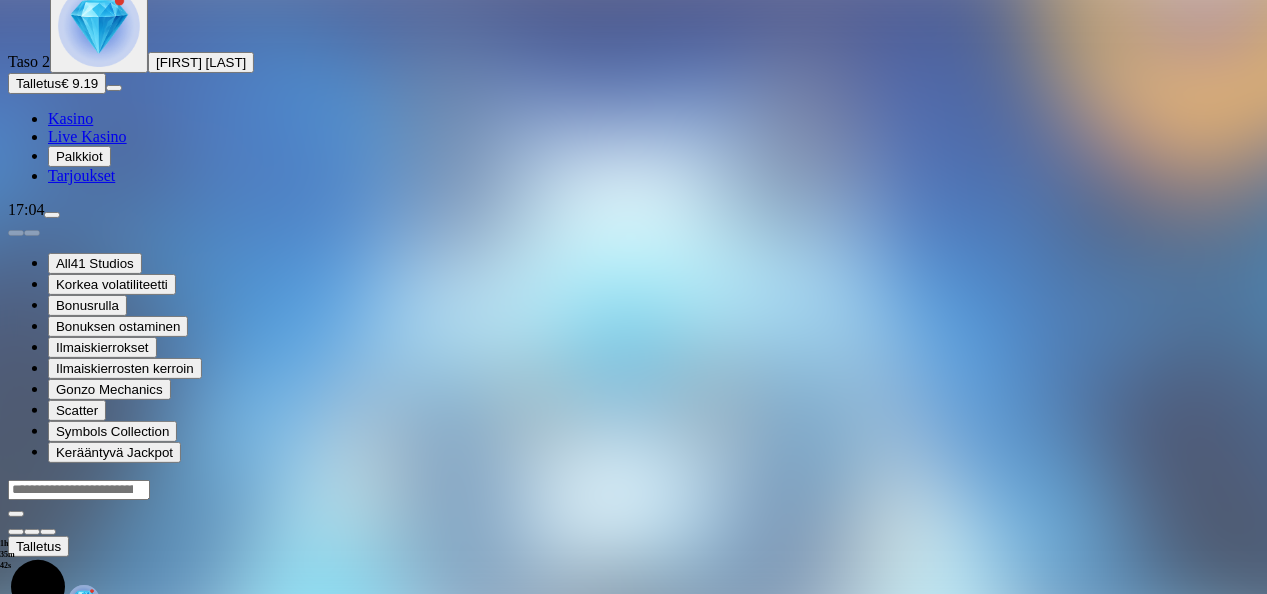 scroll, scrollTop: 0, scrollLeft: 0, axis: both 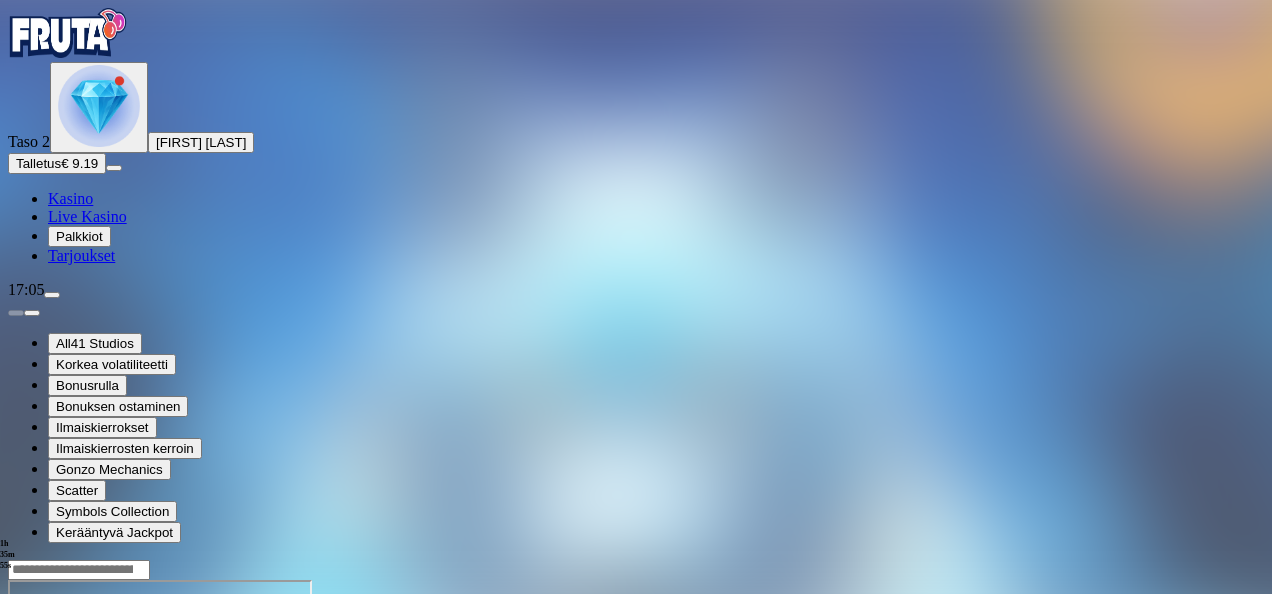 click at bounding box center (48, 752) 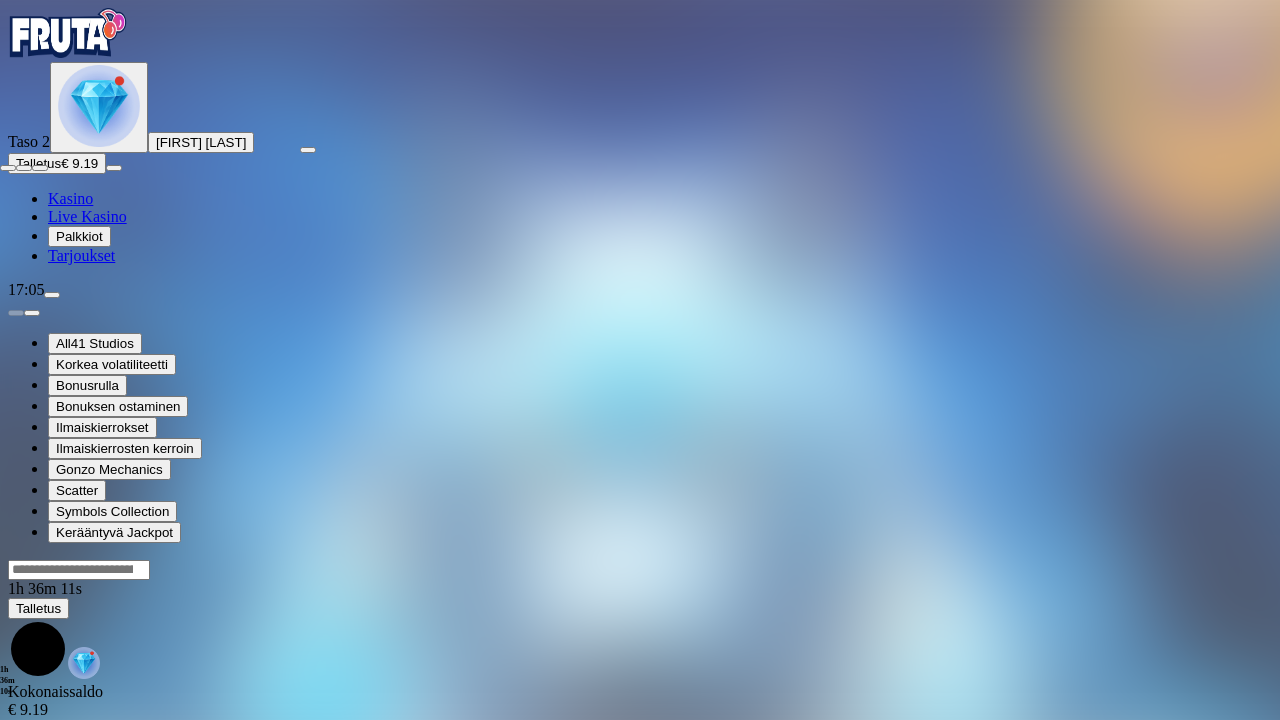 click at bounding box center (8, 168) 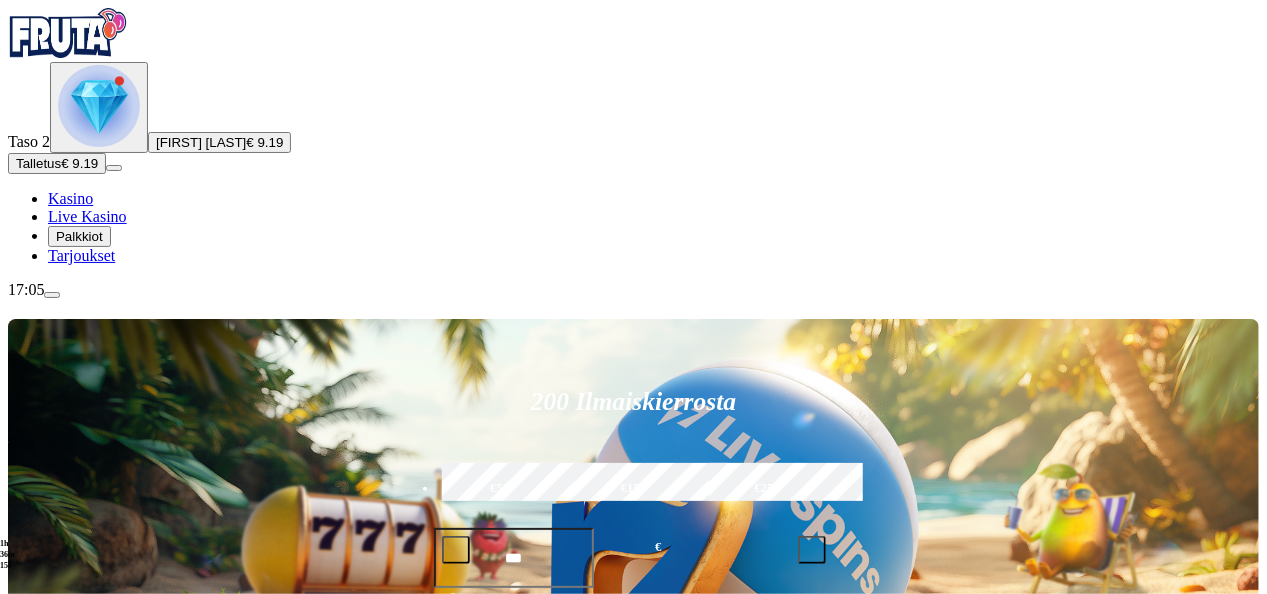click on "Kolikkopelit" at bounding box center (109, 808) 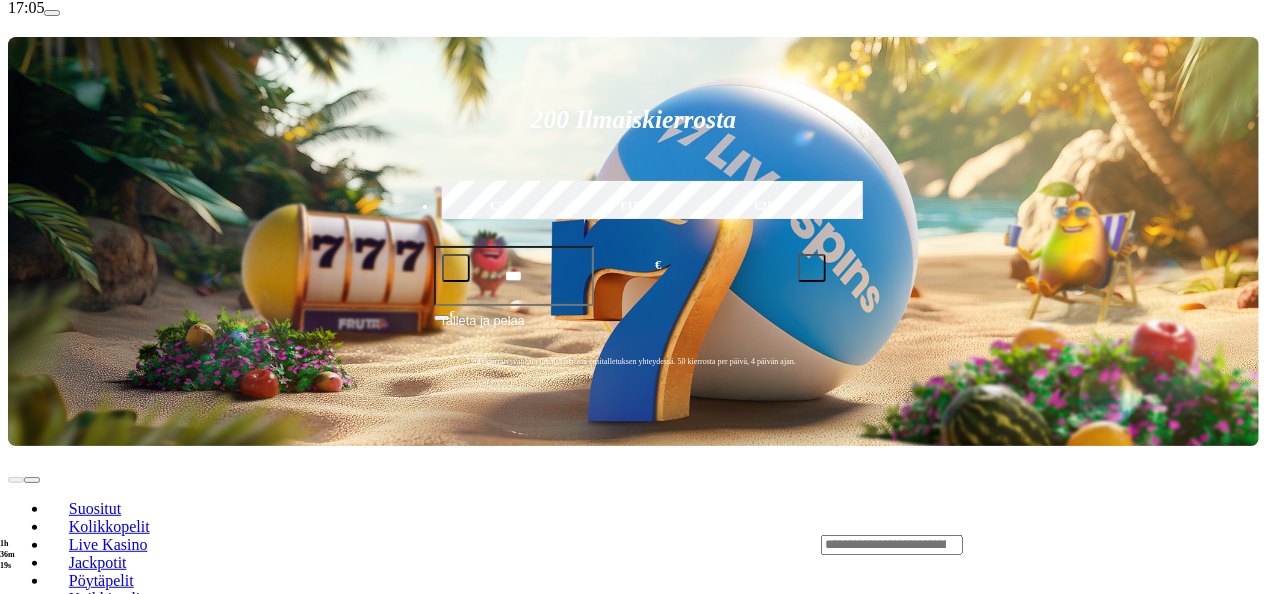 scroll, scrollTop: 320, scrollLeft: 0, axis: vertical 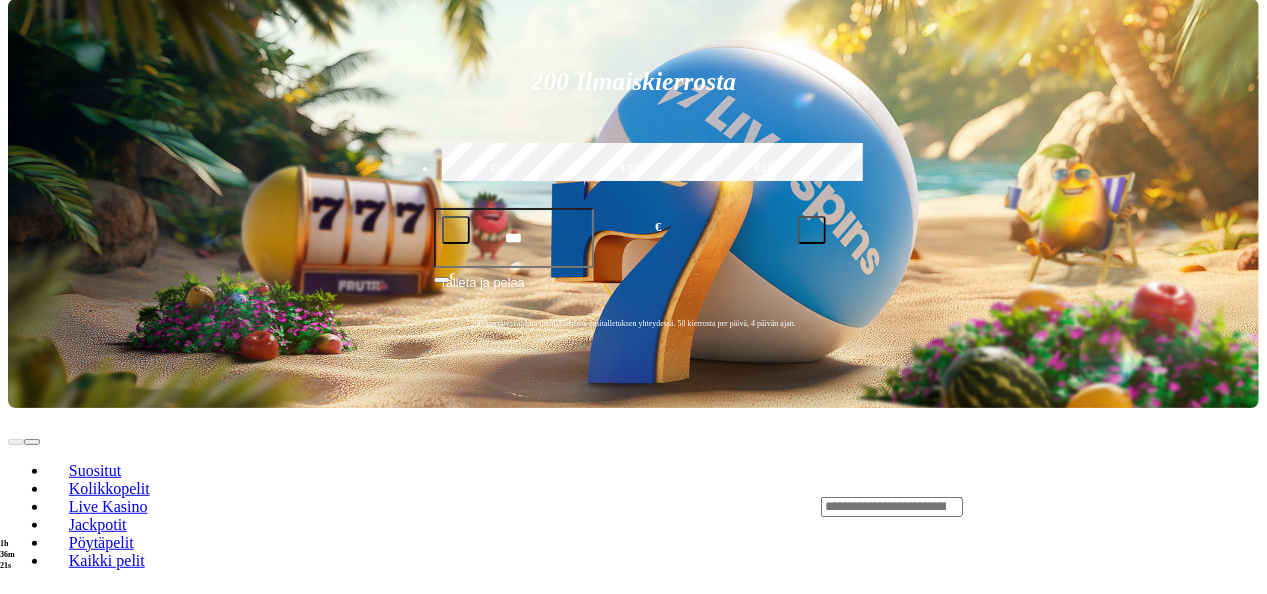 click on "Näytä kaikki" at bounding box center (1234, 1767) 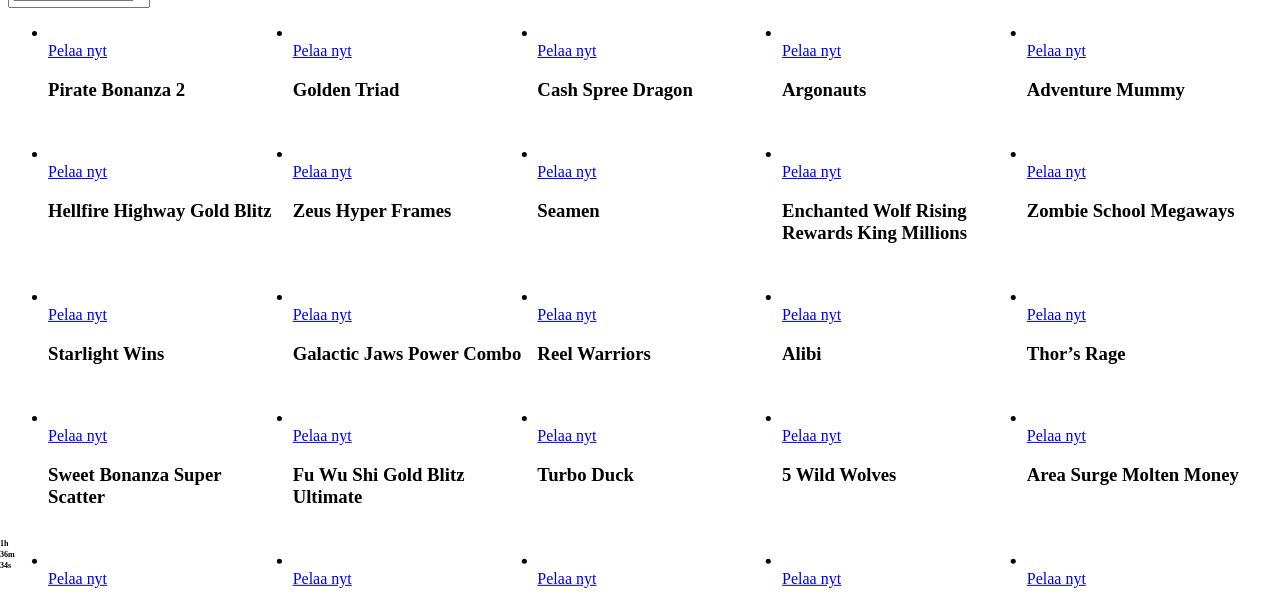 scroll, scrollTop: 400, scrollLeft: 0, axis: vertical 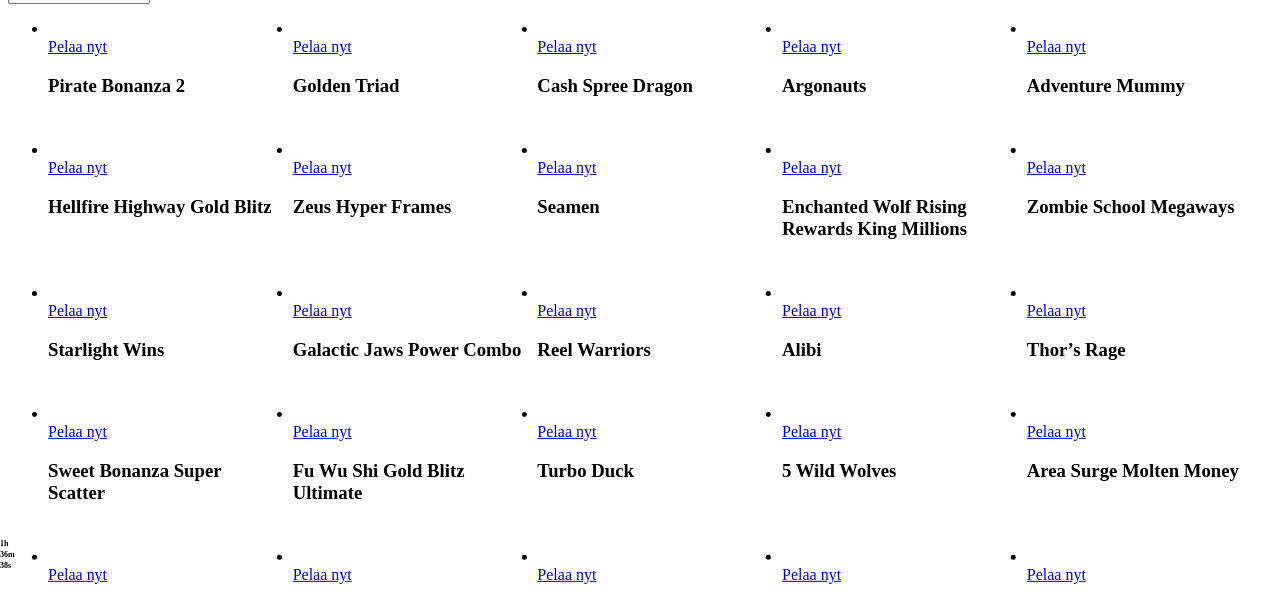 click on "Pelaa nyt" at bounding box center (77, 310) 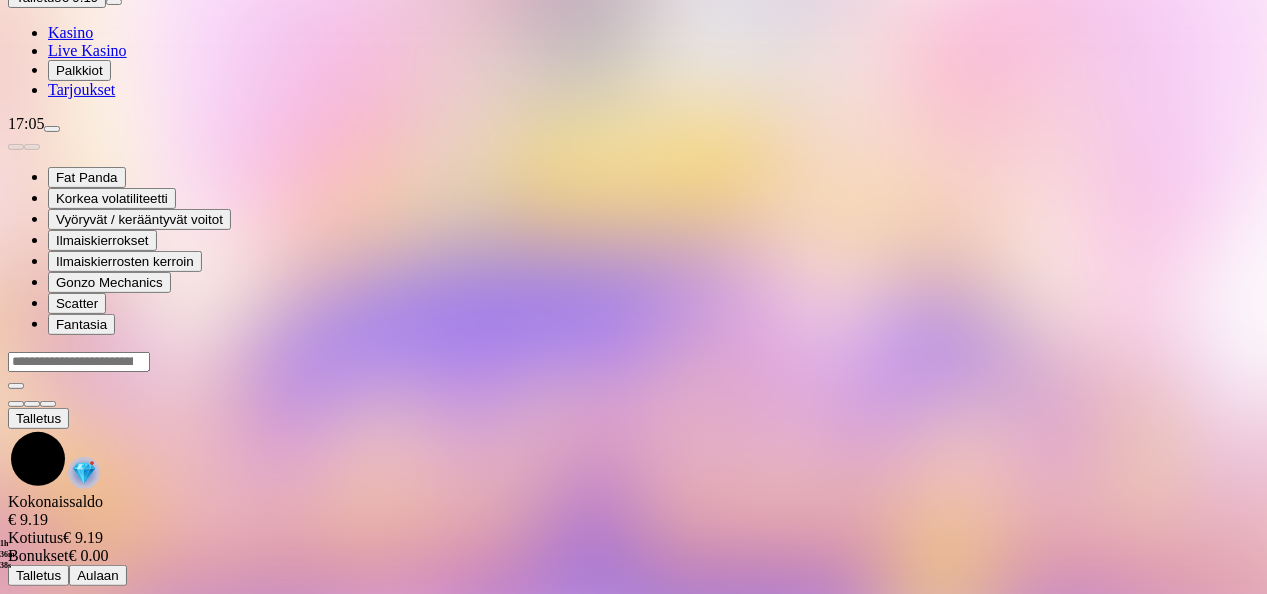 scroll, scrollTop: 0, scrollLeft: 0, axis: both 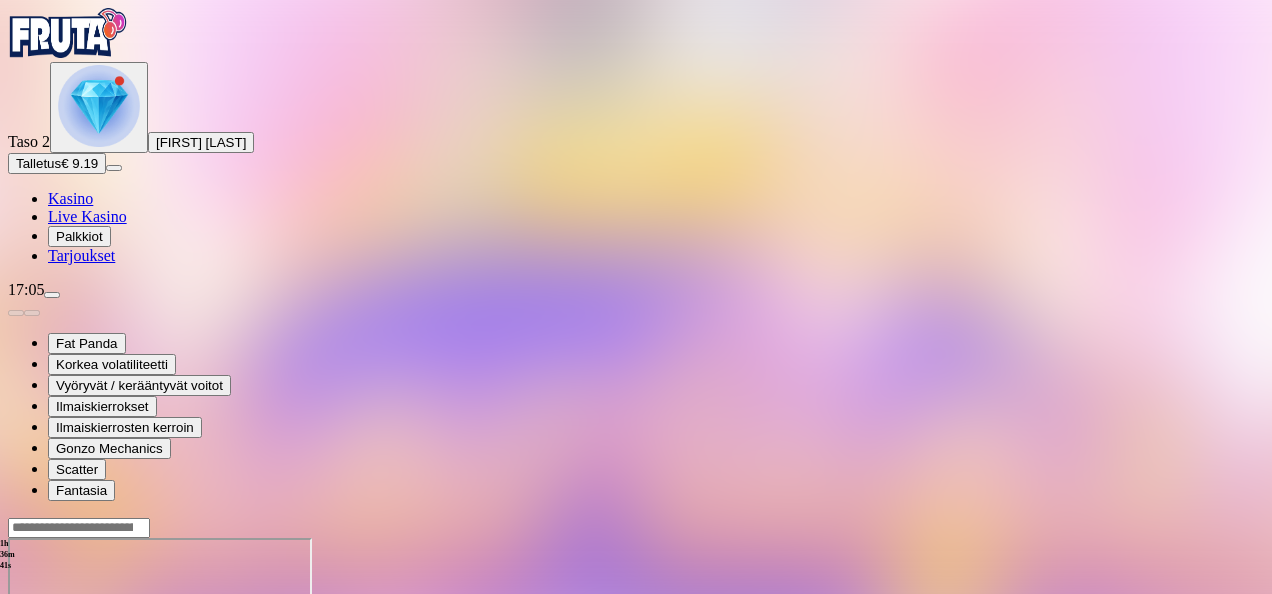 click at bounding box center (48, 710) 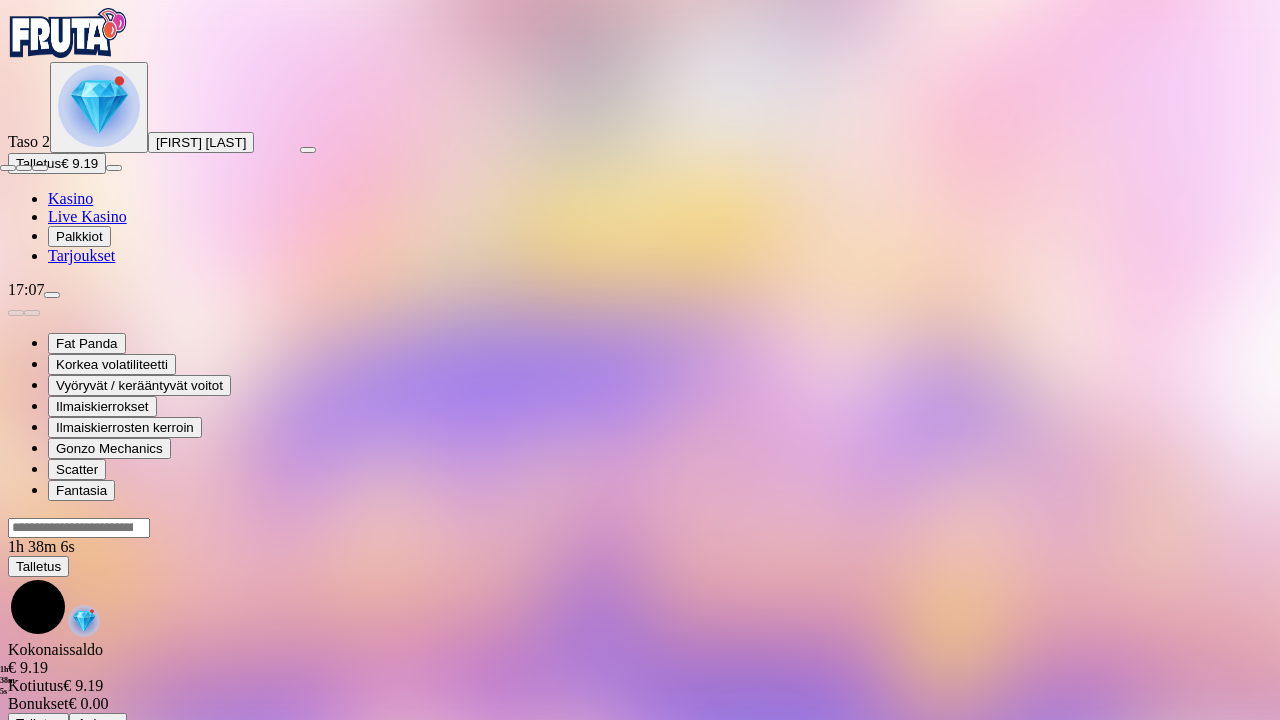click at bounding box center (8, 168) 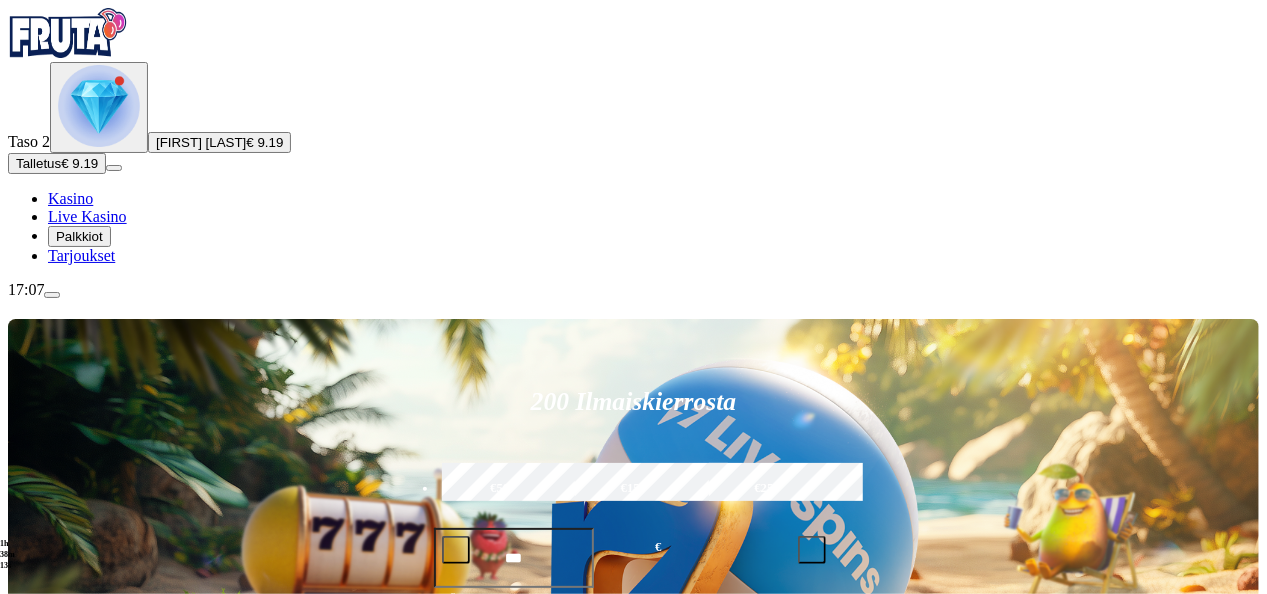 click on "Kolikkopelit" at bounding box center (109, 808) 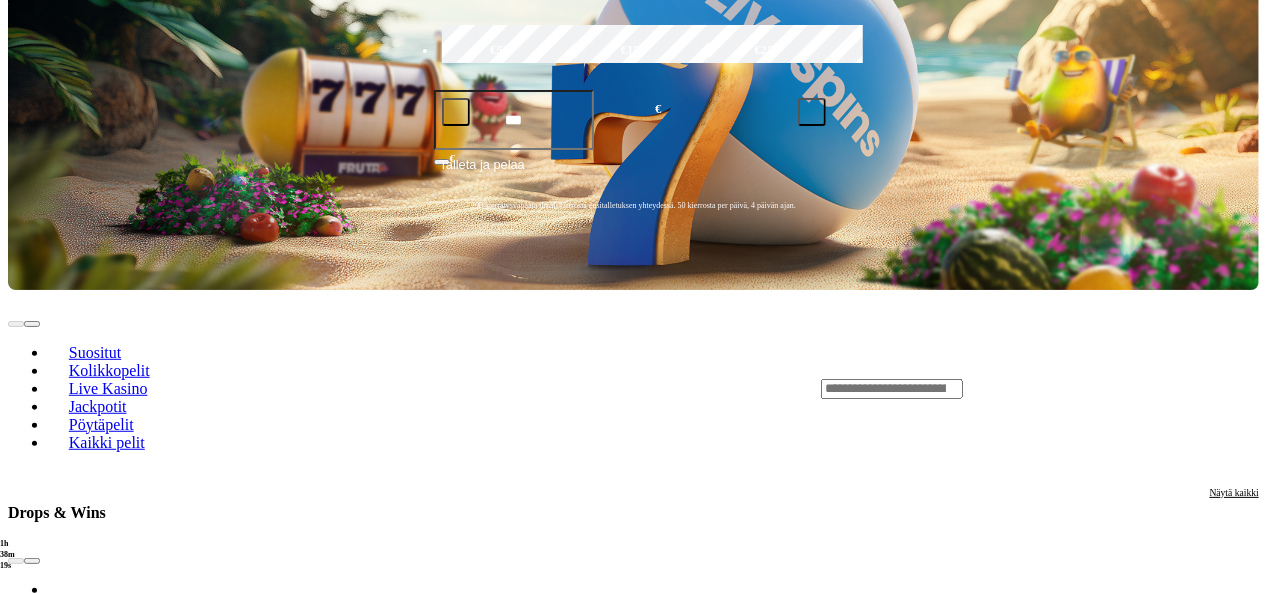 scroll, scrollTop: 440, scrollLeft: 0, axis: vertical 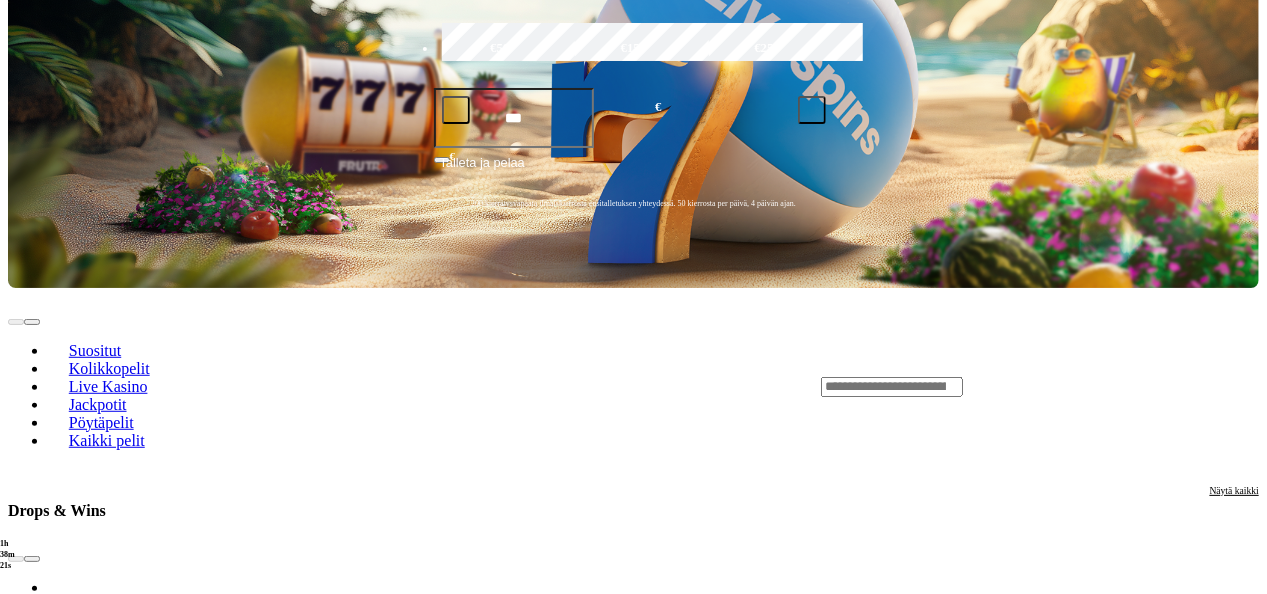 click on "Pelaa nyt" at bounding box center [77, 2143] 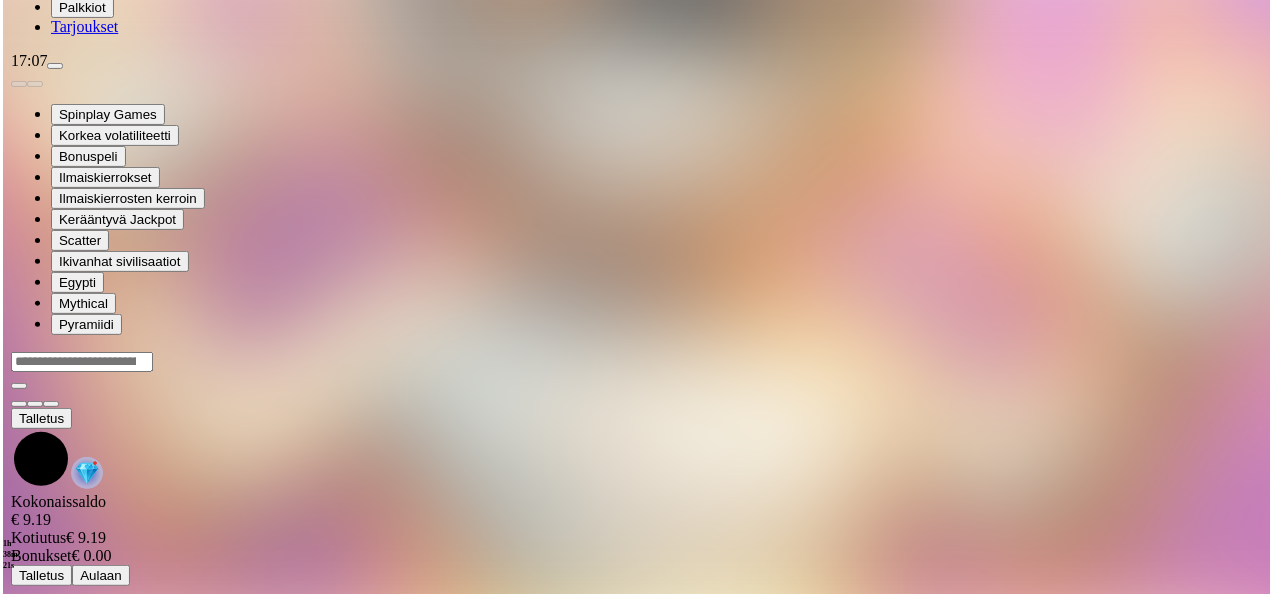 scroll, scrollTop: 0, scrollLeft: 0, axis: both 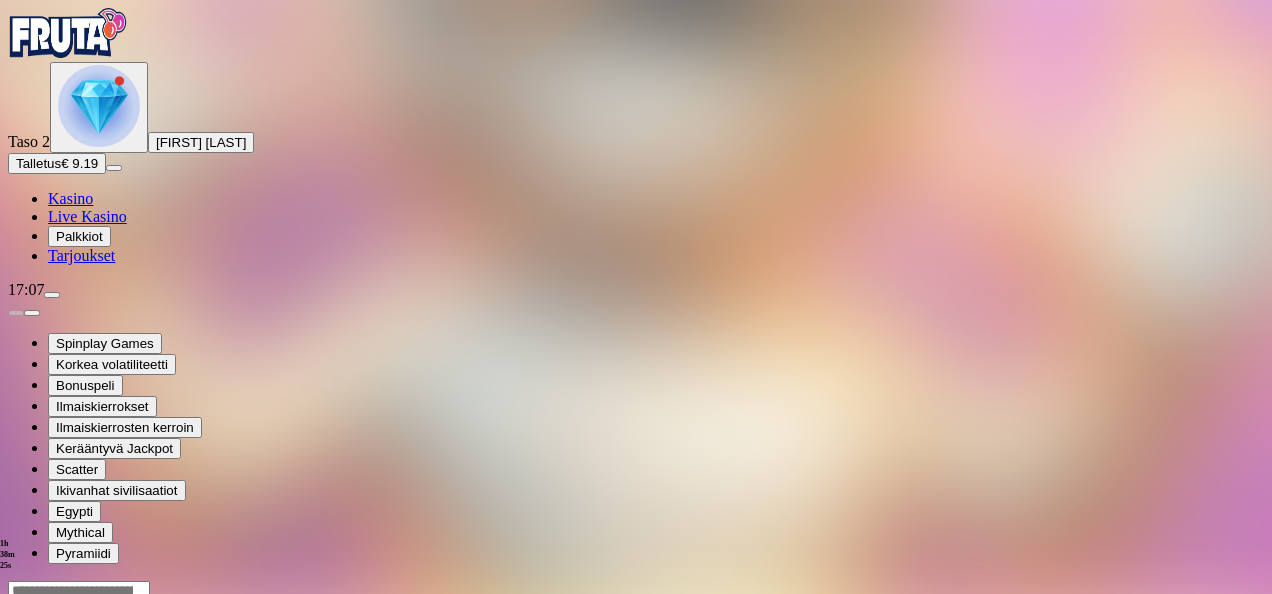 click at bounding box center [48, 773] 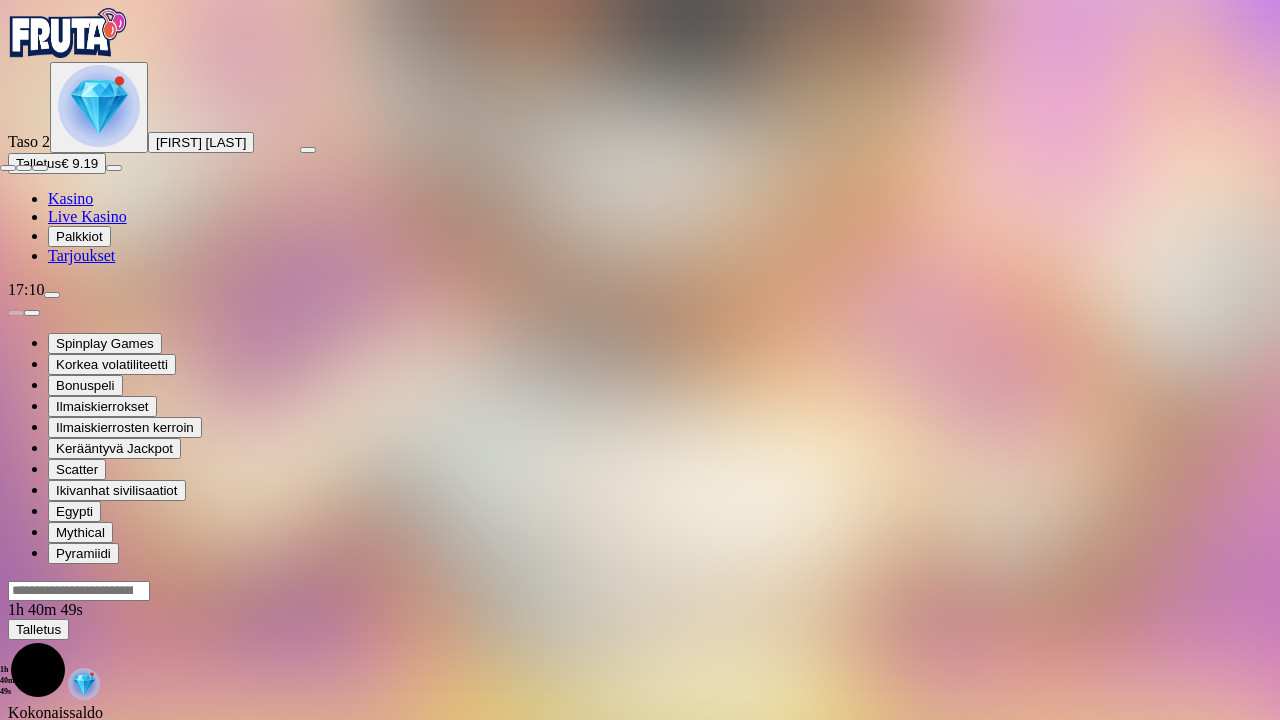 click at bounding box center (8, 168) 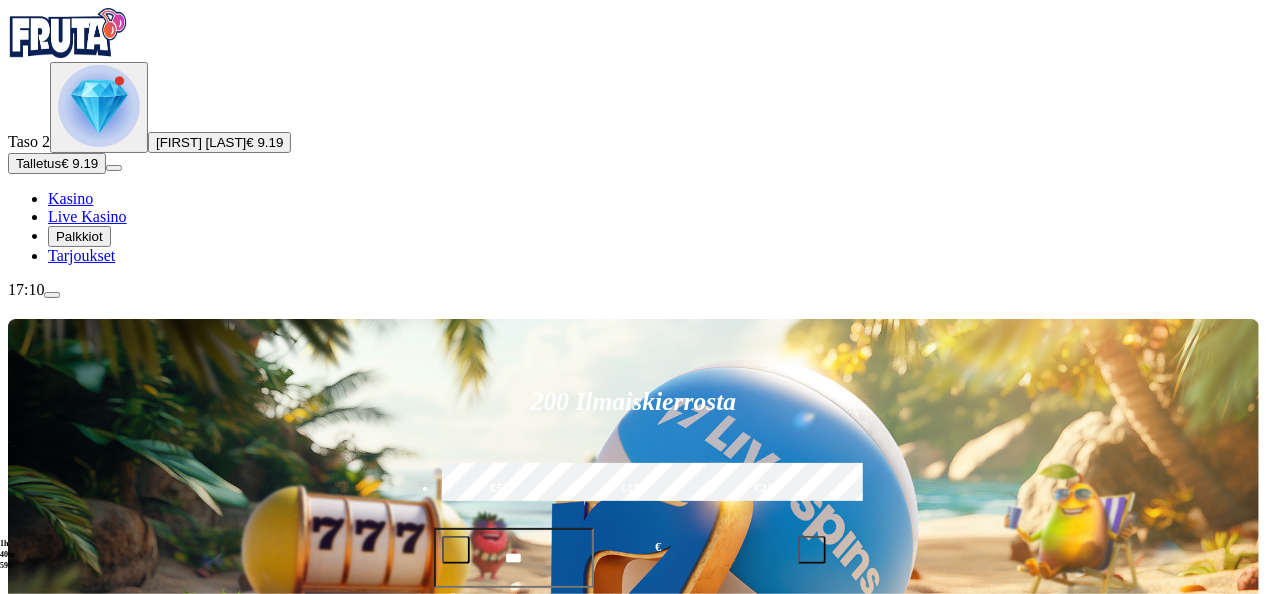 click on "Pelaa nyt" at bounding box center (77, 1140) 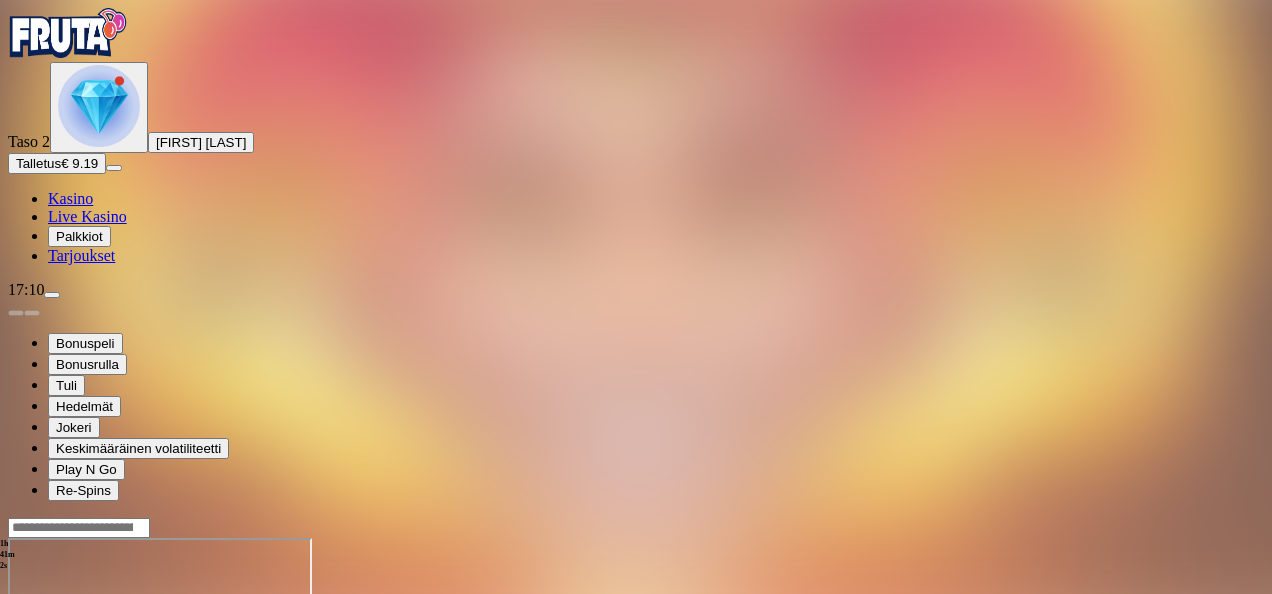 click at bounding box center [48, 710] 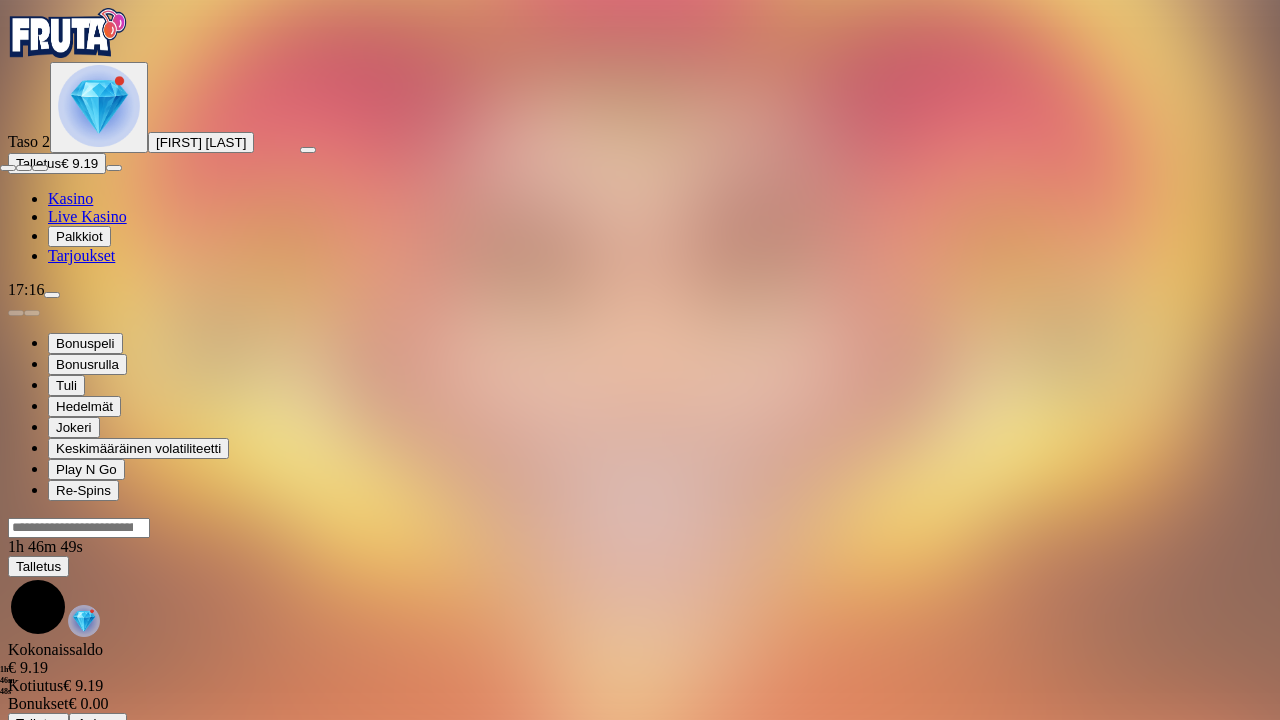 click at bounding box center (8, 168) 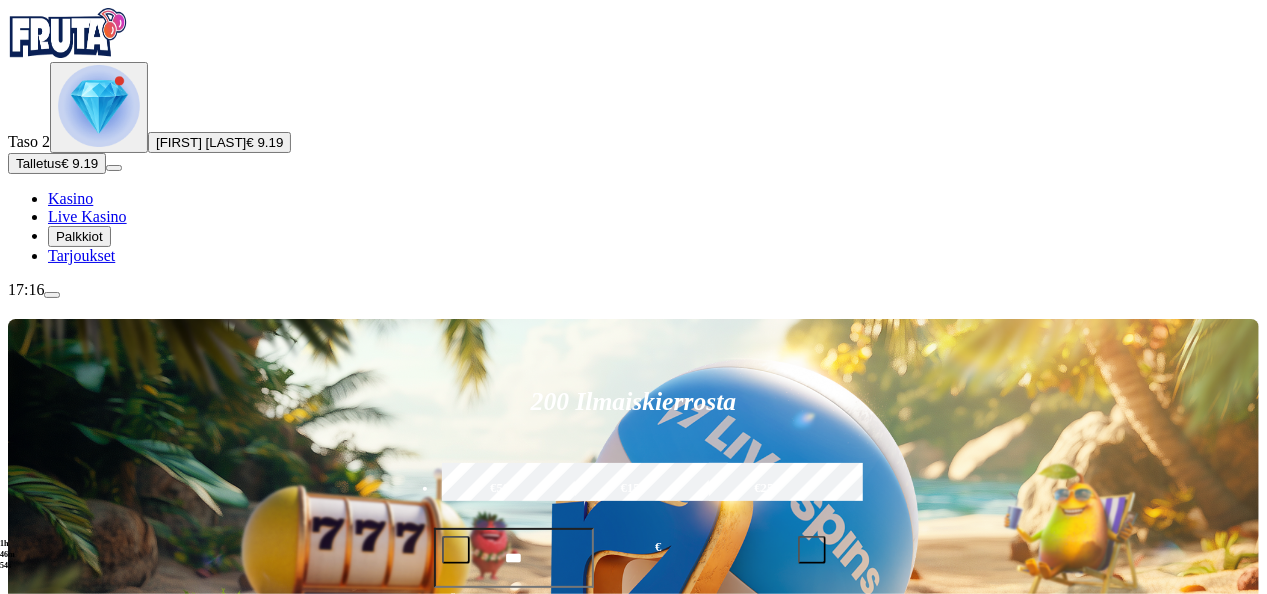 click at bounding box center (52, 295) 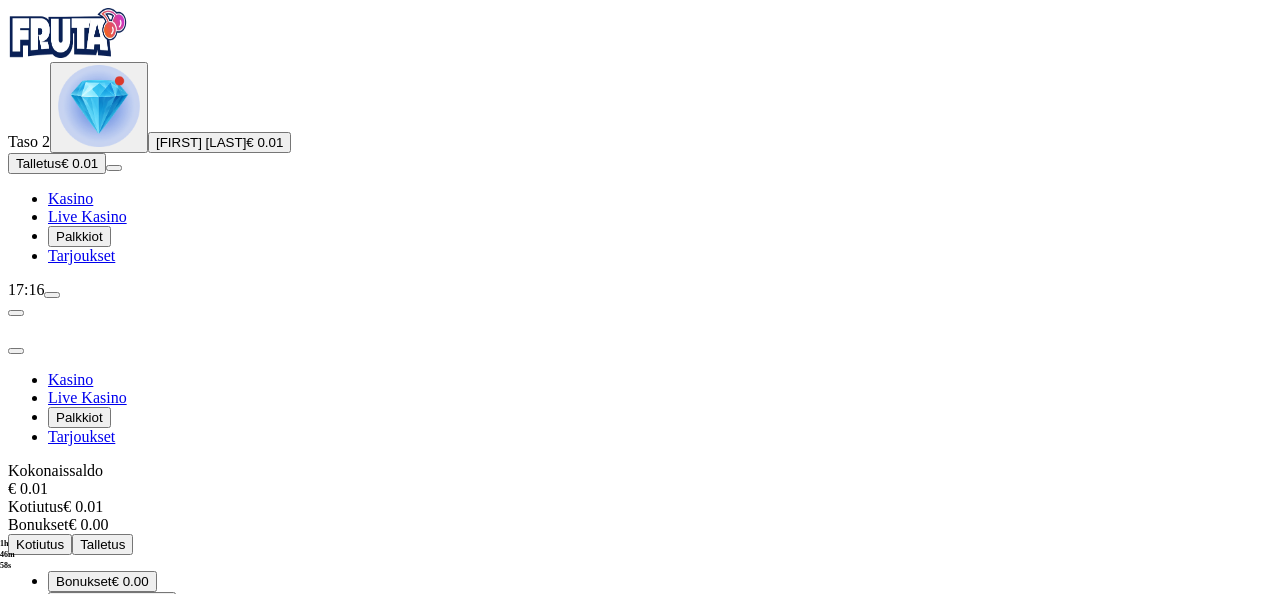 type 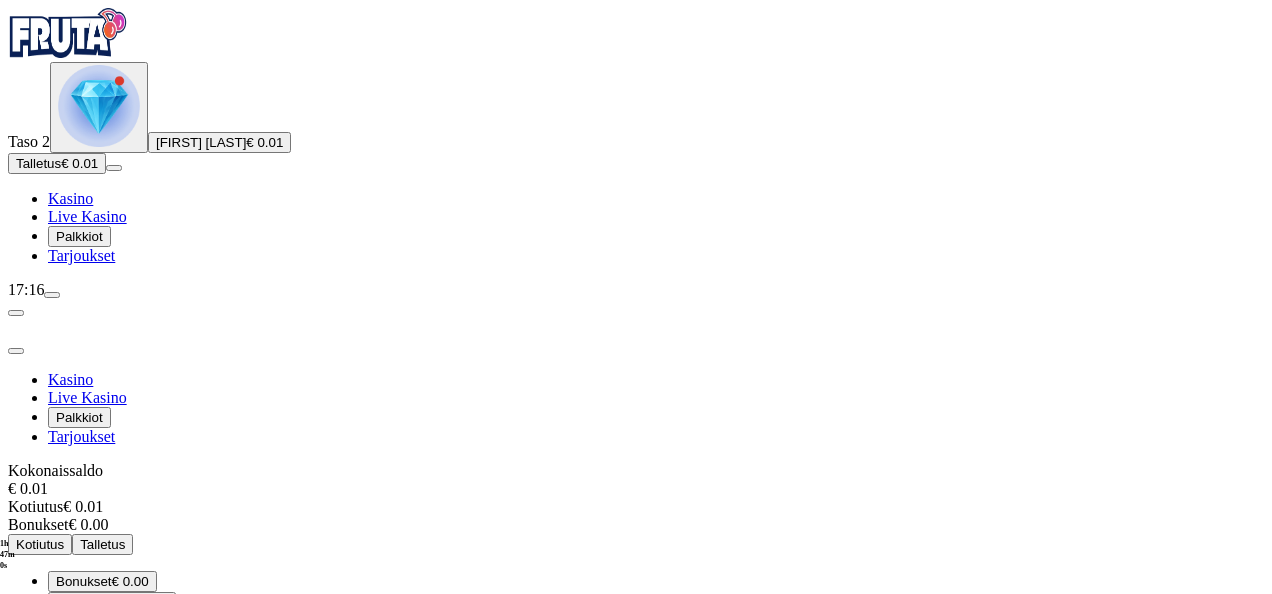 click on "Kasino Live Kasino Palkkiot Tarjoukset Kokonaissaldo € 0.01 Kotiutus € 0.01 Bonukset € 0.00 Kotiutus Talletus Bonukset € 0.00 Tilini Yksityiskohdat Dokumentit Vahvistaminen Peli Historia Tiliote Historia Rajoitukset Pelaa vastuullisesti Pelitauko Pelaa vastuullisesti Asetukset Kommunikaatio Kysy apua 8 AM - 1 AM [TIMEZONE] Kirjaudu ulos" at bounding box center [636, 584] 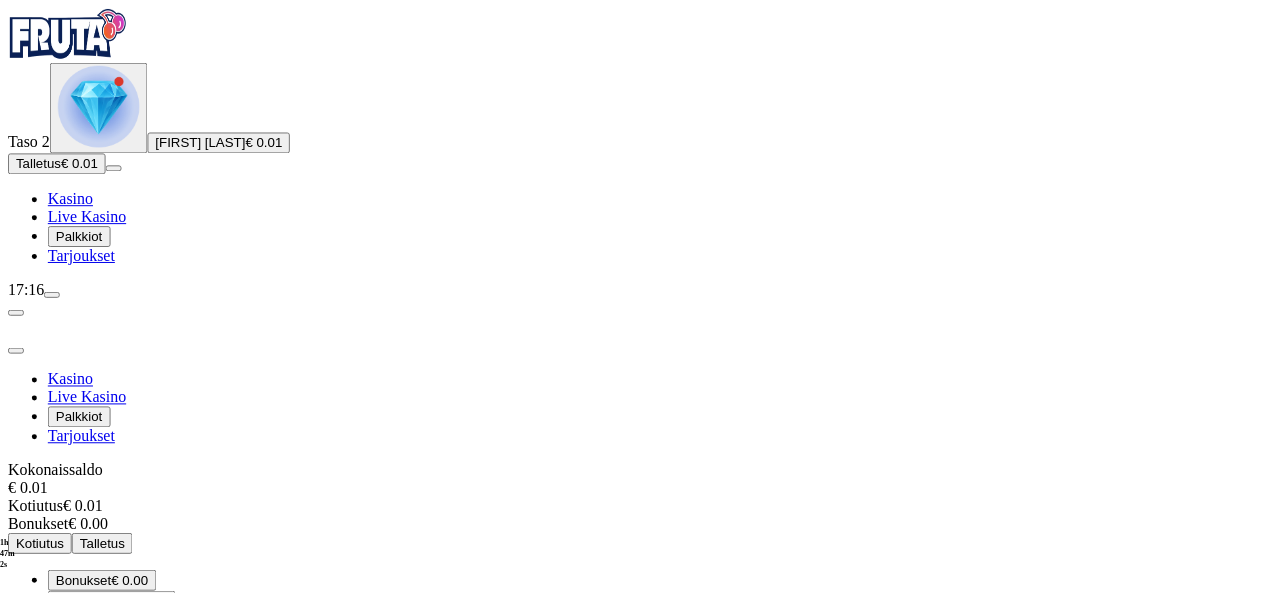 scroll, scrollTop: 114, scrollLeft: 0, axis: vertical 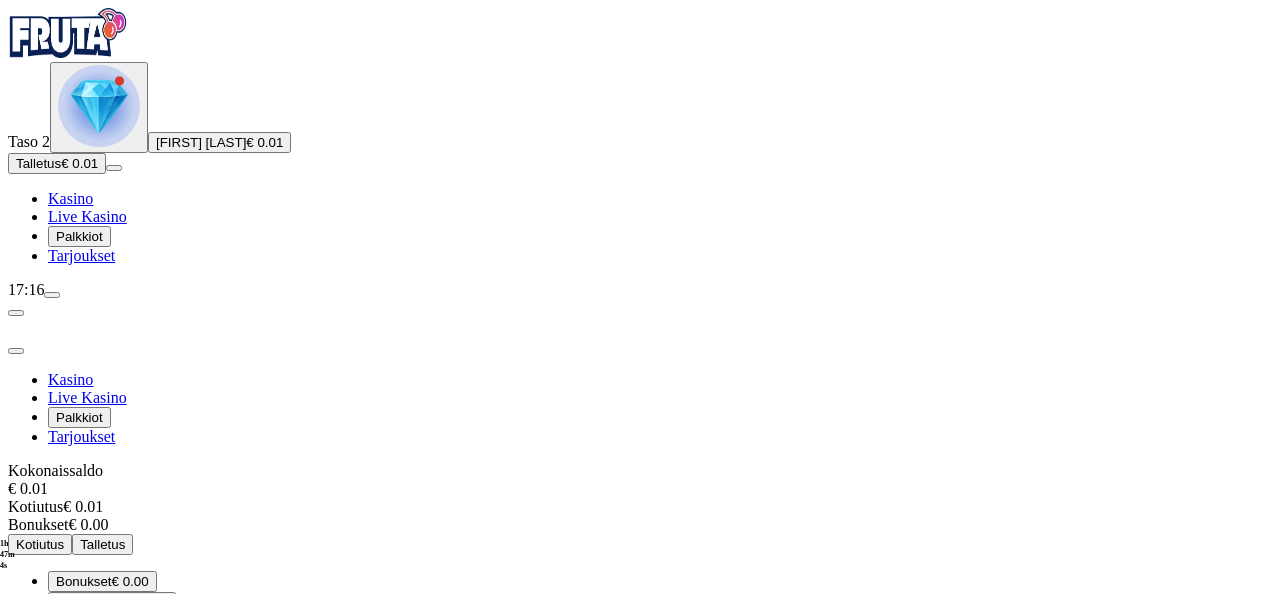 click on "Kirjaudu ulos" at bounding box center (54, 786) 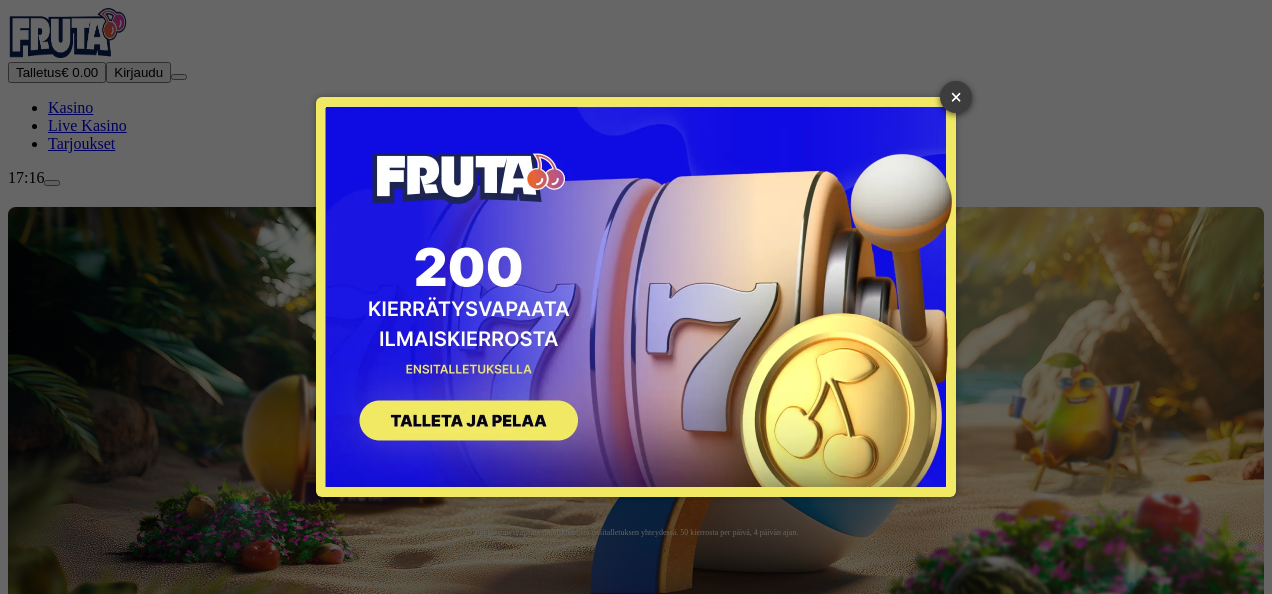 click on "×" at bounding box center (956, 97) 